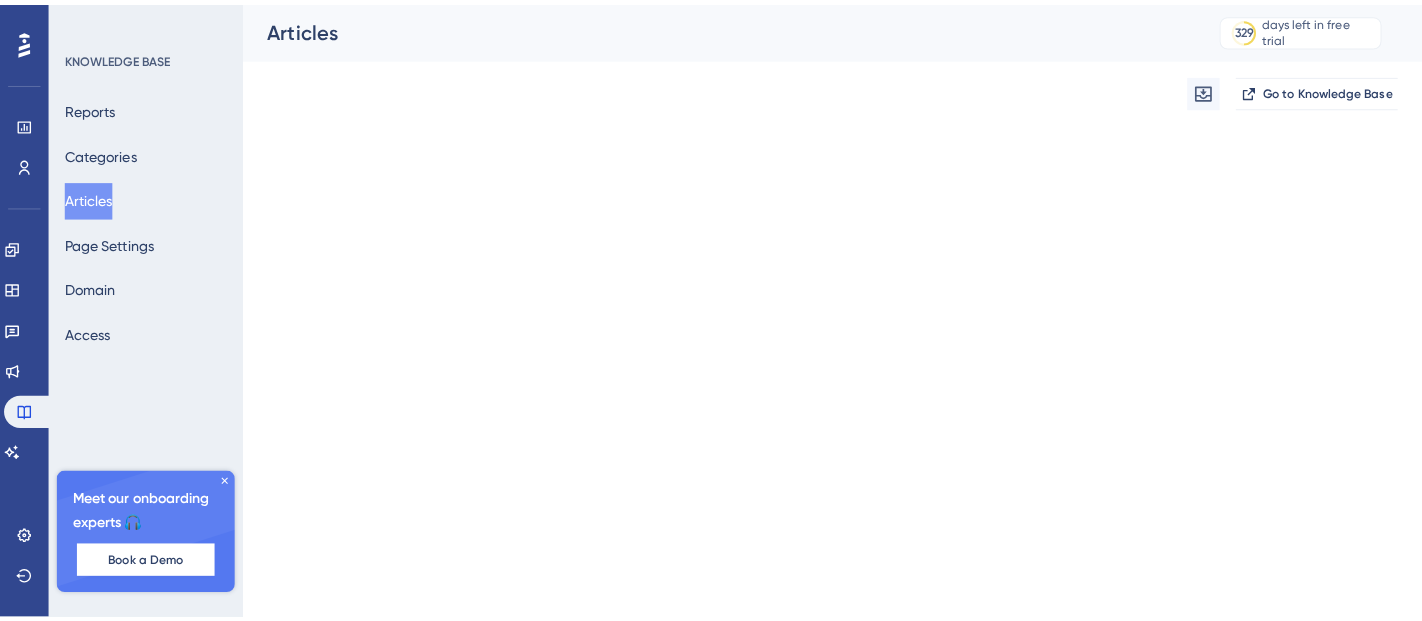 scroll, scrollTop: 0, scrollLeft: 0, axis: both 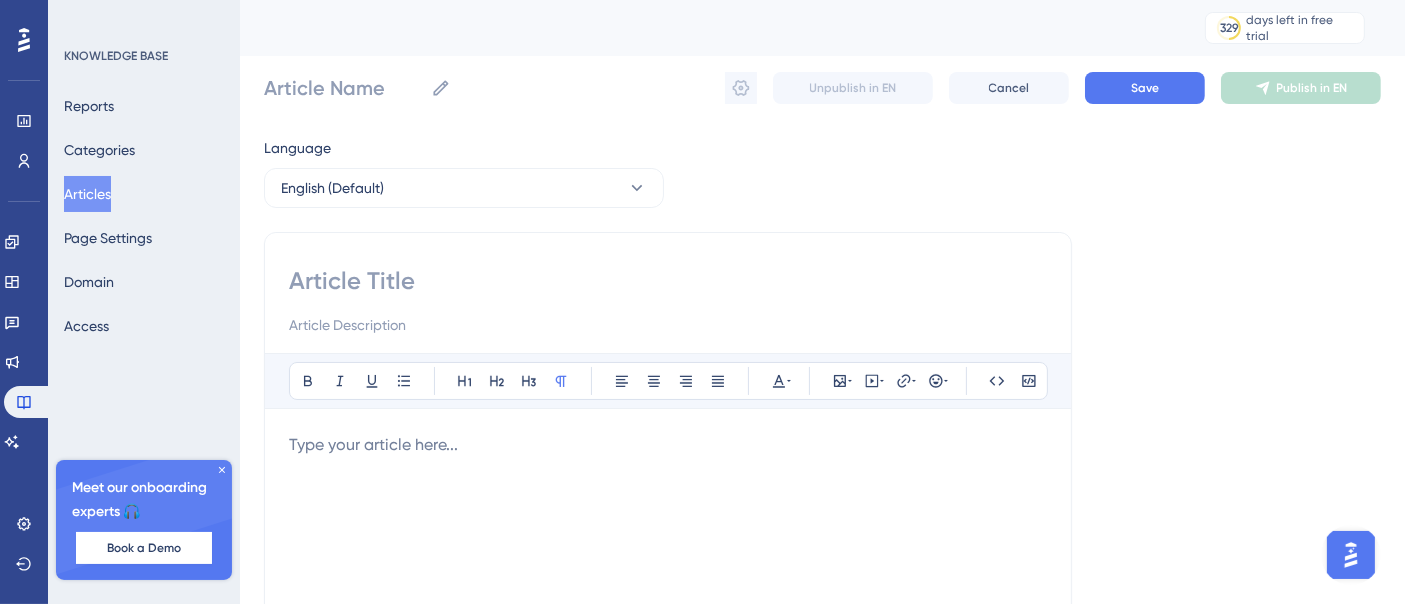 click at bounding box center [668, 281] 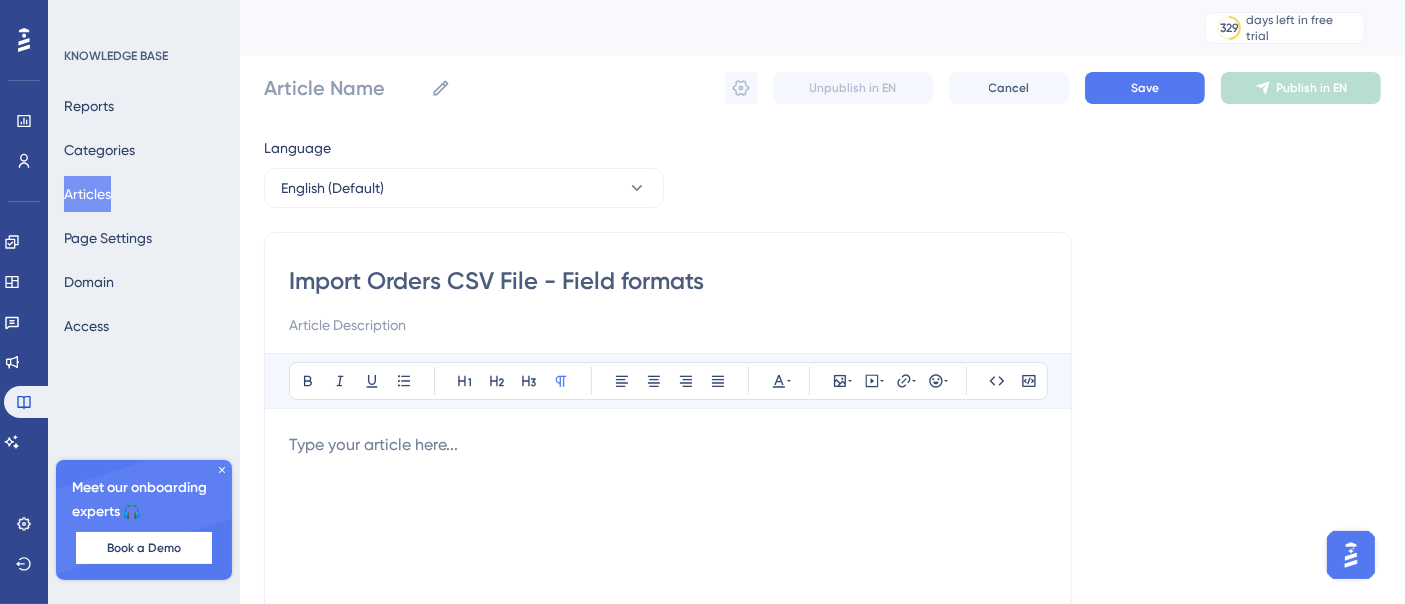 type on "Import Orders CSV File - Field formats" 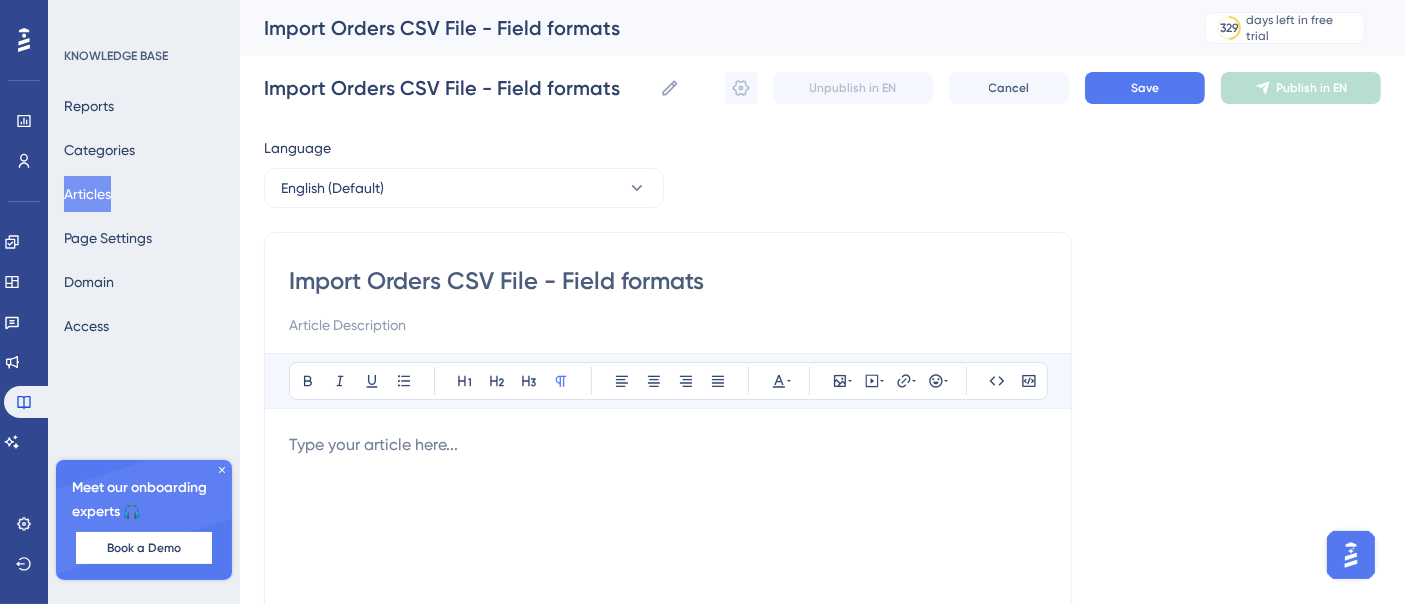 type on "Import Orders CSV File - Field formats" 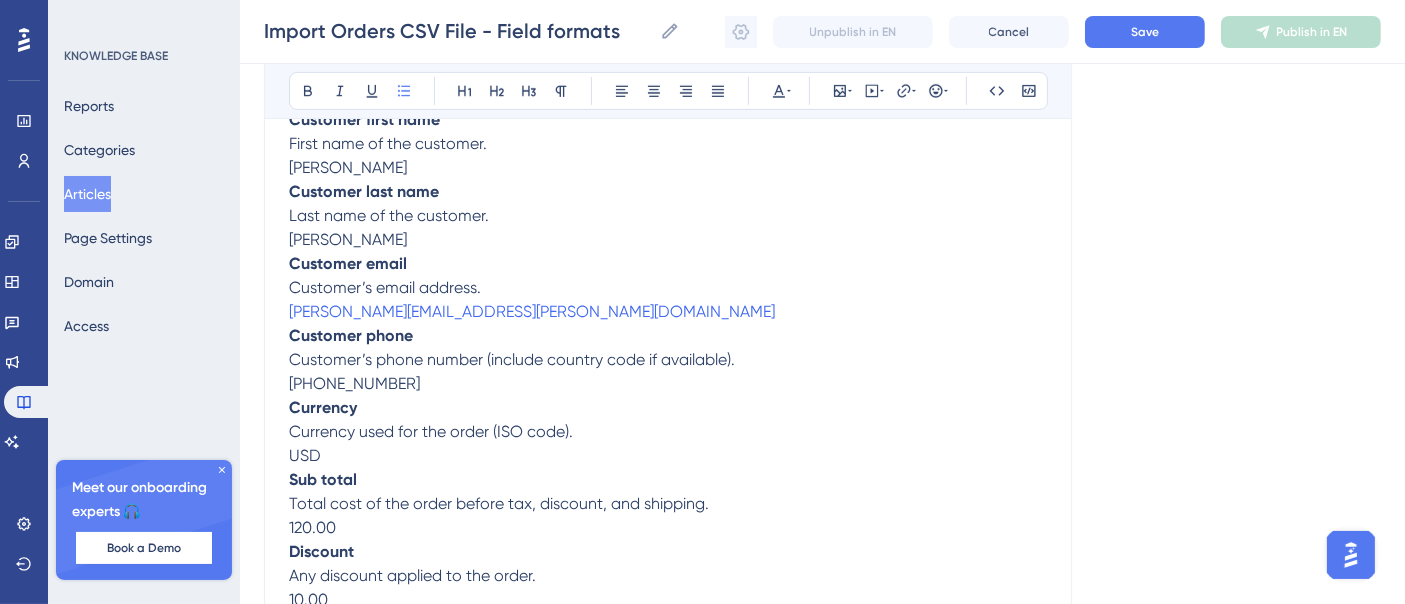 scroll, scrollTop: 550, scrollLeft: 0, axis: vertical 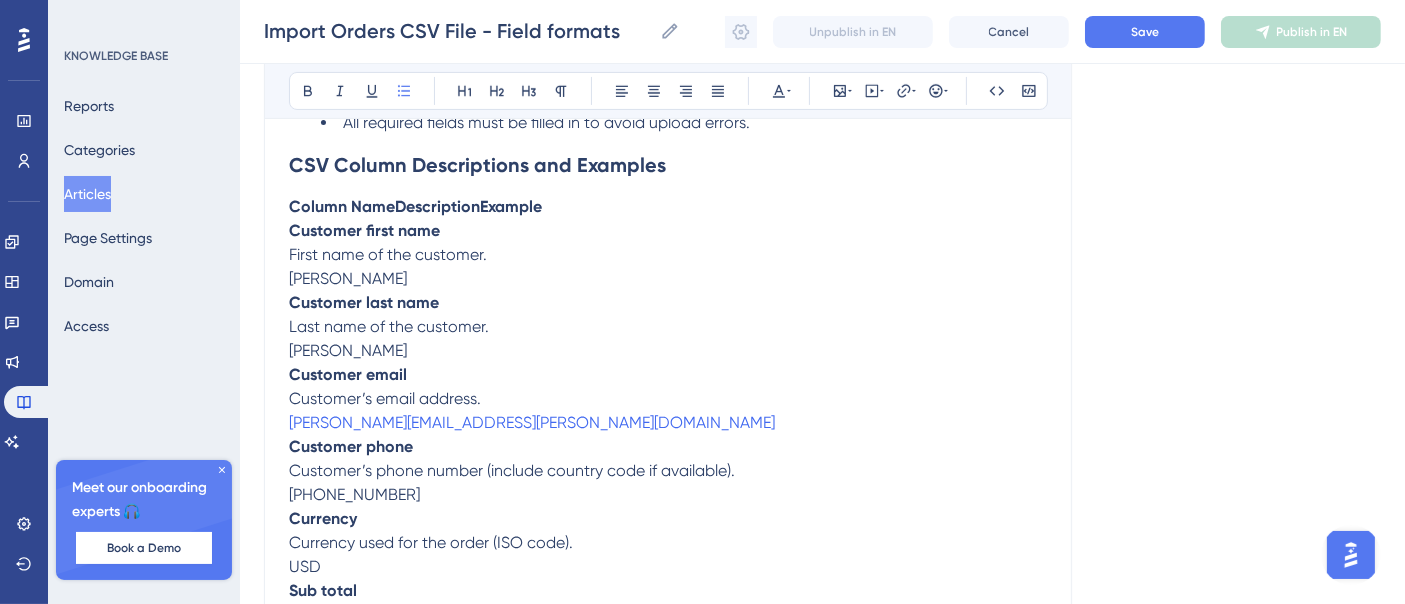 drag, startPoint x: 285, startPoint y: 206, endPoint x: 406, endPoint y: 458, distance: 279.54428 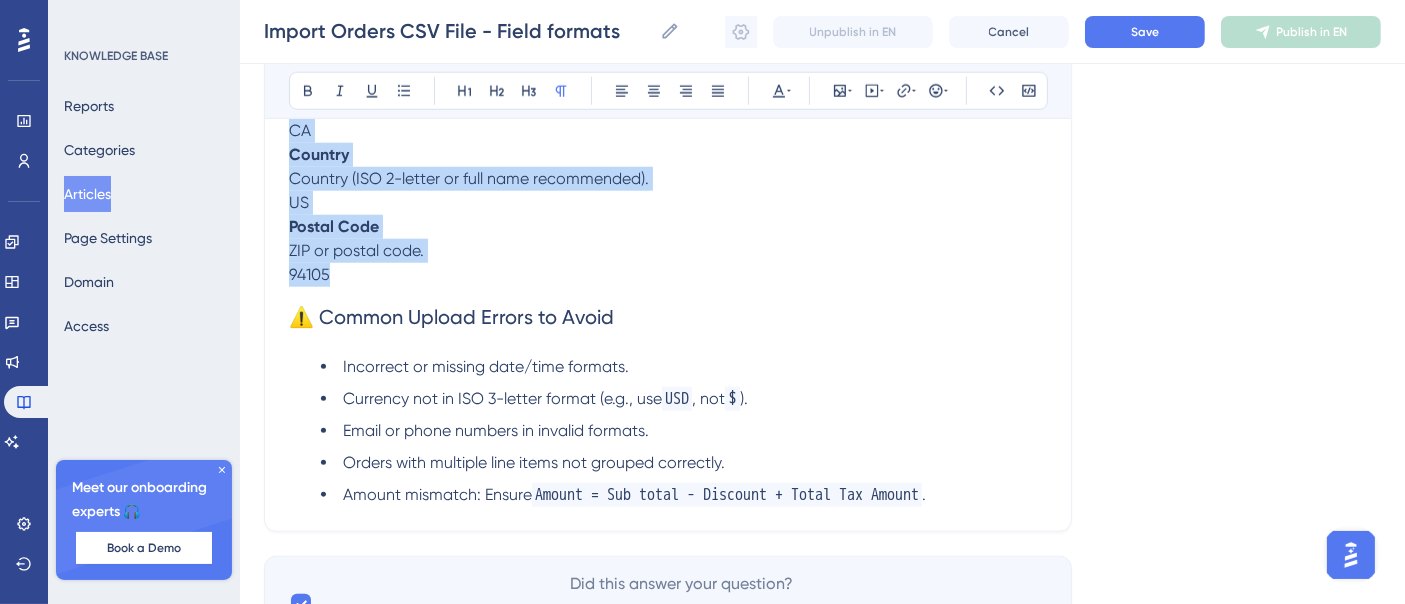 scroll, scrollTop: 1772, scrollLeft: 0, axis: vertical 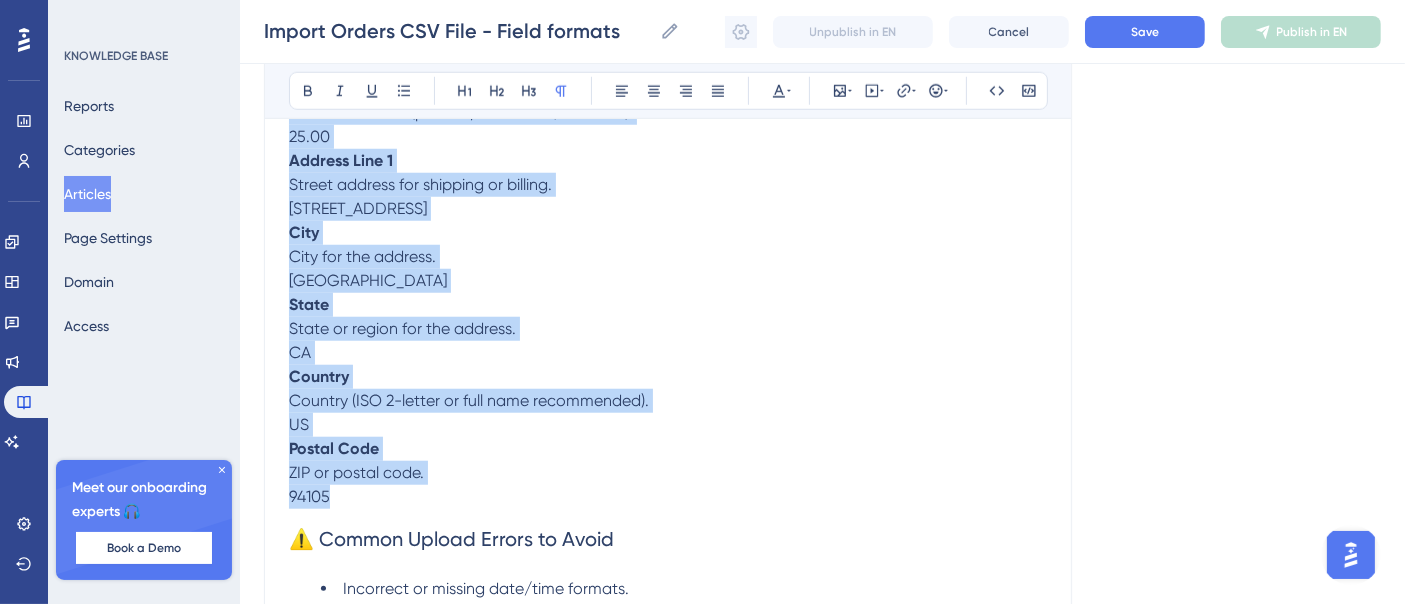 drag, startPoint x: 291, startPoint y: 210, endPoint x: 453, endPoint y: 500, distance: 332.18066 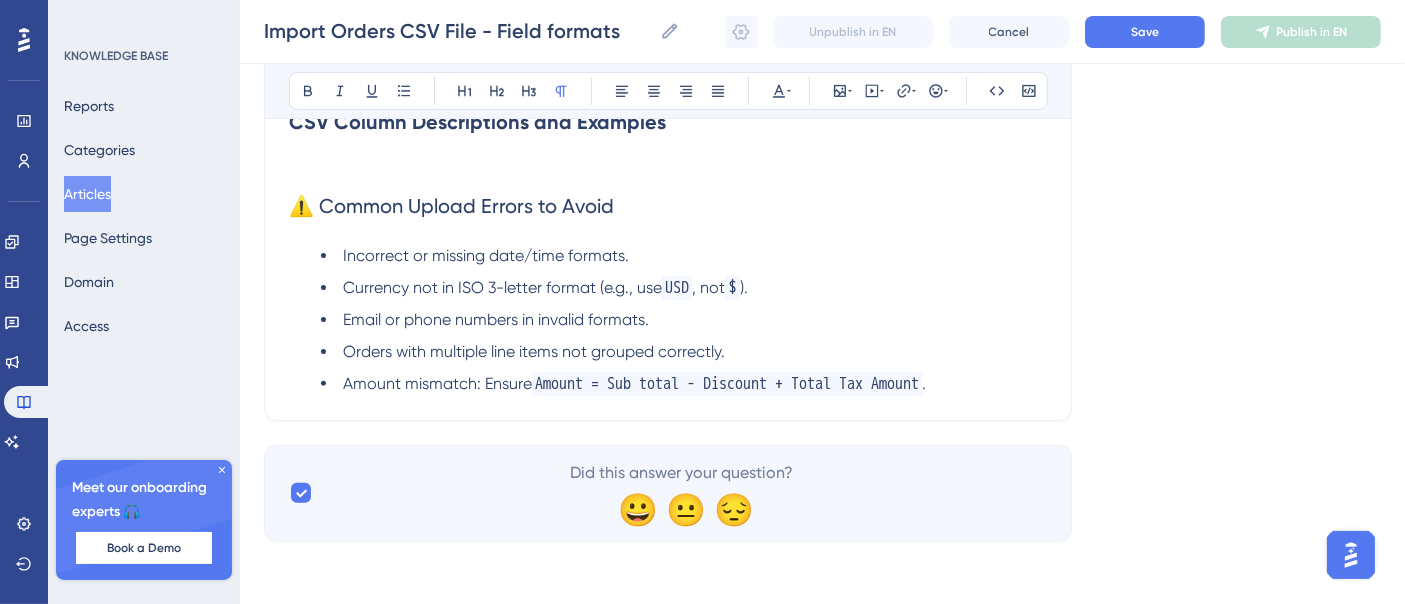 scroll, scrollTop: 482, scrollLeft: 0, axis: vertical 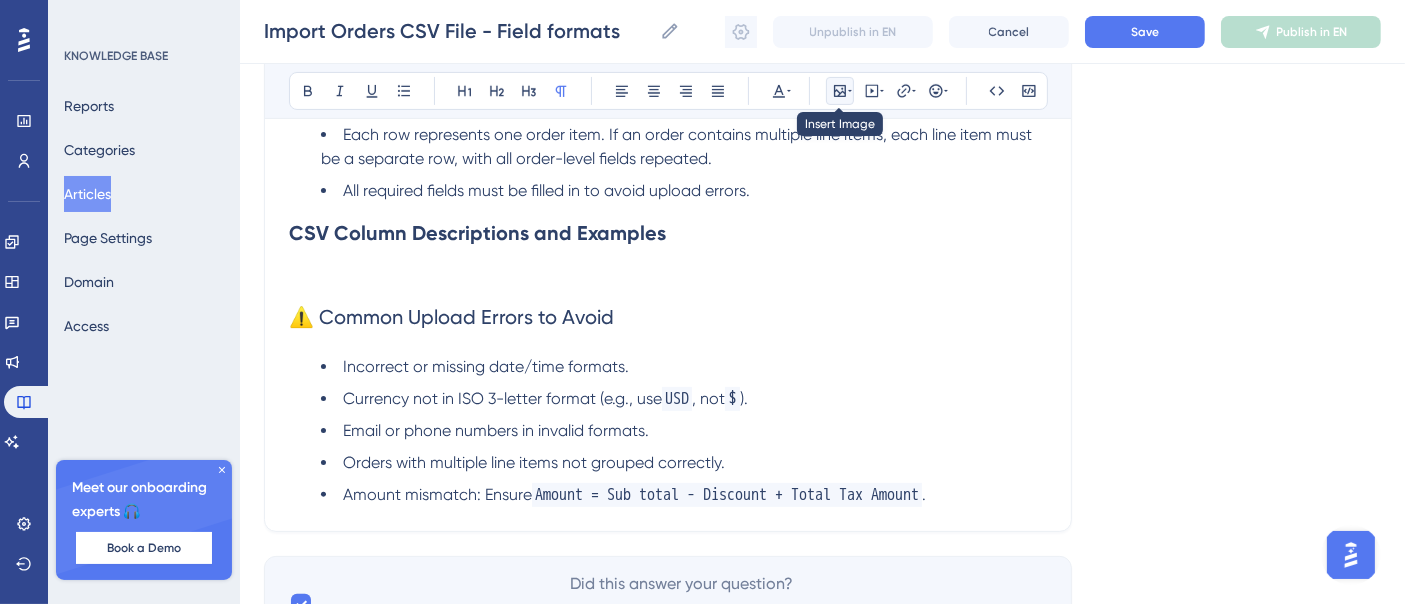 click 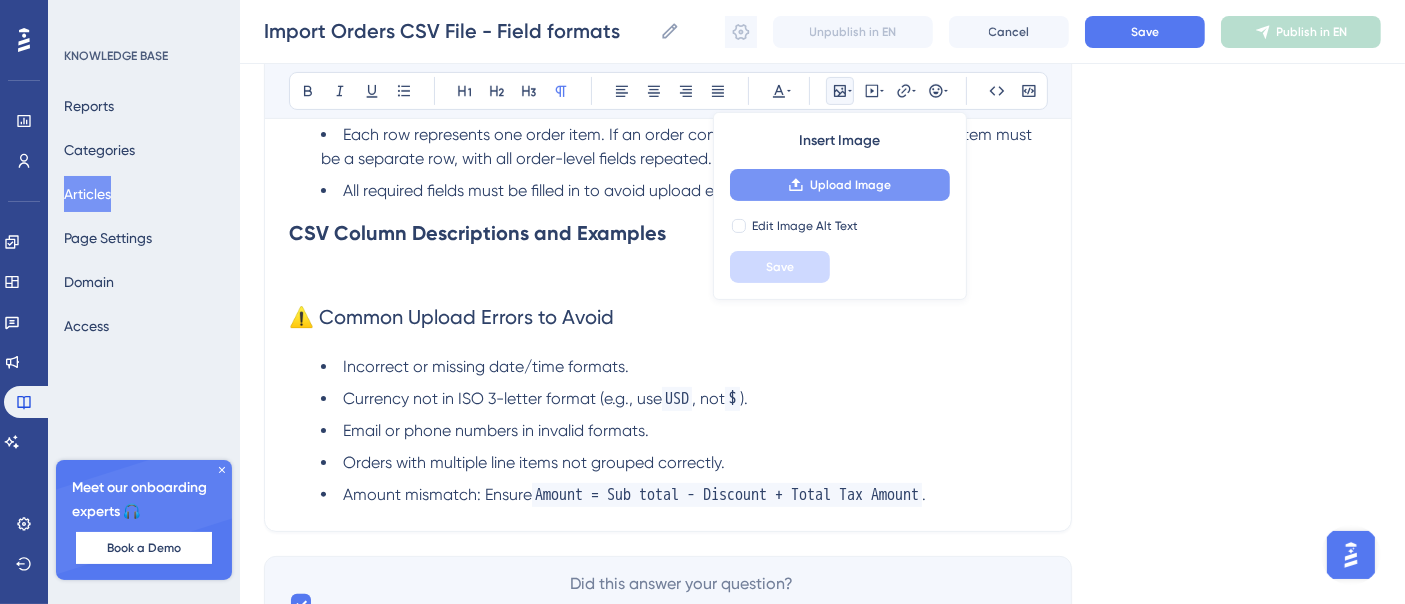 click on "Upload Image" at bounding box center (850, 185) 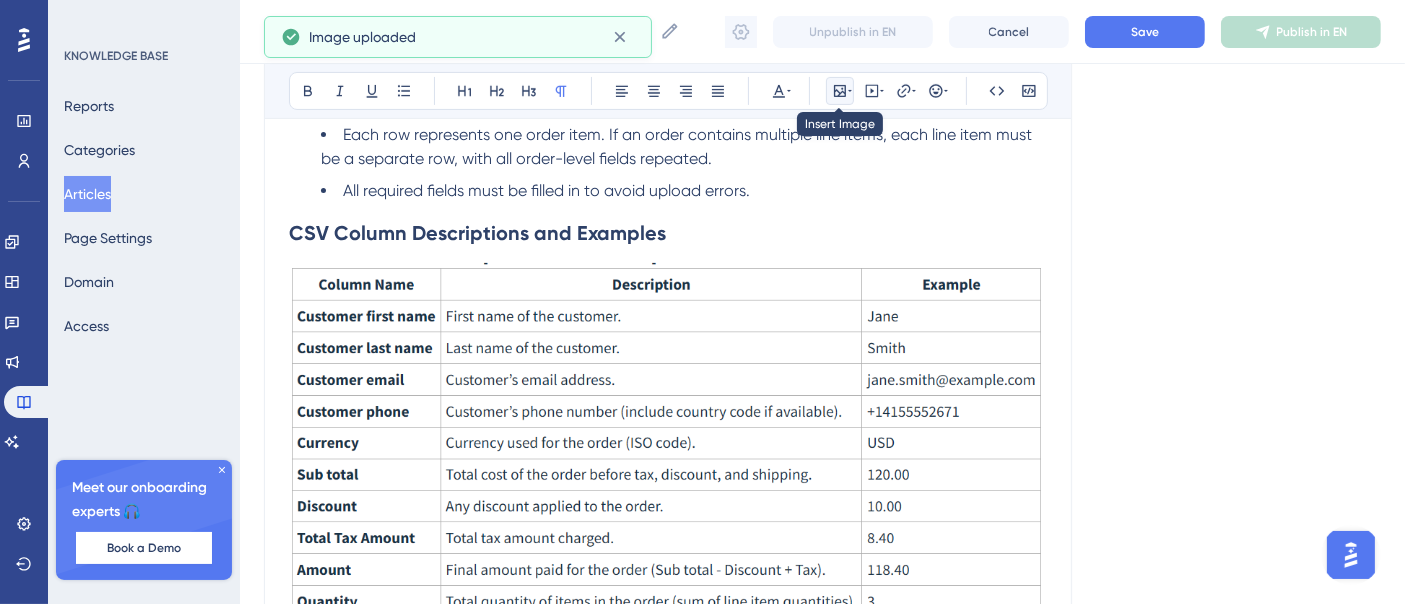 click 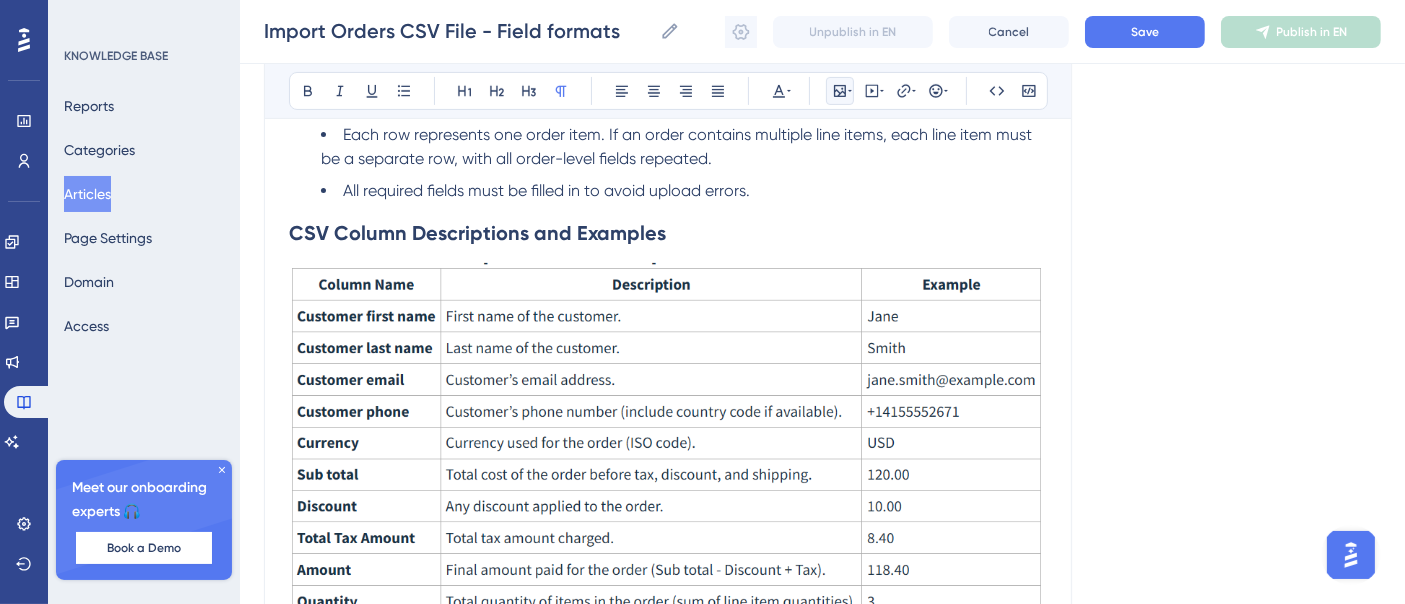 scroll, scrollTop: 704, scrollLeft: 0, axis: vertical 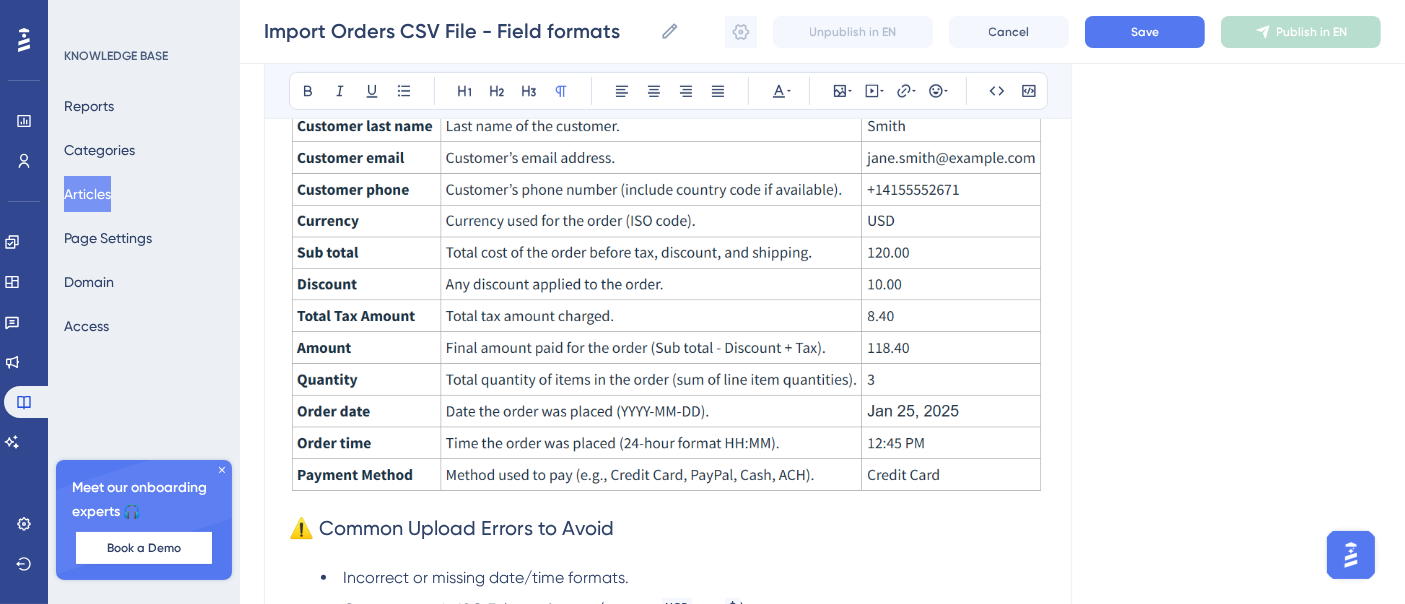 click on "⚠️ Common Upload Errors to Avoid" at bounding box center (668, 528) 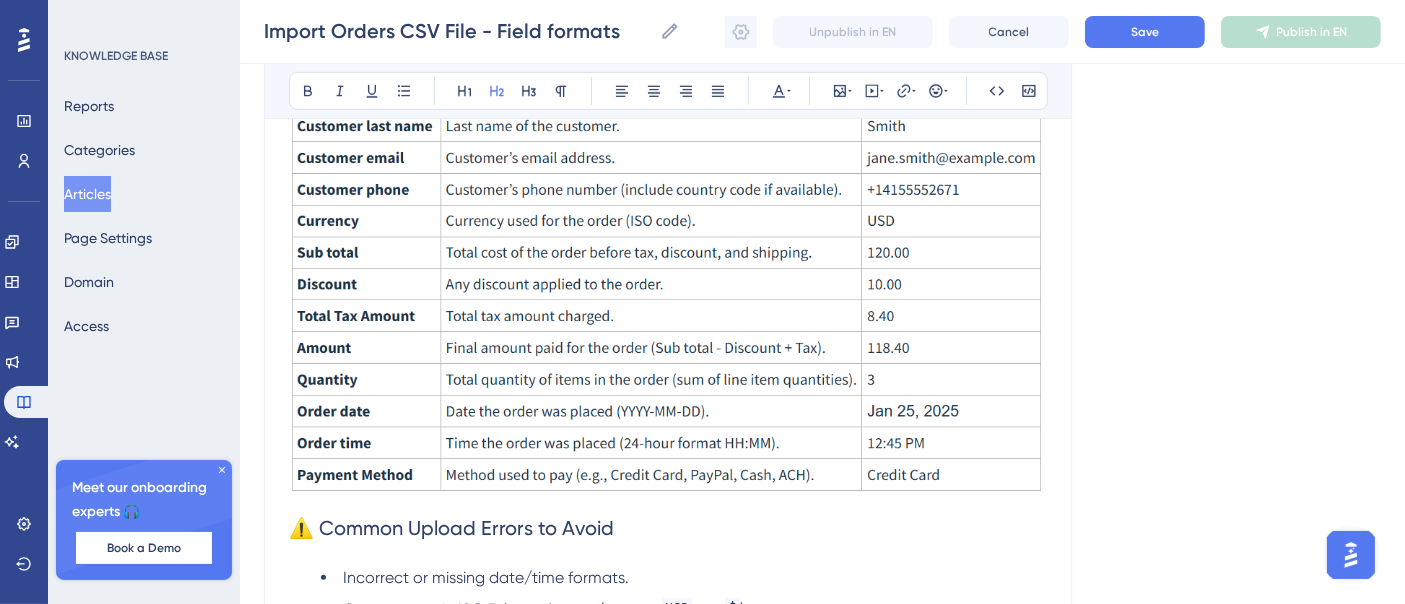 click on "Import Orders CSV File - Field formats Bold Italic Underline Bullet Point Heading 1 Heading 2 Heading 3 Normal Align Left Align Center Align Right Align Justify Text Color Insert Image Embed Video Hyperlink Emojis Code Code Block This document will walk you through how to prepare and upload a CSV file to import orders into the system. To ensure a smooth and successful import, follow the format and instructions below carefully. File Requirements File must be in  .csv  format. The  column headers must exactly match  those provided in the sample file. Each row represents one order item. If an order contains multiple line items, each line item must be a separate row, with all order-level fields repeated. All required fields must be filled in to avoid upload errors. CSV Column Descriptions and Examples ⚠️ Common Upload Errors to Avoid Incorrect or missing date/time formats. Currency not in ISO 3-letter format (e.g., use  USD , not  $ ). Email or phone numbers in invalid formats. Amount mismatch: Ensure" at bounding box center [668, 131] 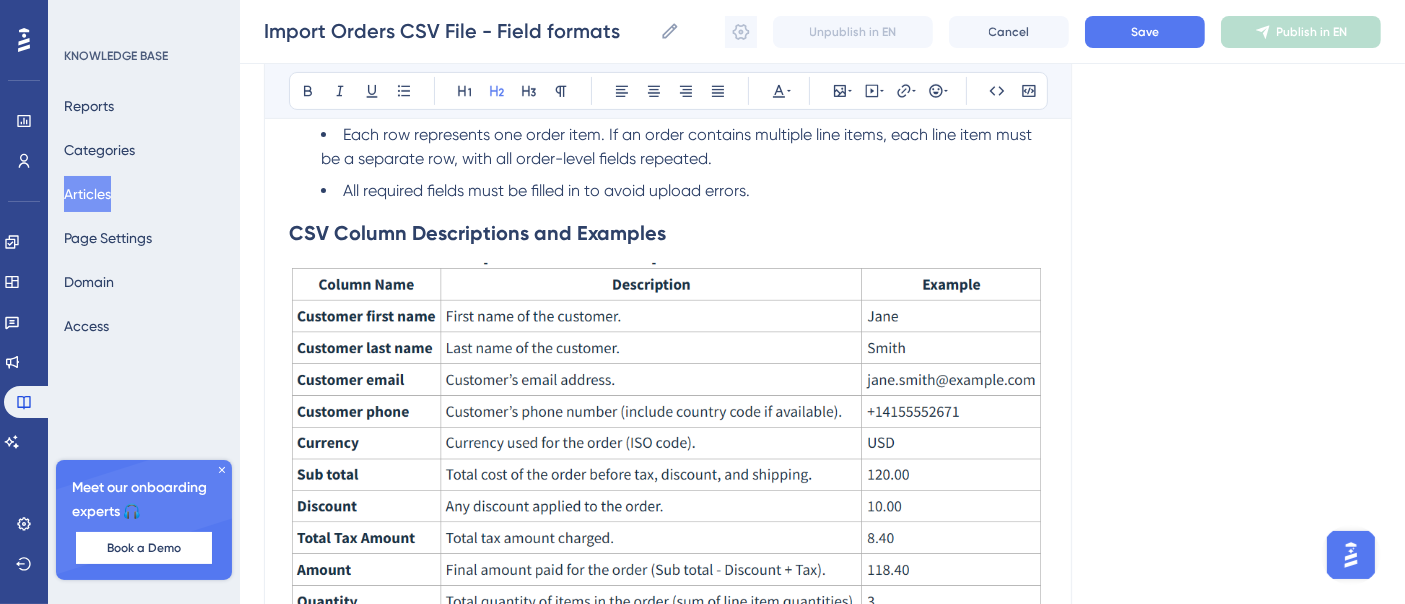 click on "CSV Column Descriptions and Examples" at bounding box center (668, 233) 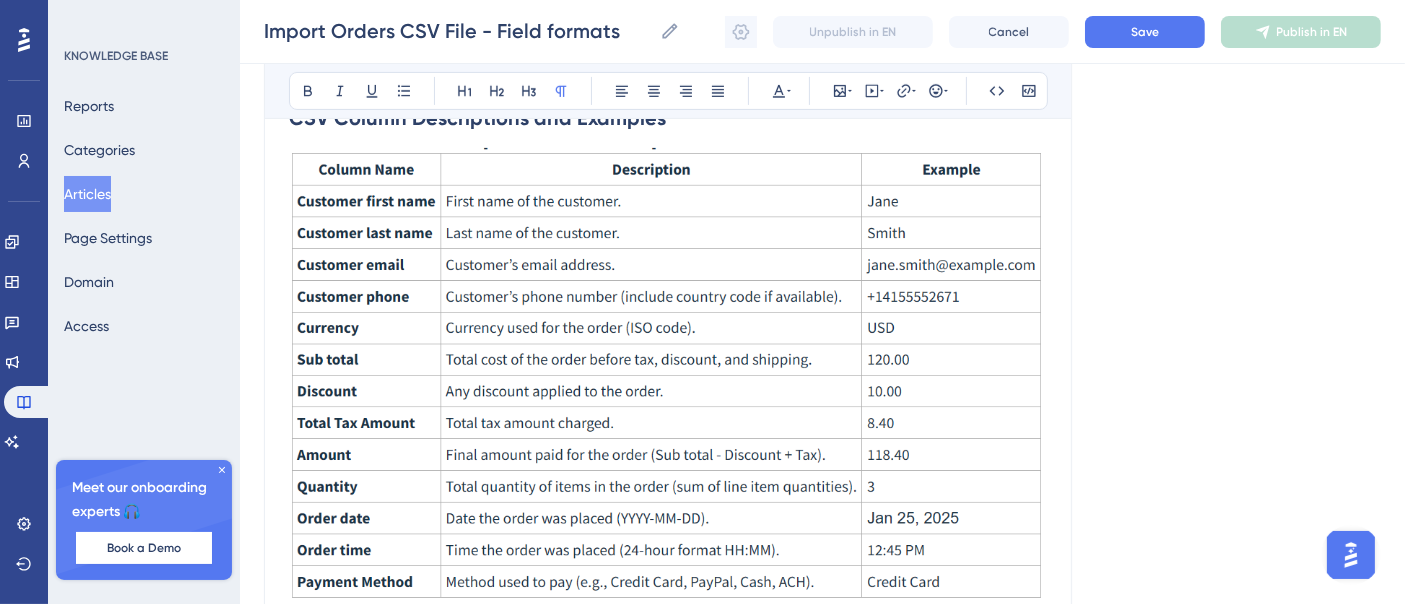 scroll, scrollTop: 601, scrollLeft: 0, axis: vertical 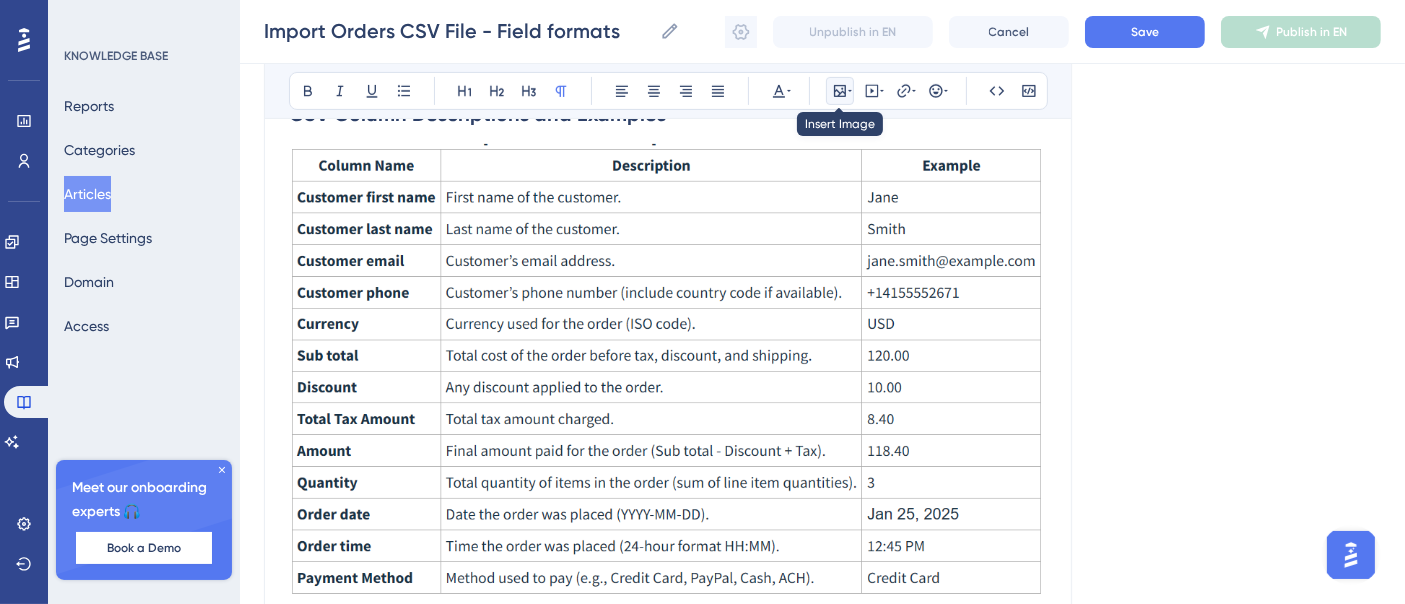 click at bounding box center (840, 91) 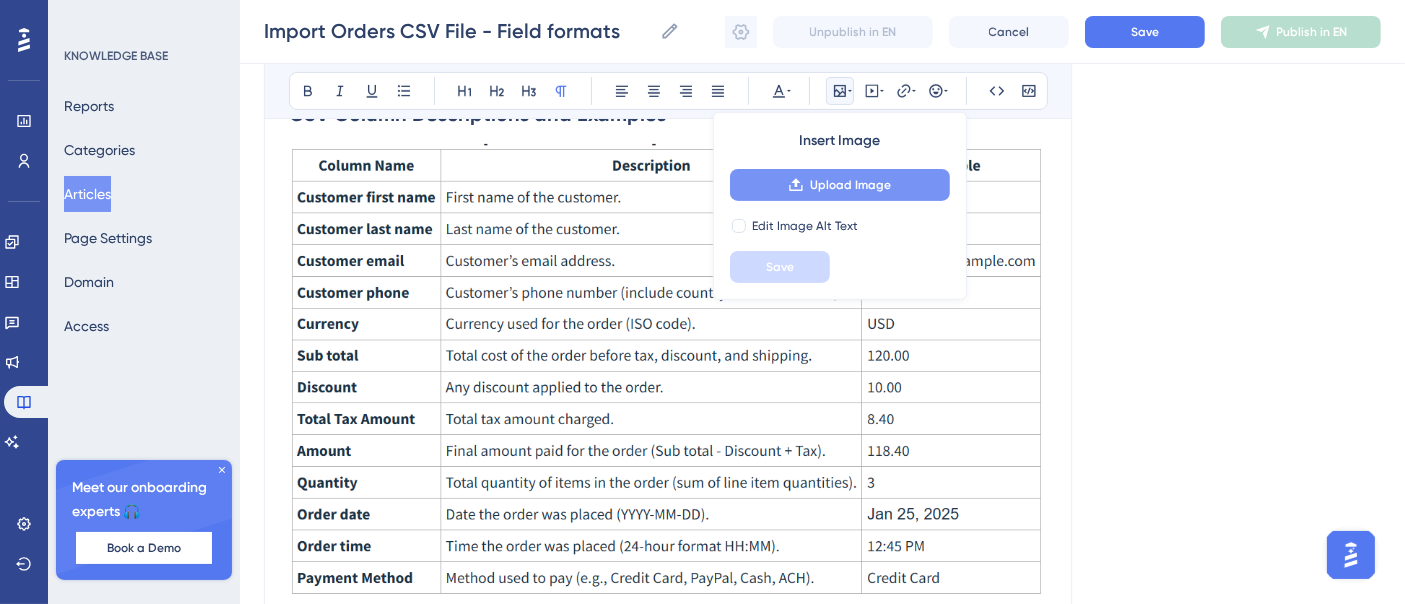 click on "Upload Image" at bounding box center [850, 185] 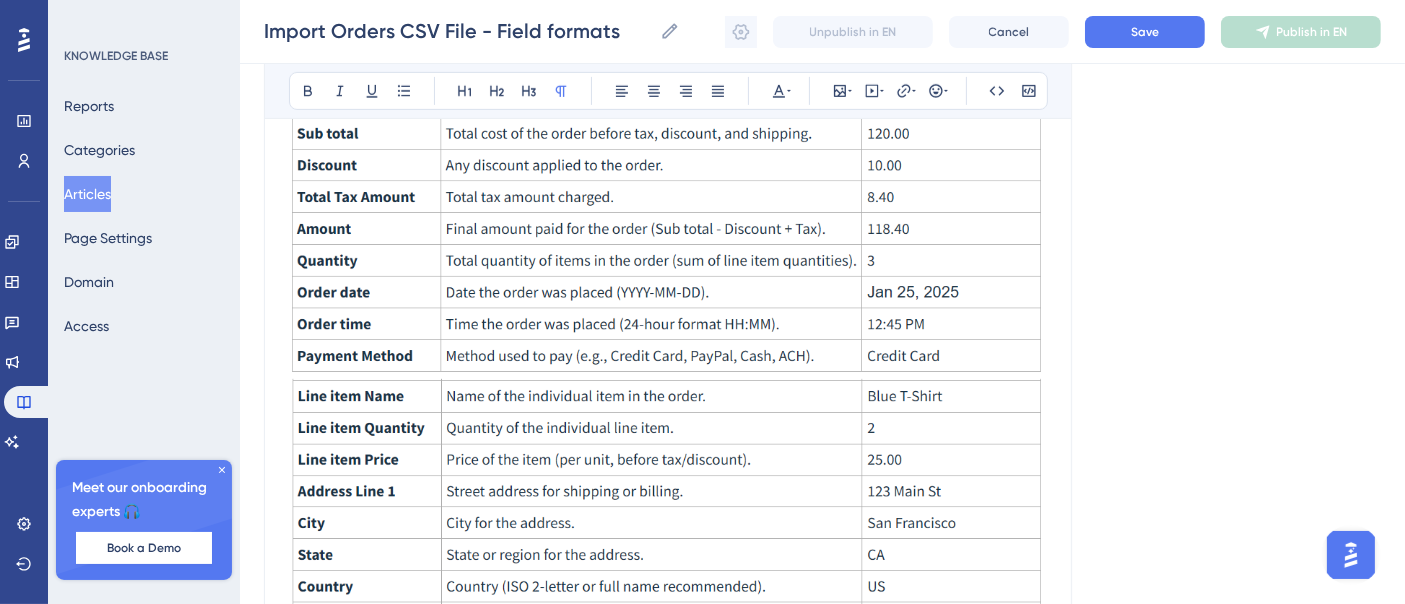scroll, scrollTop: 934, scrollLeft: 0, axis: vertical 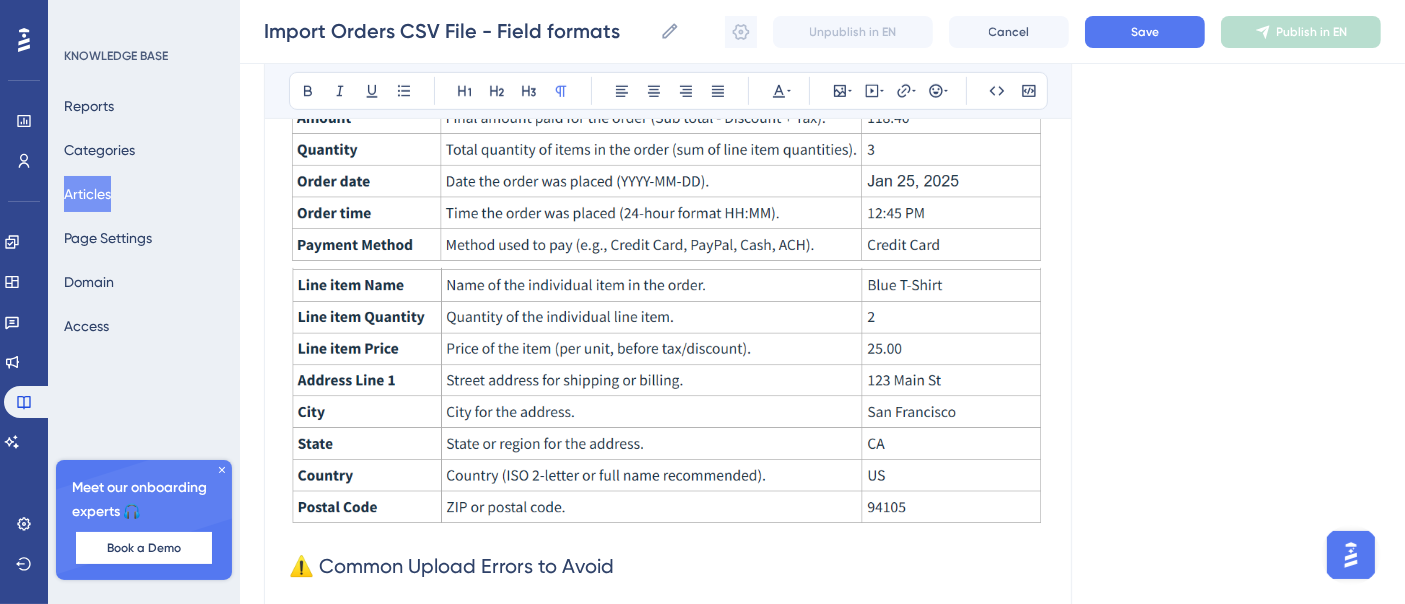 click at bounding box center [668, 398] 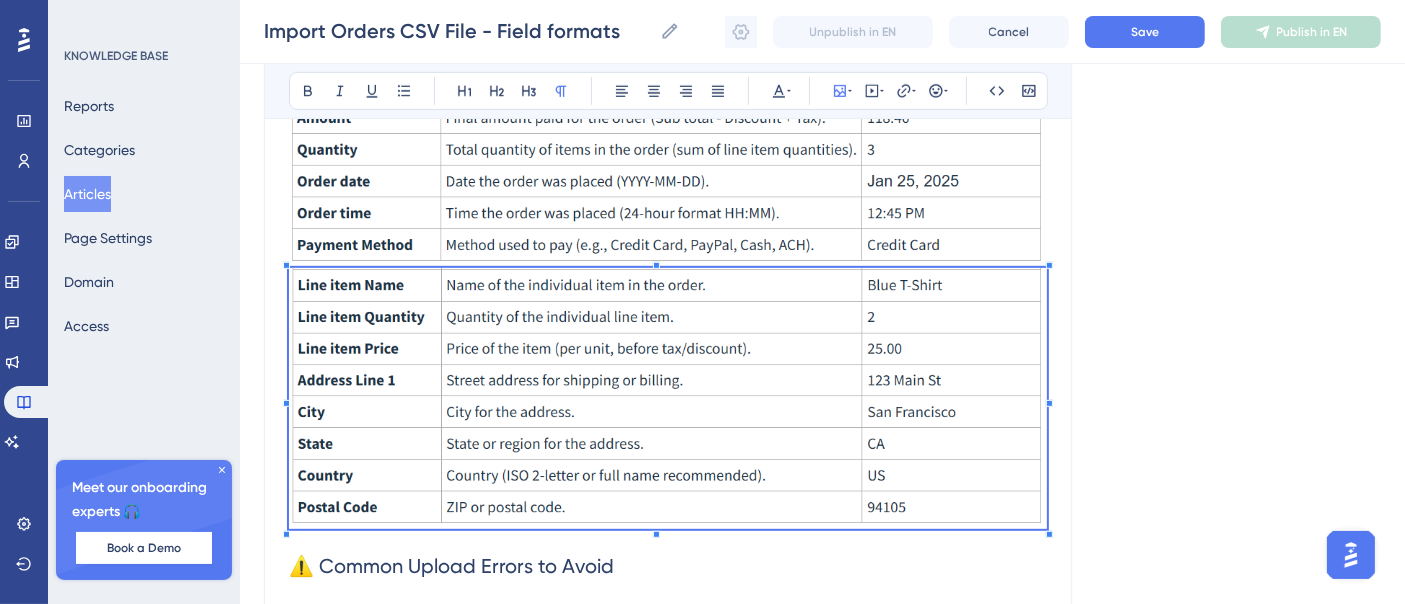 click at bounding box center (668, 36) 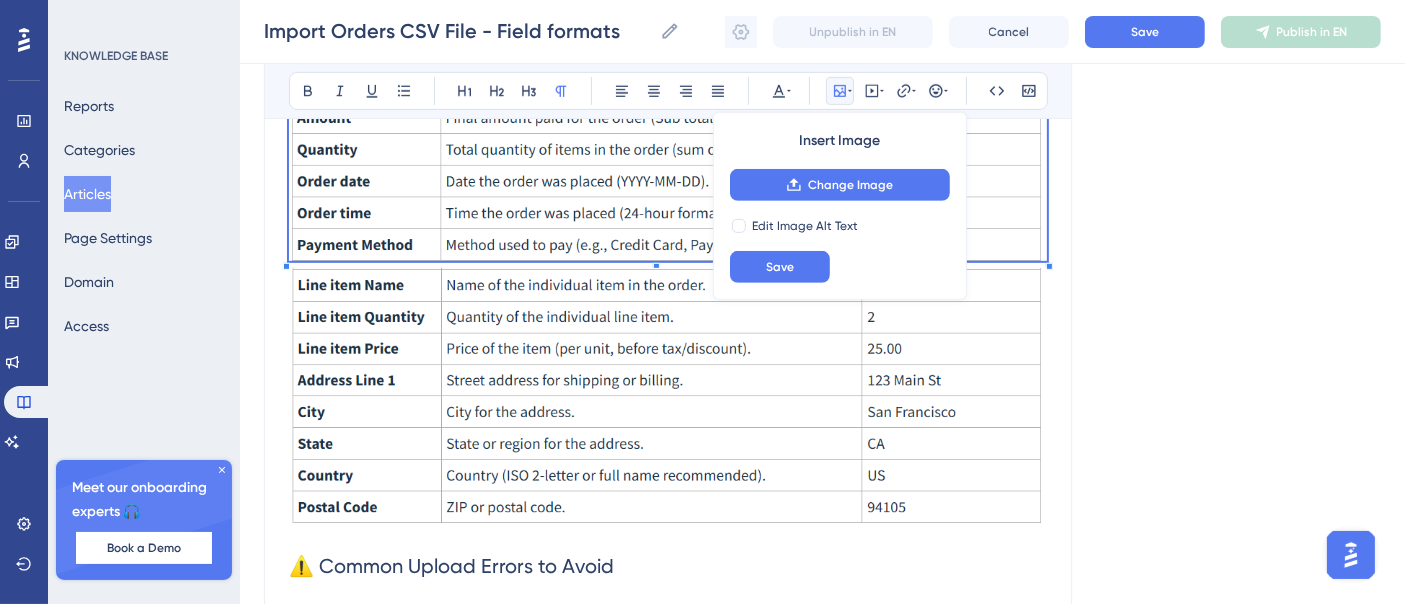 click on "Import Orders CSV File - Field formats Bold Italic Underline Bullet Point Heading 1 Heading 2 Heading 3 Normal Align Left Align Center Align Right Align Justify Text Color Insert Image Change Image Edit Image Alt Text Save Embed Video Hyperlink Emojis Code Code Block This document will walk you through how to prepare and upload a CSV file to import orders into the system. To ensure a smooth and successful import, follow the format and instructions below carefully. File Requirements File must be in  .csv  format. The  column headers must exactly match  those provided in the sample file. Each row represents one order item. If an order contains multiple line items, each line item must be a separate row, with all order-level fields repeated. All required fields must be filled in to avoid upload errors. CSV Column Descriptions and Examples ⚠️ Common Upload Errors to Avoid Incorrect or missing date/time formats. Currency not in ISO 3-letter format (e.g., use  USD , not  $ ). Amount mismatch: Ensure  ." at bounding box center [668, 35] 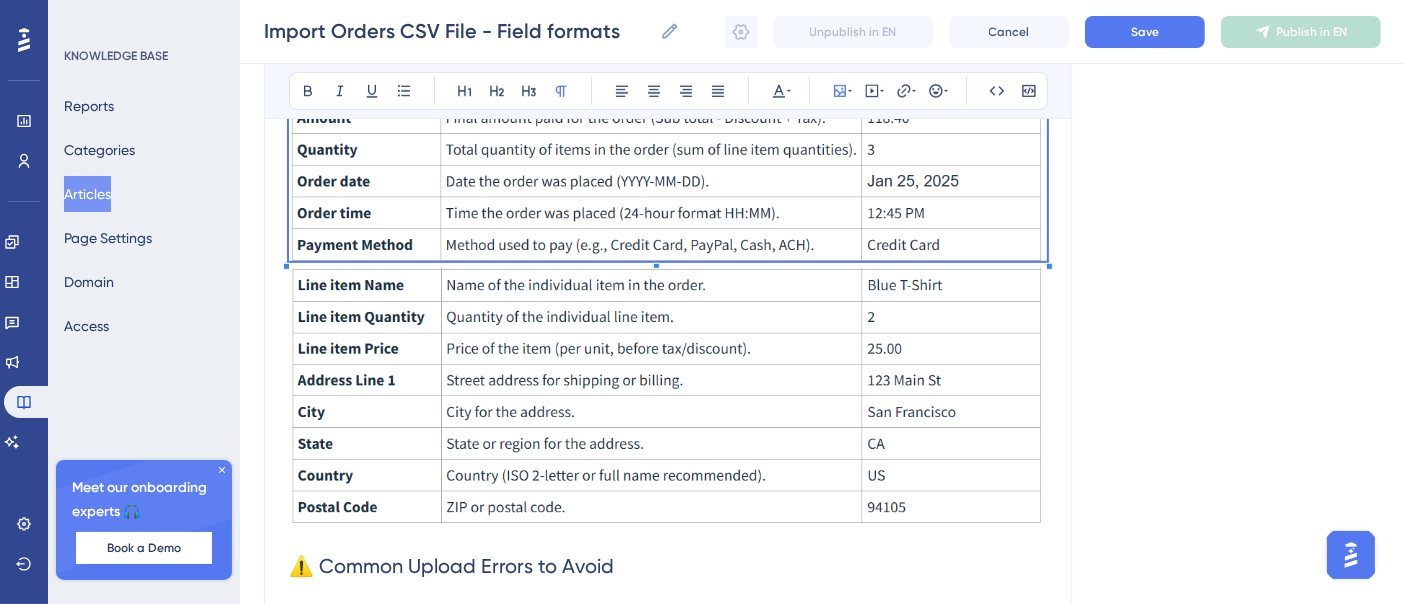 drag, startPoint x: 1055, startPoint y: 386, endPoint x: 604, endPoint y: 192, distance: 490.9552 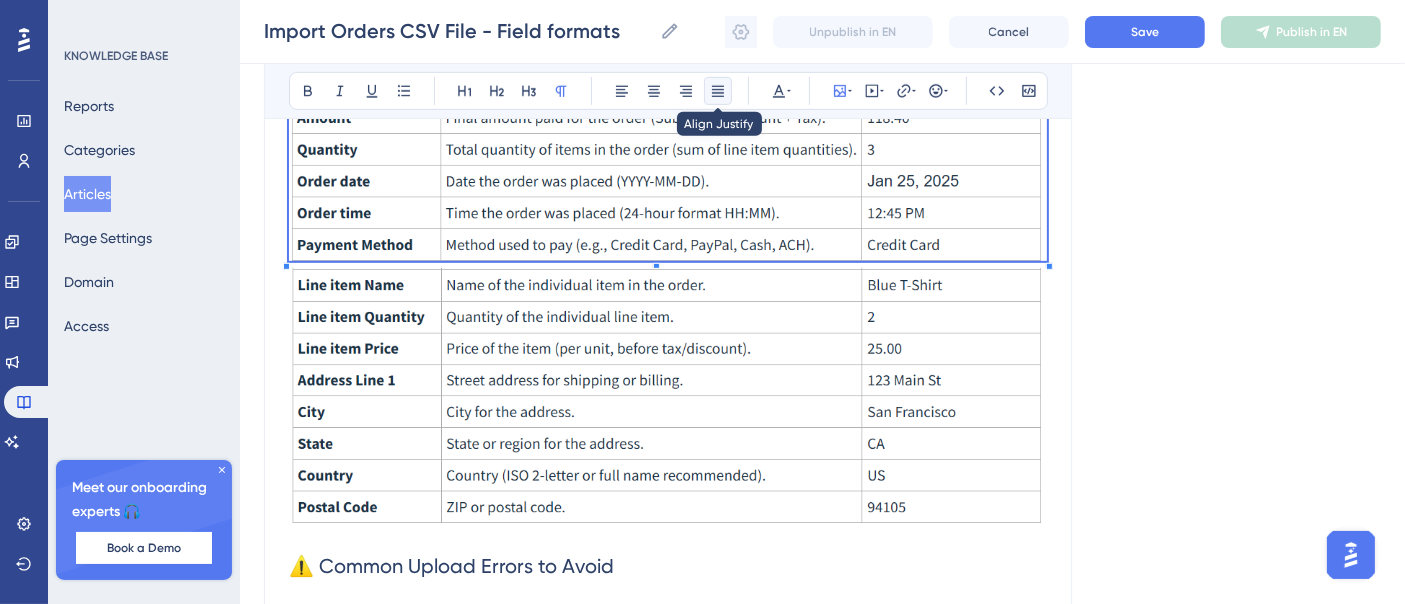 click 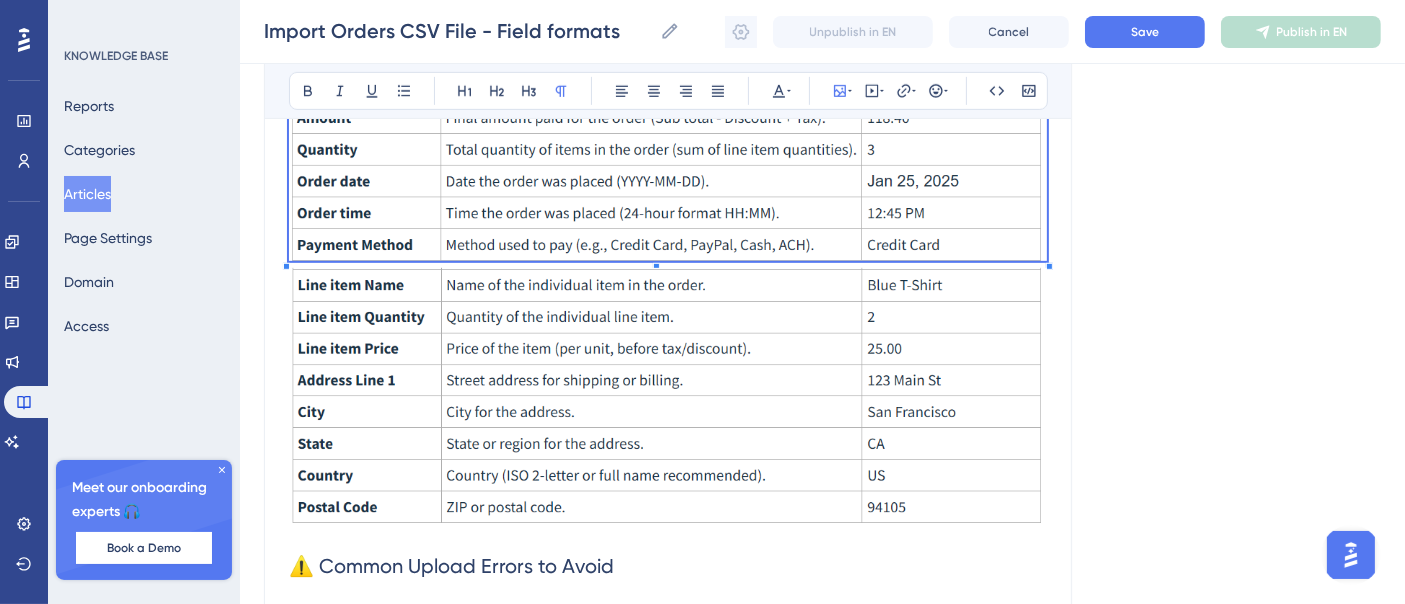click at bounding box center (668, 398) 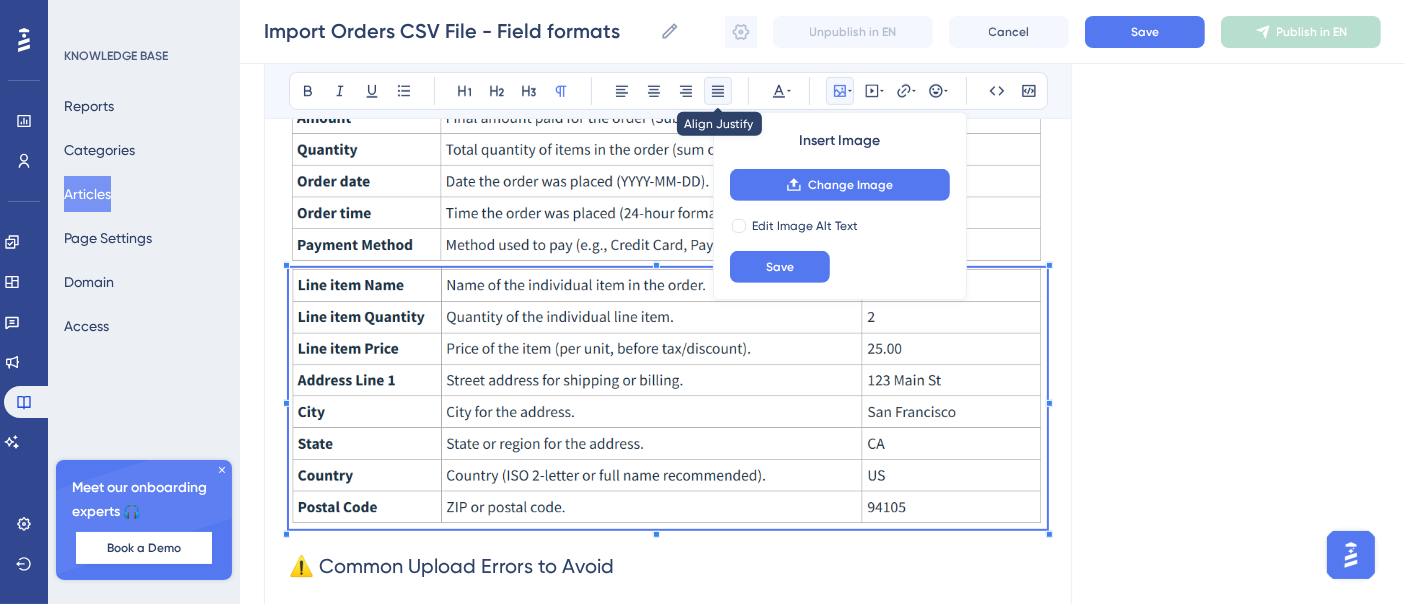 click at bounding box center (718, 91) 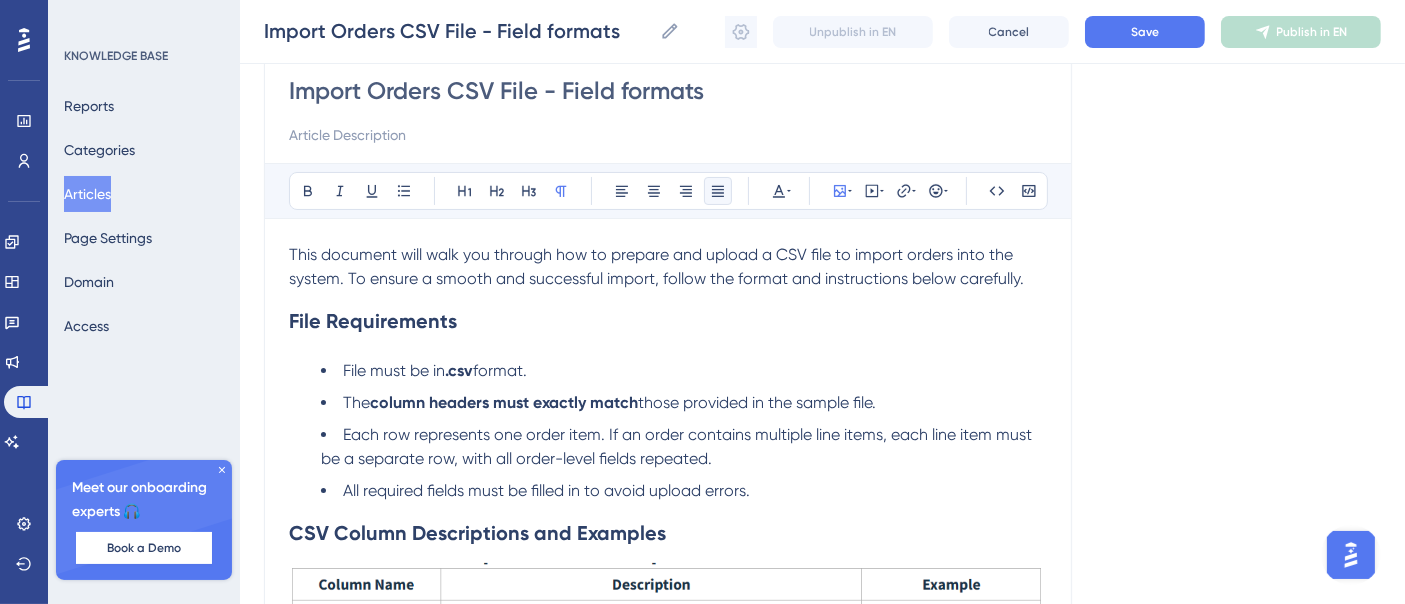 scroll, scrollTop: 71, scrollLeft: 0, axis: vertical 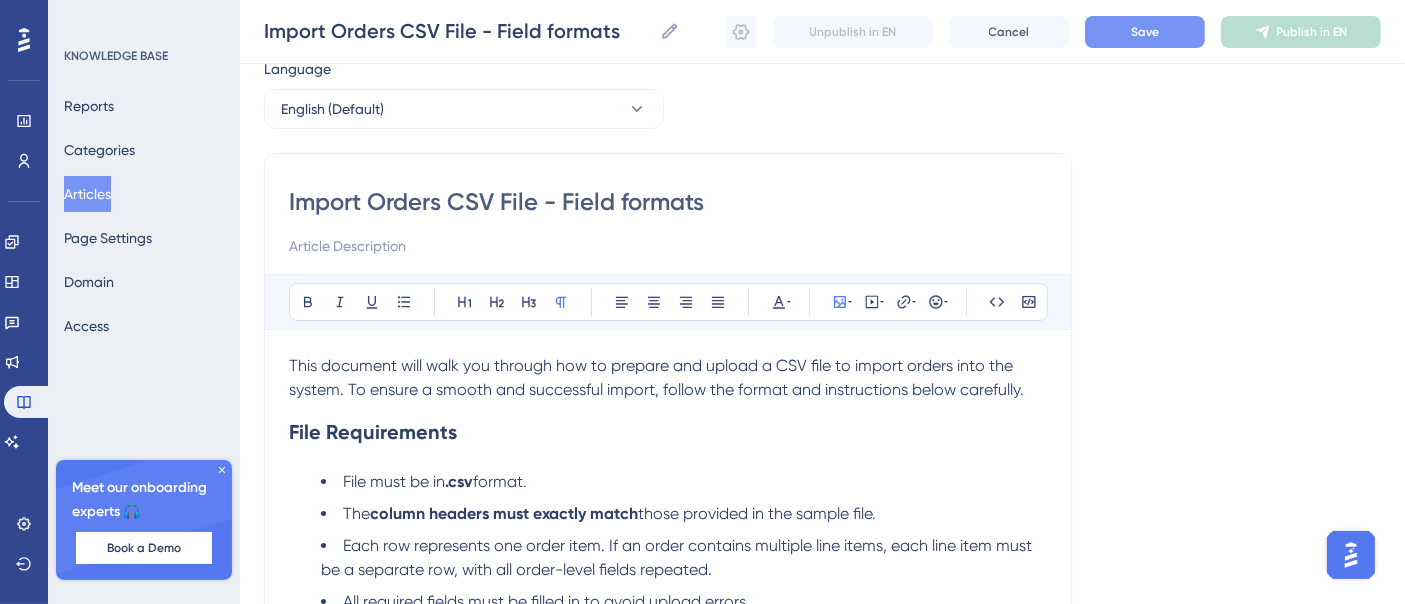 click on "Save" at bounding box center [1145, 32] 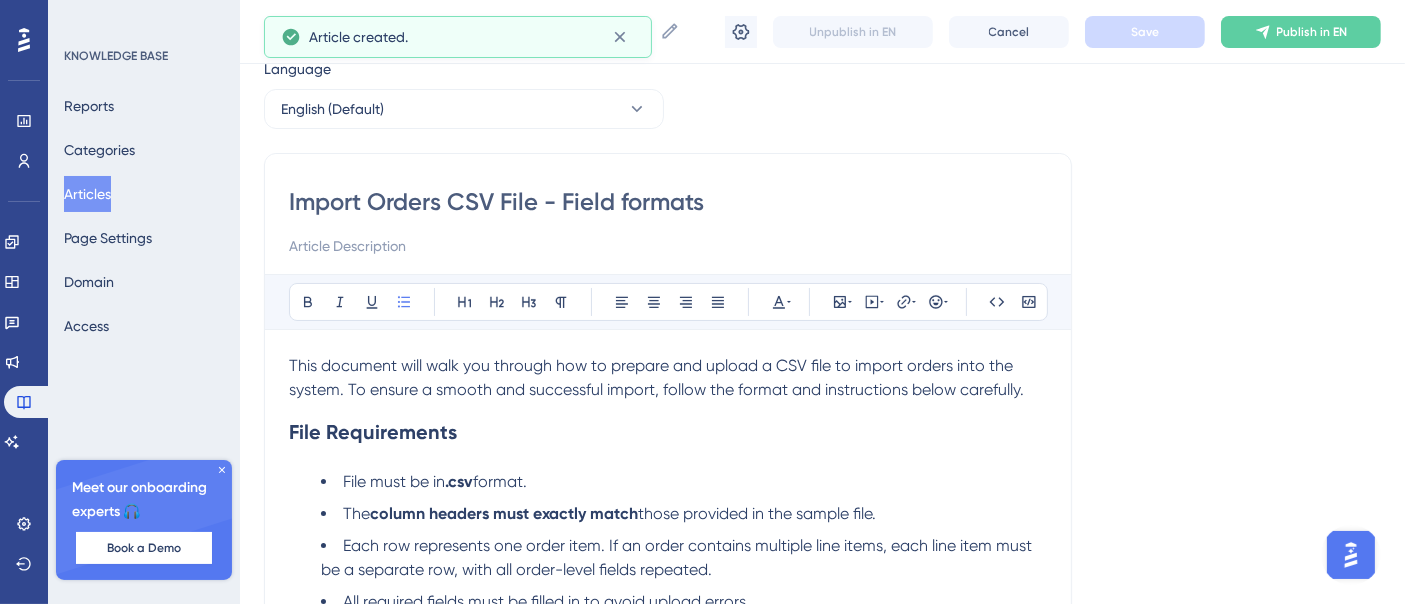 scroll, scrollTop: 364, scrollLeft: 0, axis: vertical 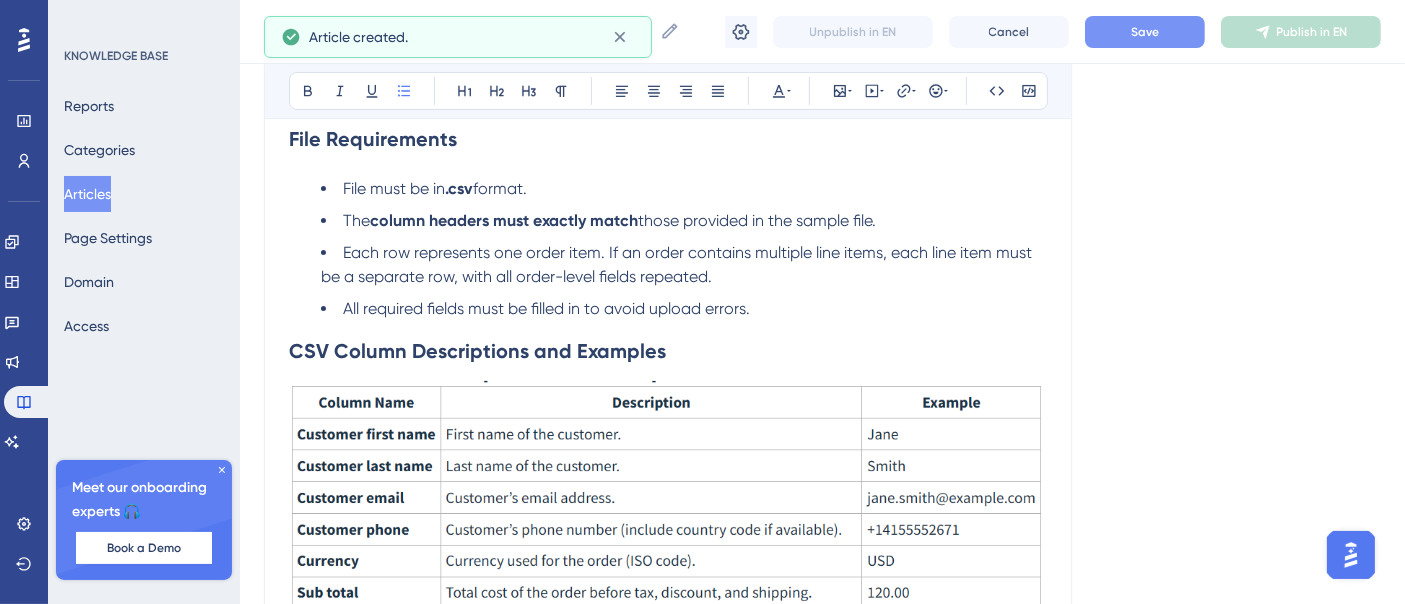 click on "Save" at bounding box center [1145, 32] 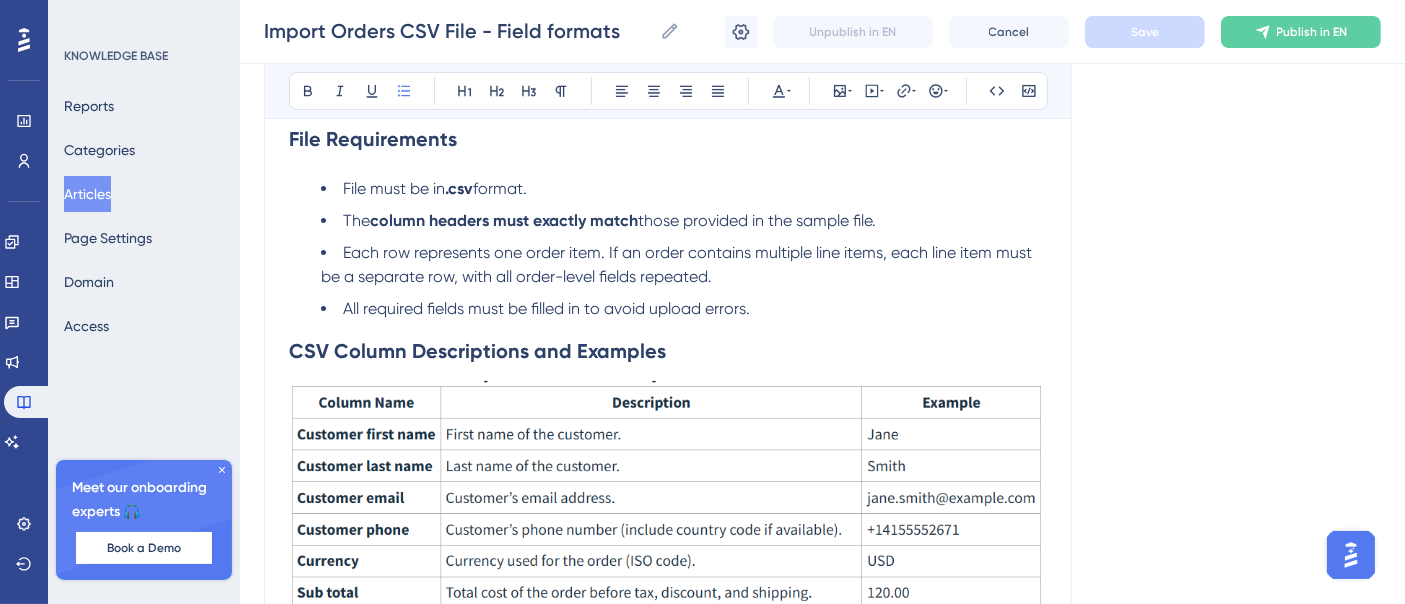 click on "Articles" at bounding box center (87, 194) 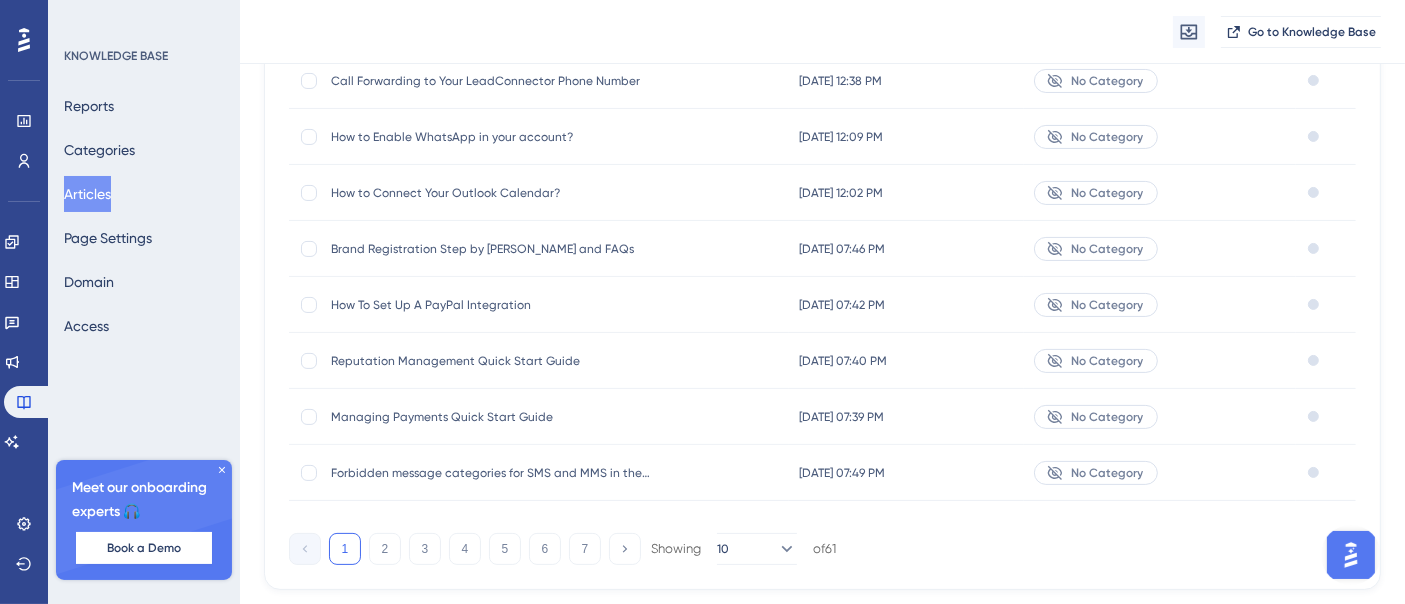 scroll, scrollTop: 0, scrollLeft: 0, axis: both 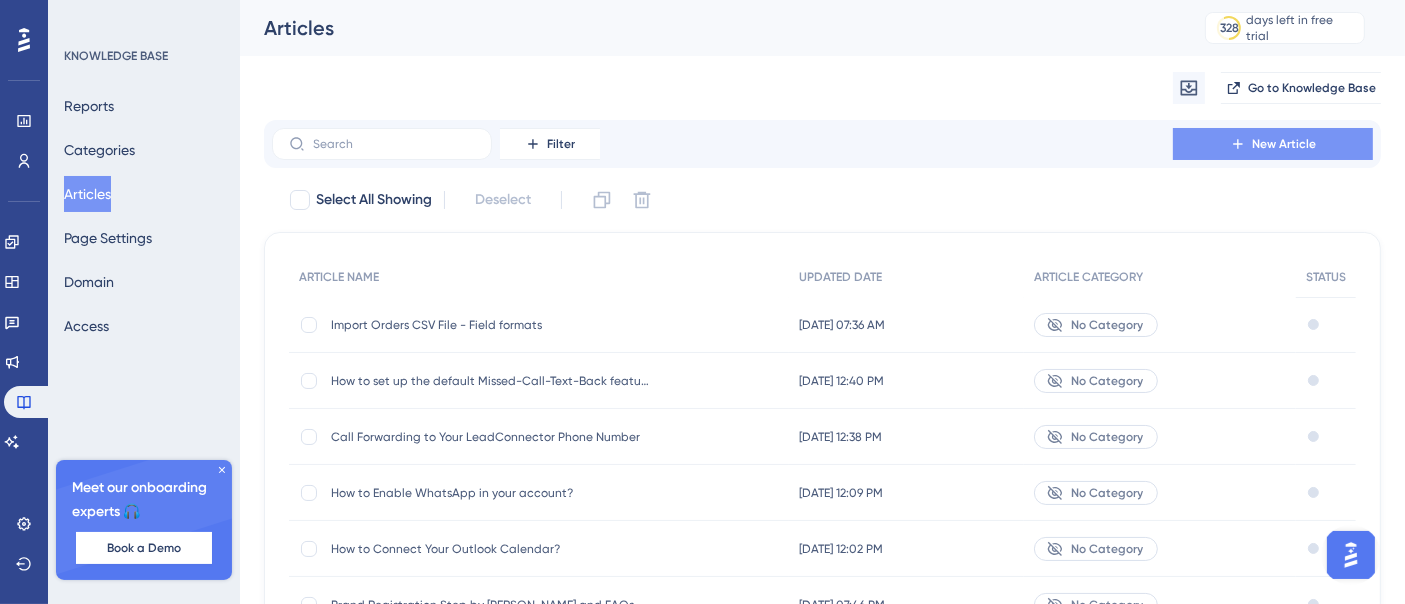 click on "New Article" at bounding box center (1273, 144) 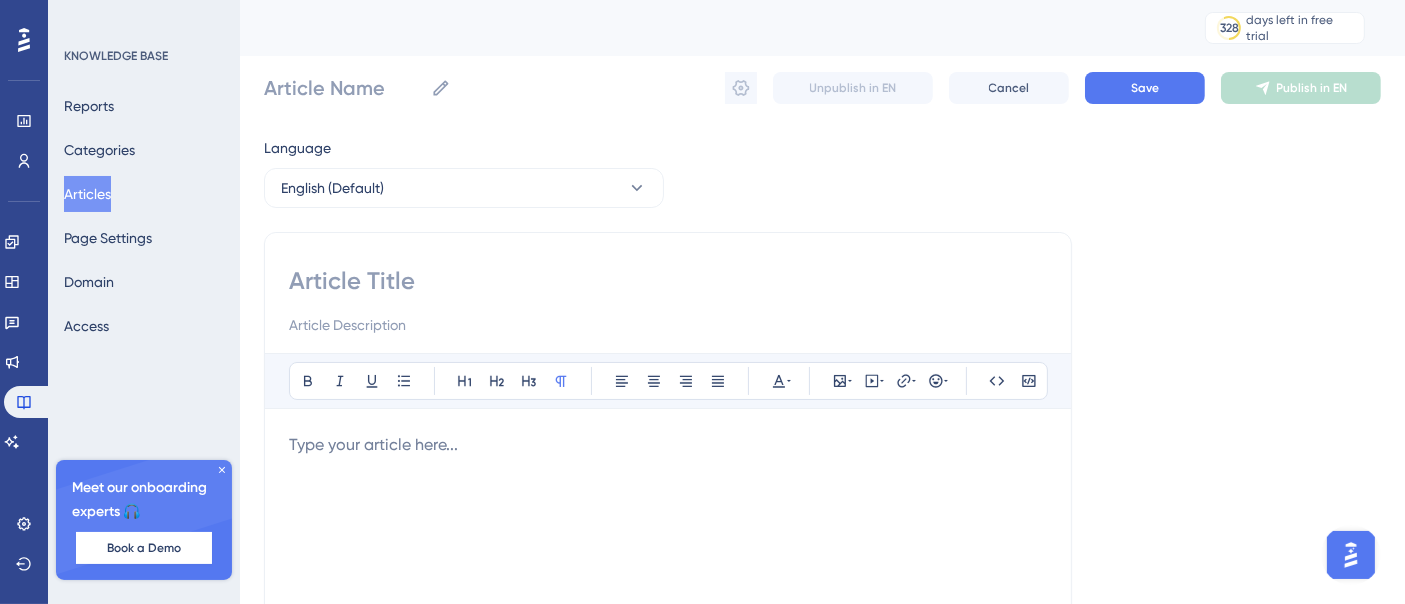 click at bounding box center (668, 281) 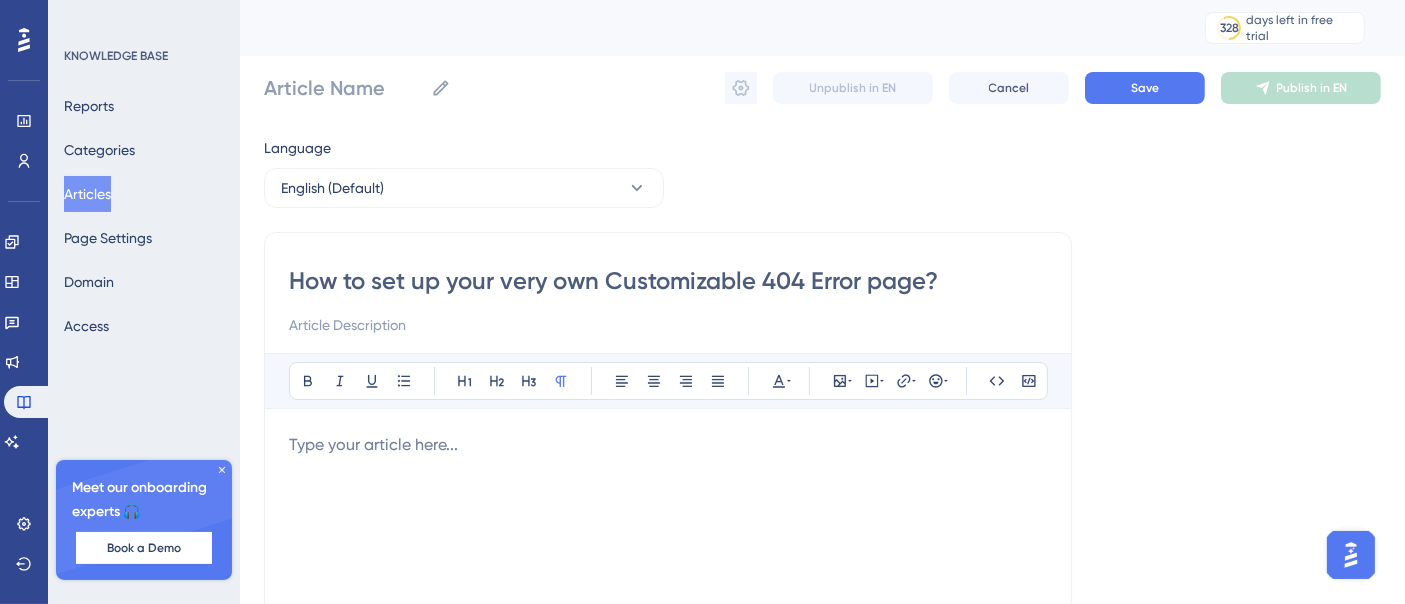 type on "How to set up your very own Customizable 404 Error page?" 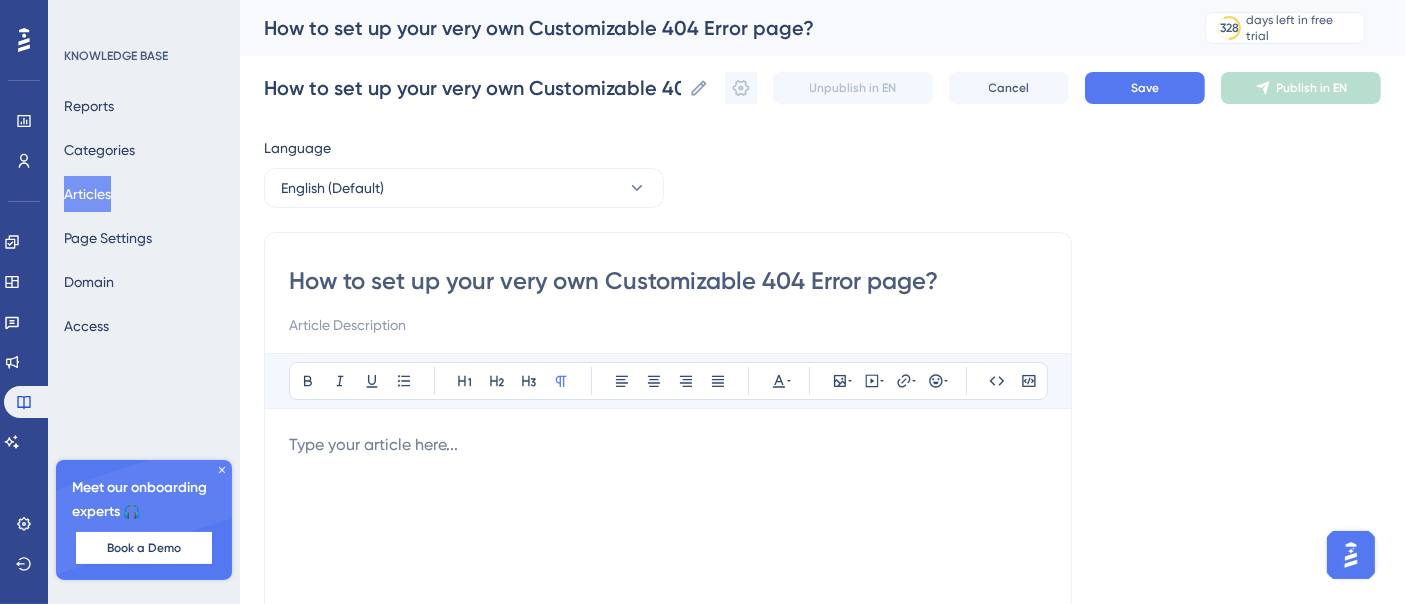 type on "How to set up your very own Customizable 404 Error page?" 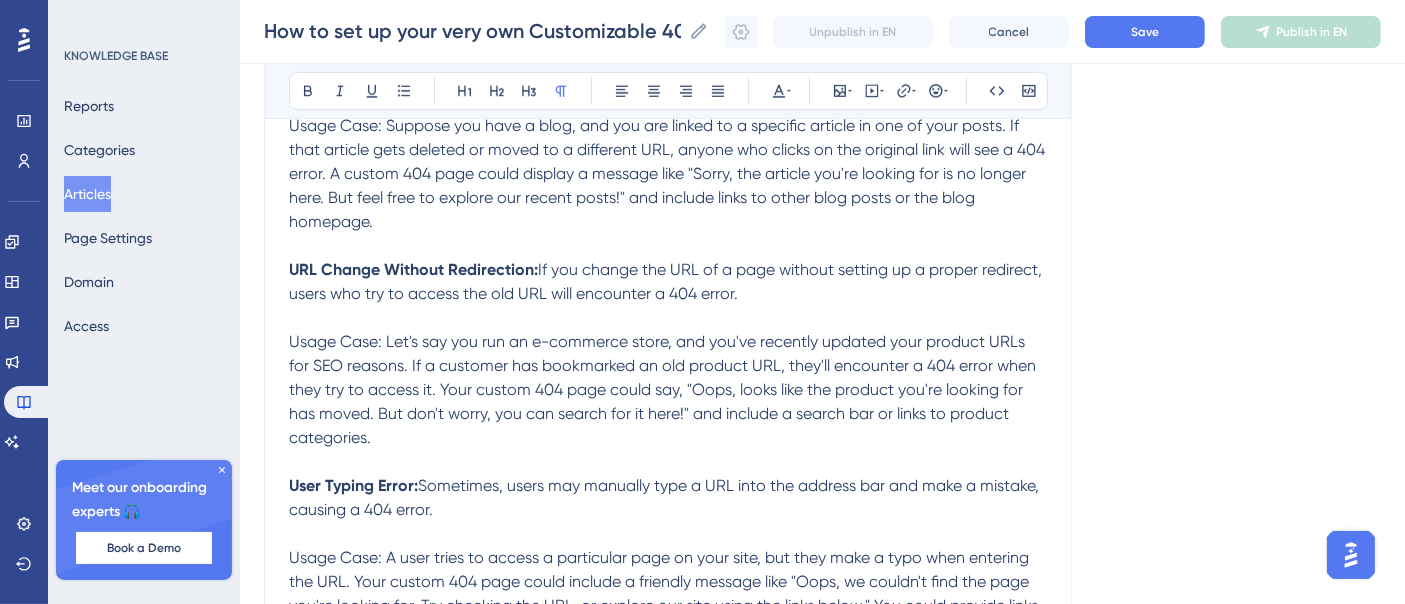 scroll, scrollTop: 753, scrollLeft: 0, axis: vertical 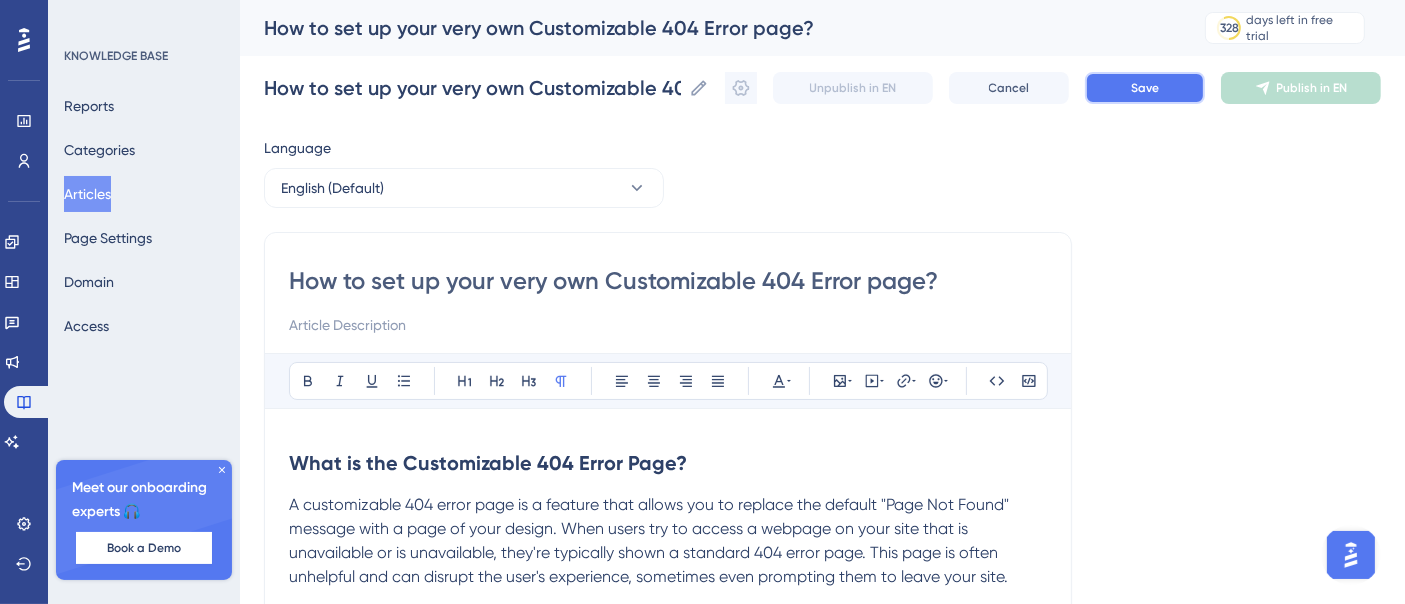 click on "Save" at bounding box center (1145, 88) 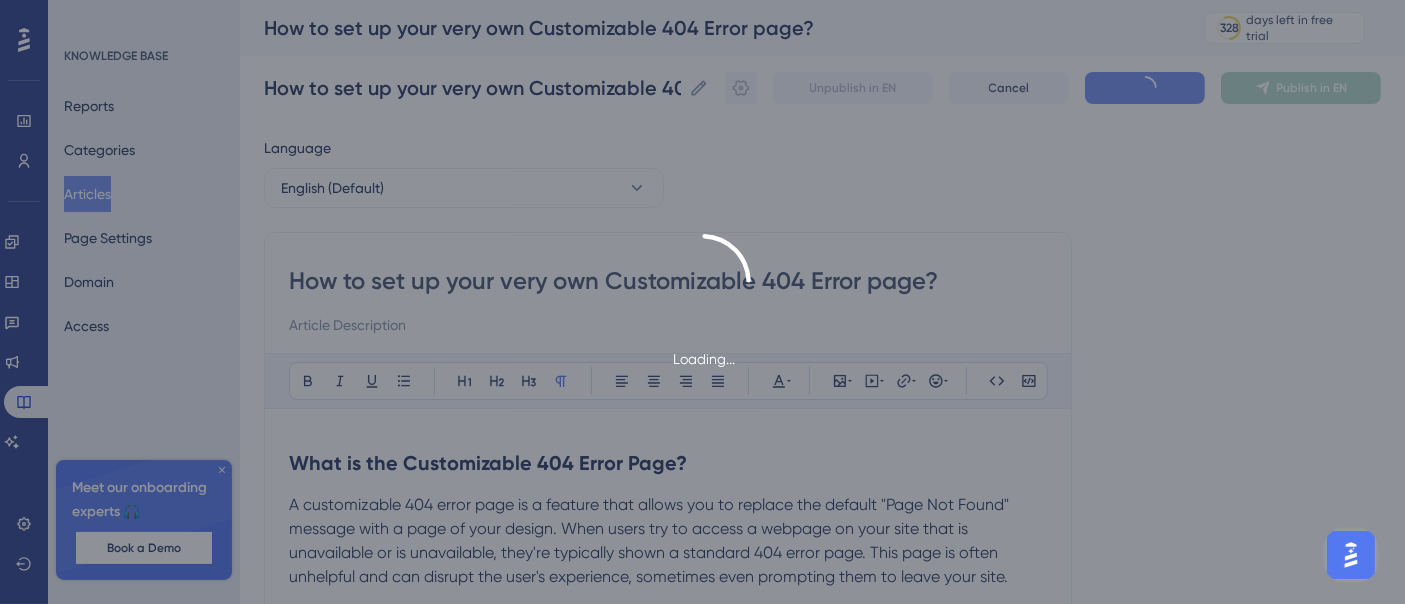 scroll, scrollTop: 3865, scrollLeft: 0, axis: vertical 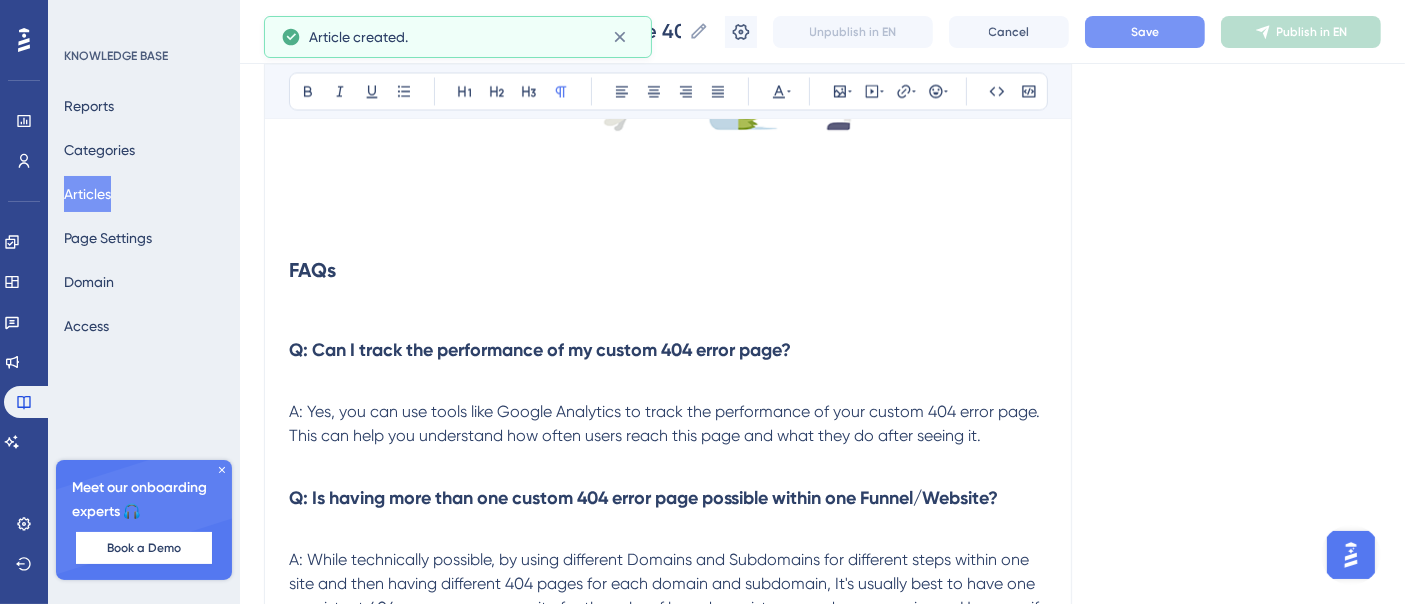click on "Save" at bounding box center [1145, 32] 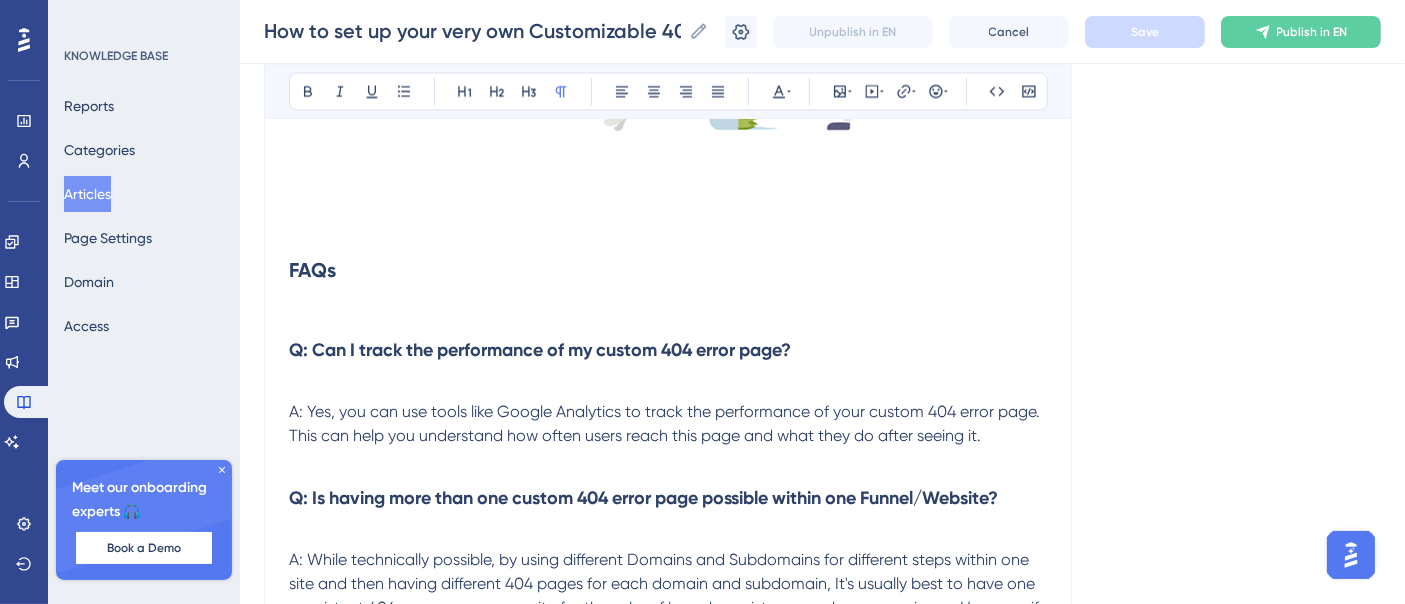 click on "Articles" at bounding box center [87, 194] 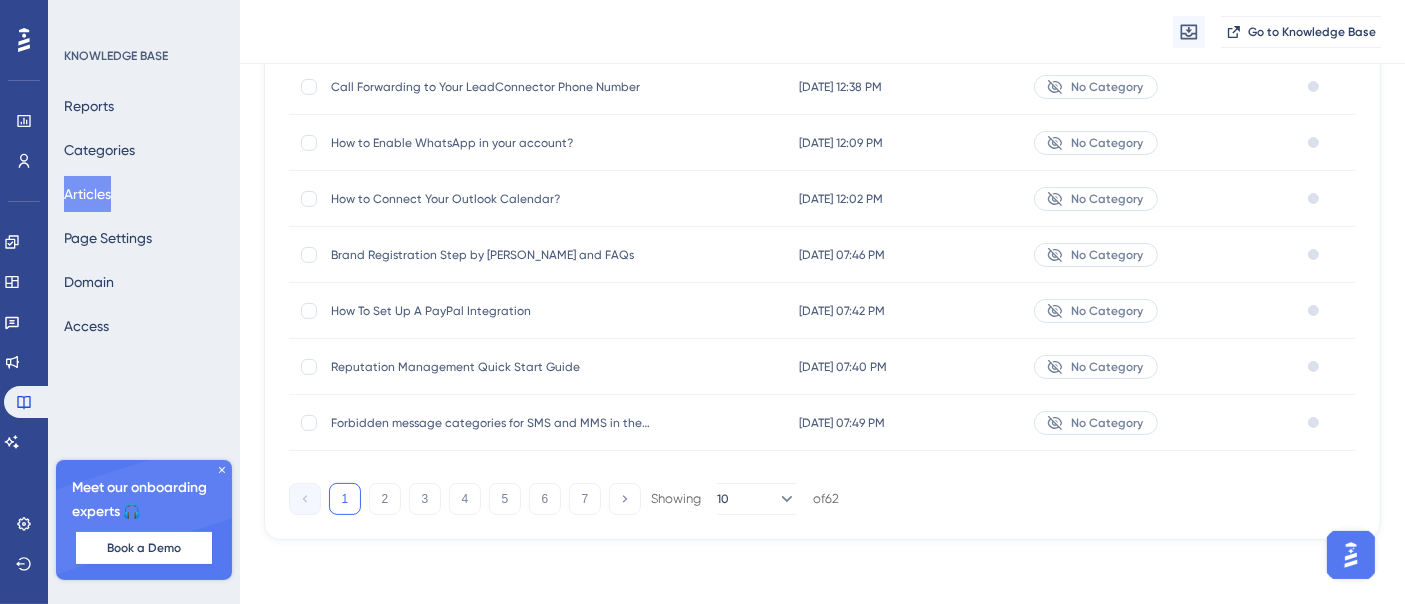 type 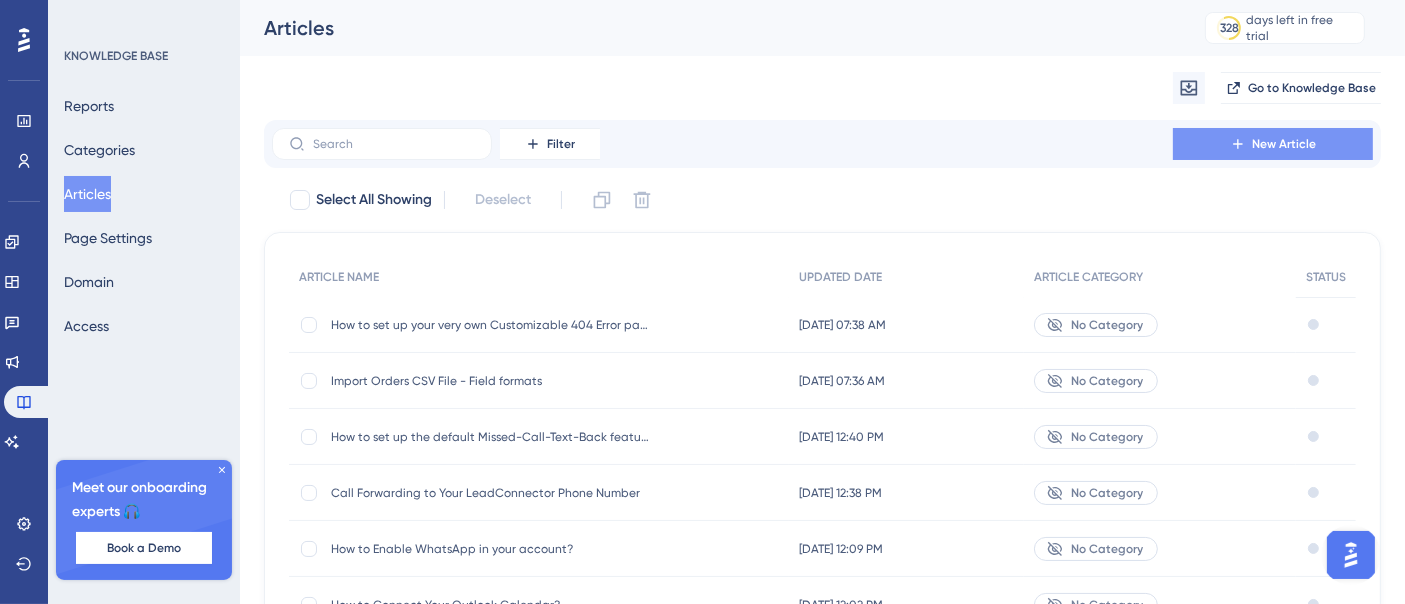 click on "New Article" at bounding box center [1284, 144] 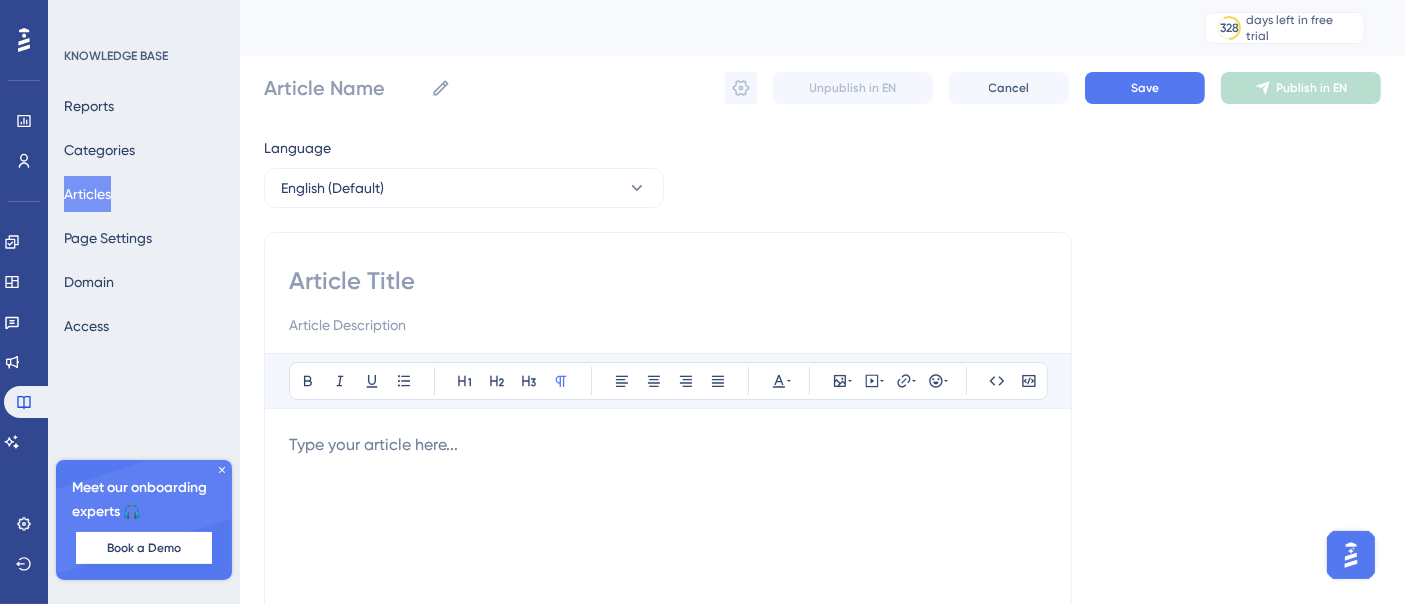 click at bounding box center [668, 281] 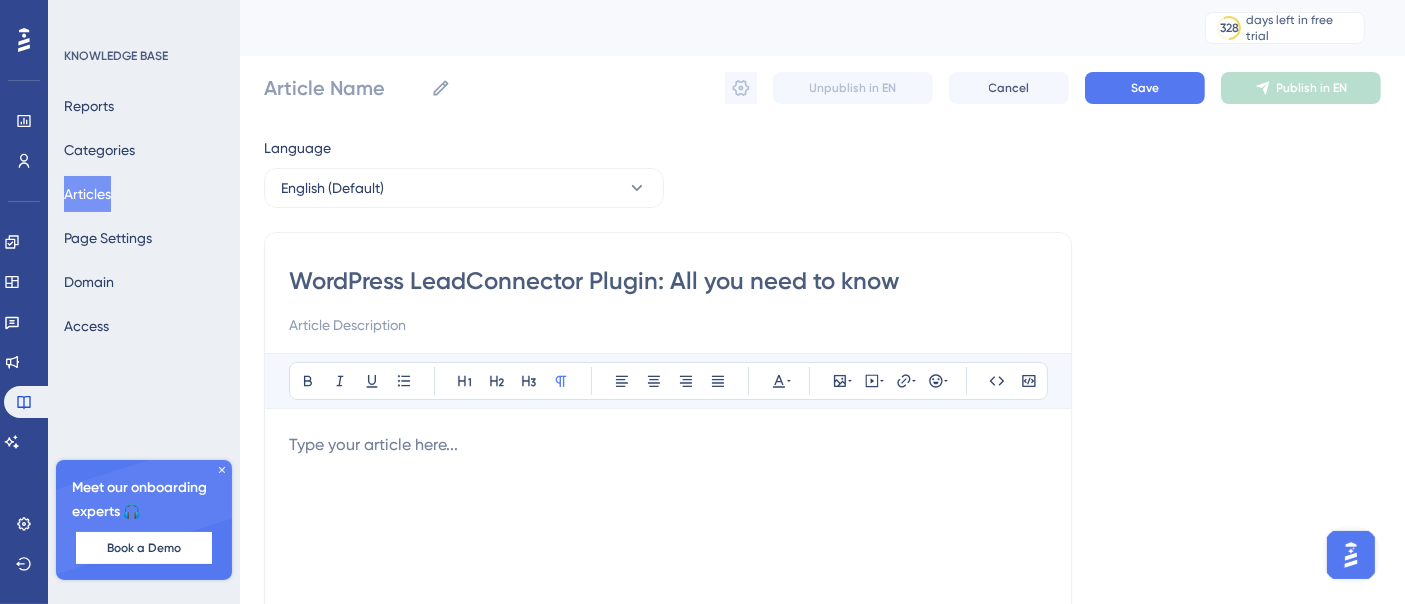 type on "WordPress LeadConnector Plugin: All you need to know" 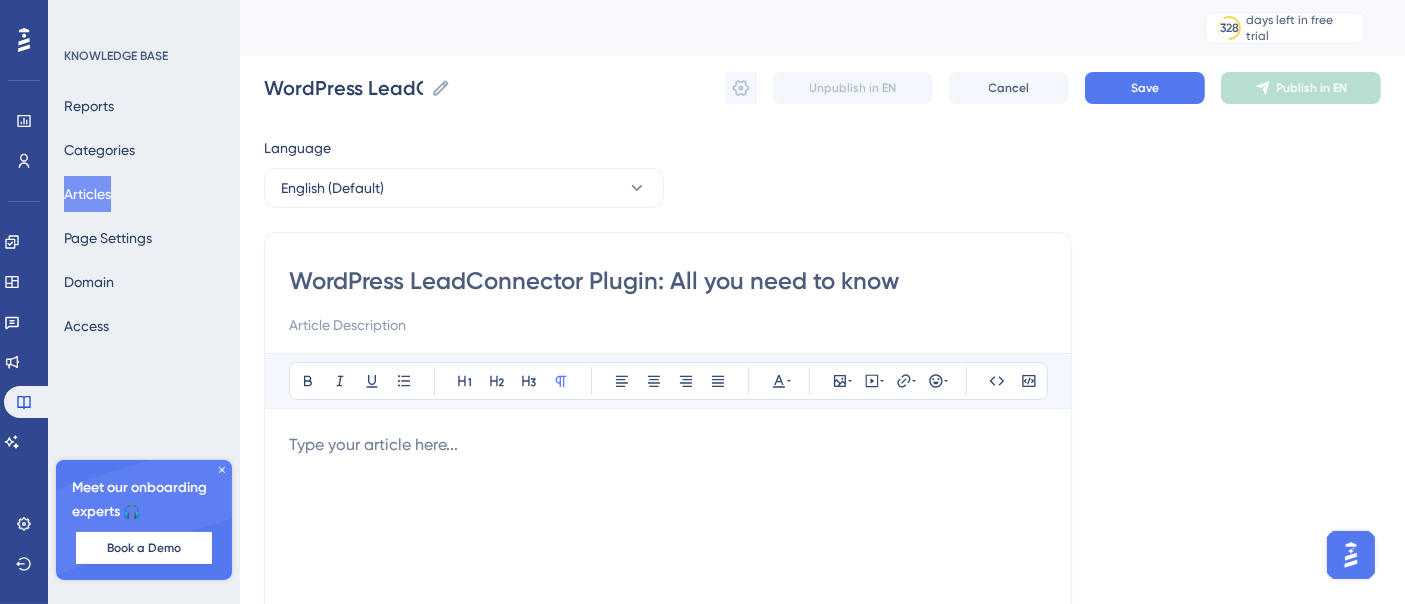 type on "WordPress LeadConnector Plugin: All you need to know" 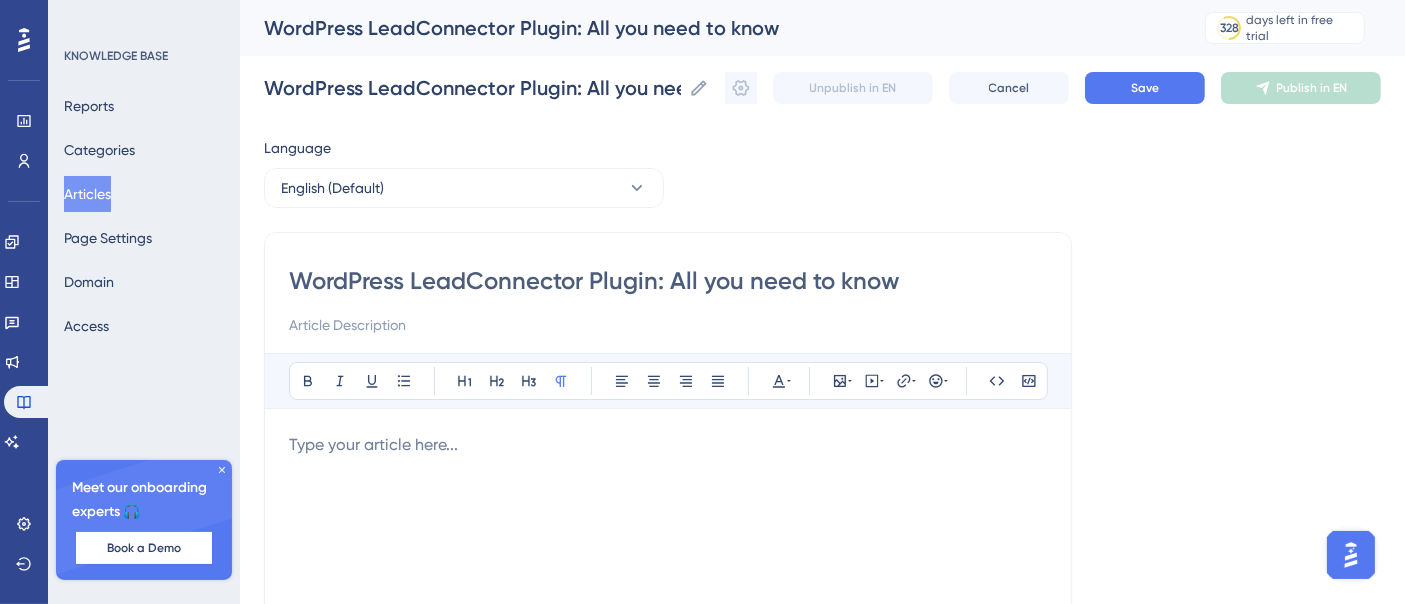 click at bounding box center (668, 653) 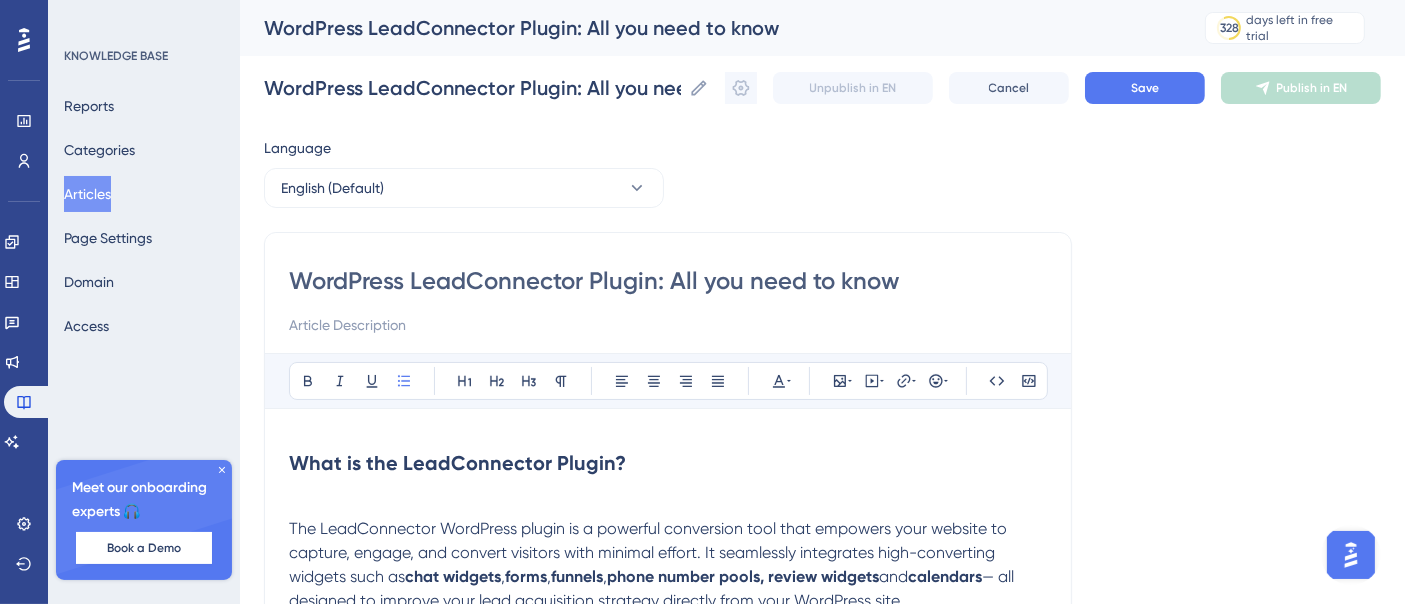 scroll, scrollTop: 2546, scrollLeft: 0, axis: vertical 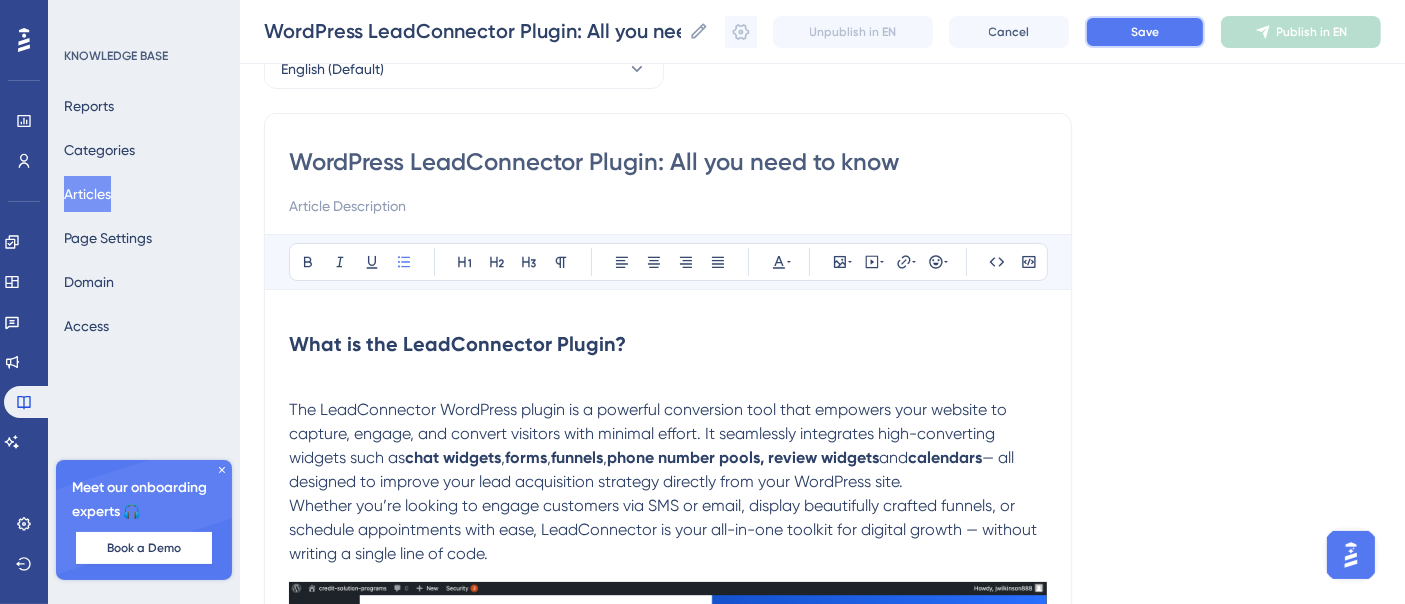 click on "Save" at bounding box center (1145, 32) 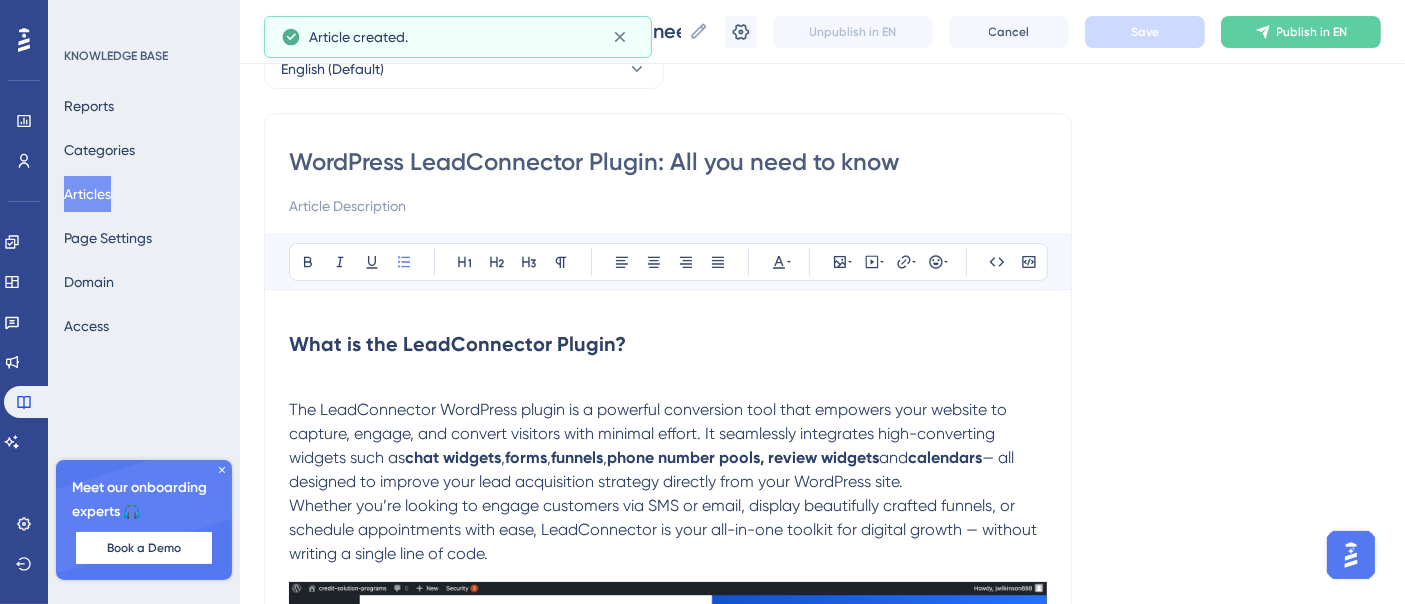 scroll, scrollTop: 2539, scrollLeft: 0, axis: vertical 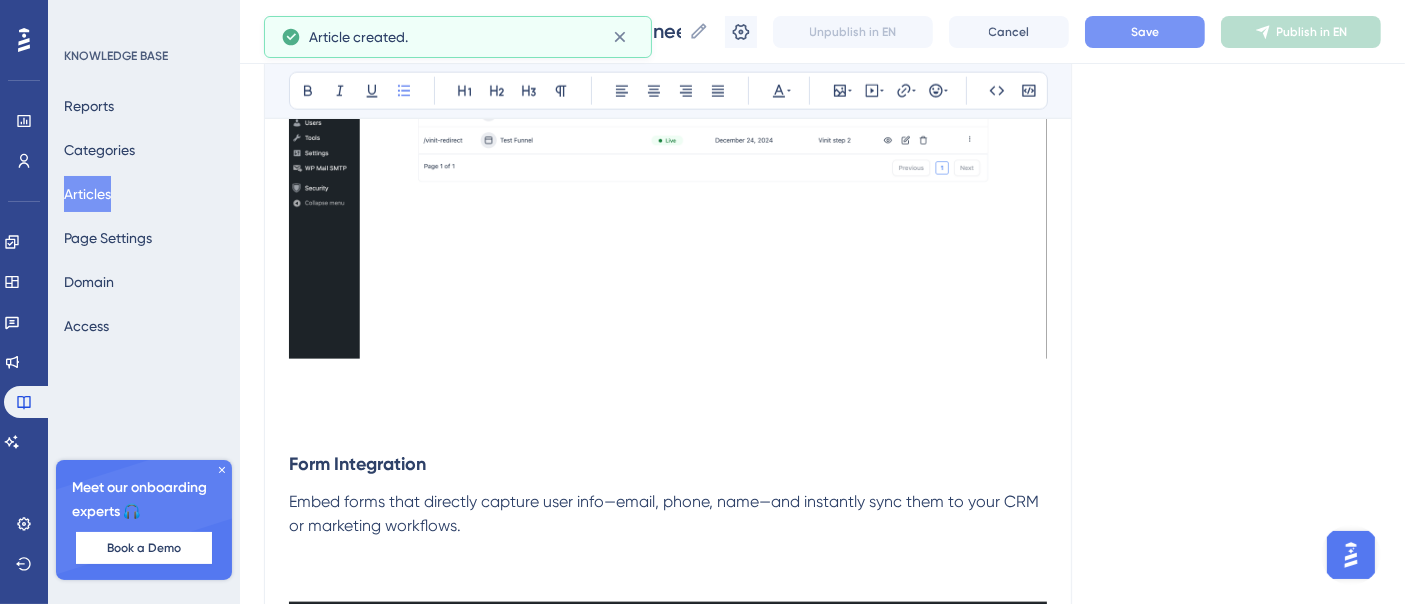 click on "Save" at bounding box center [1145, 32] 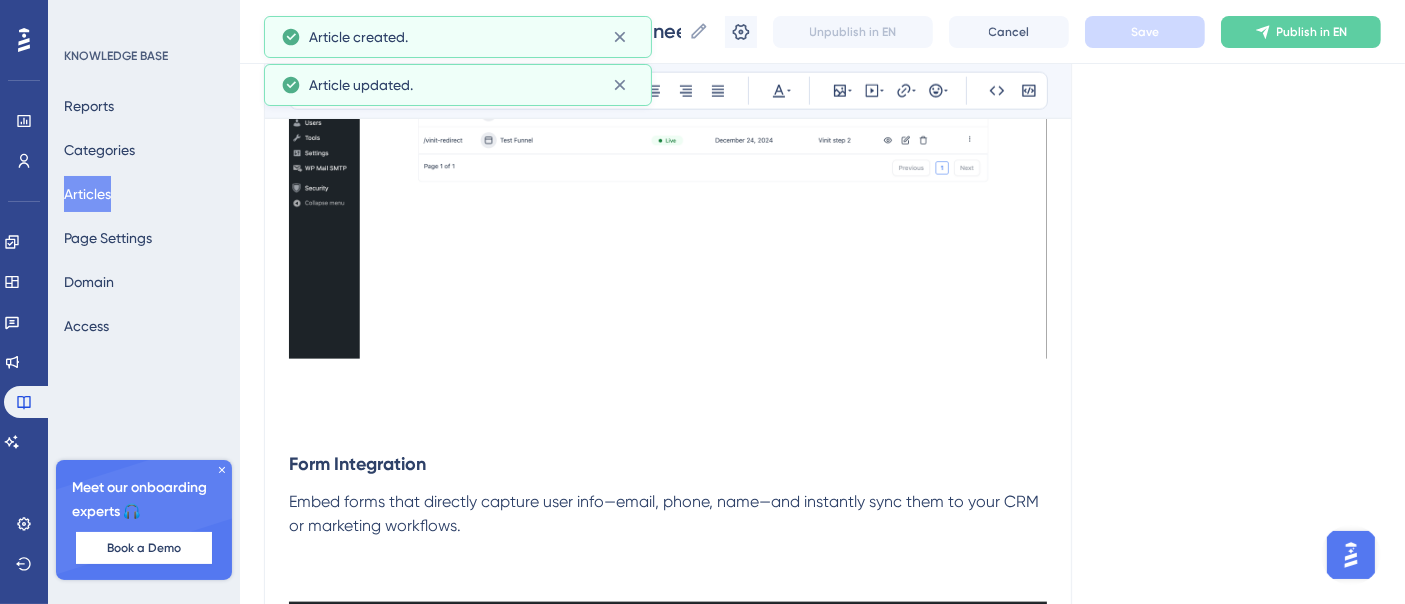 click on "Articles" at bounding box center (87, 194) 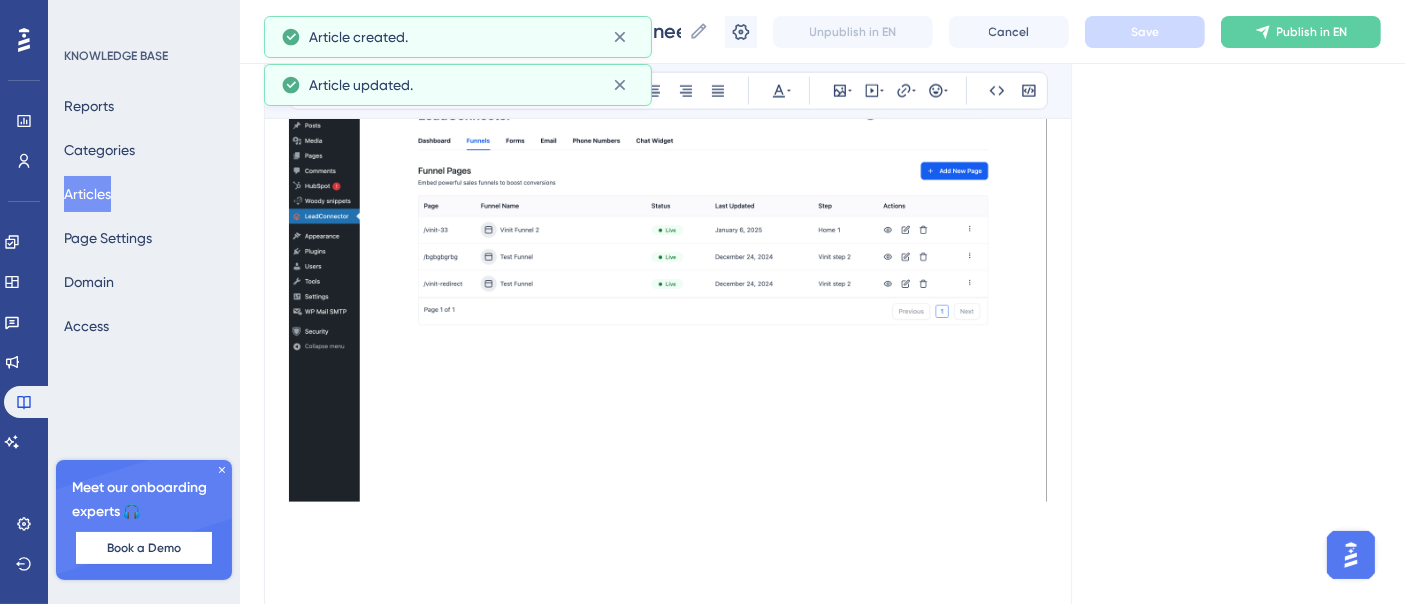 scroll, scrollTop: 0, scrollLeft: 0, axis: both 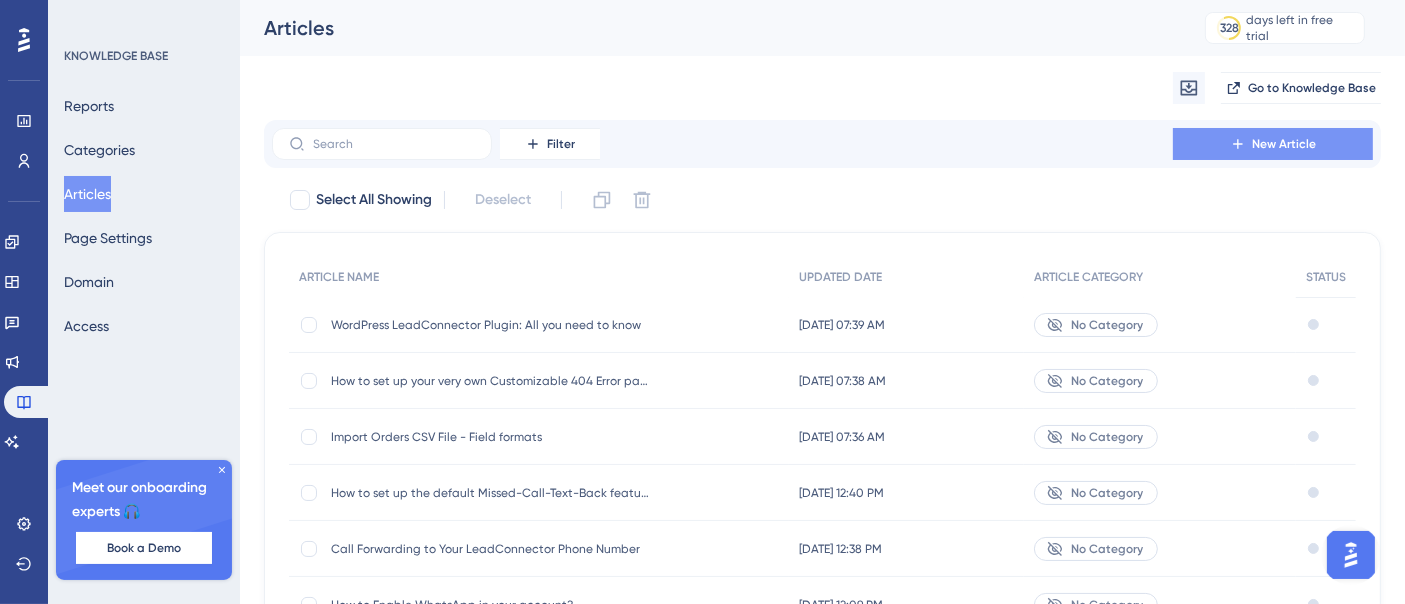 click on "New Article" at bounding box center (1284, 144) 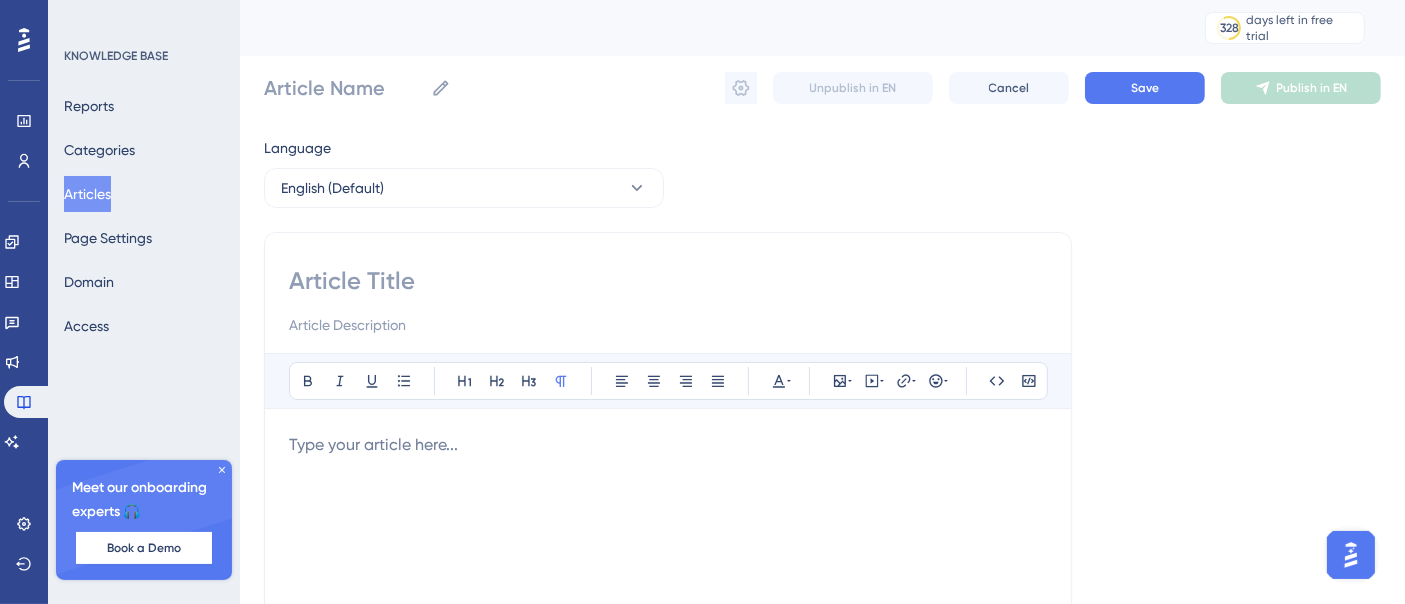 click at bounding box center (668, 281) 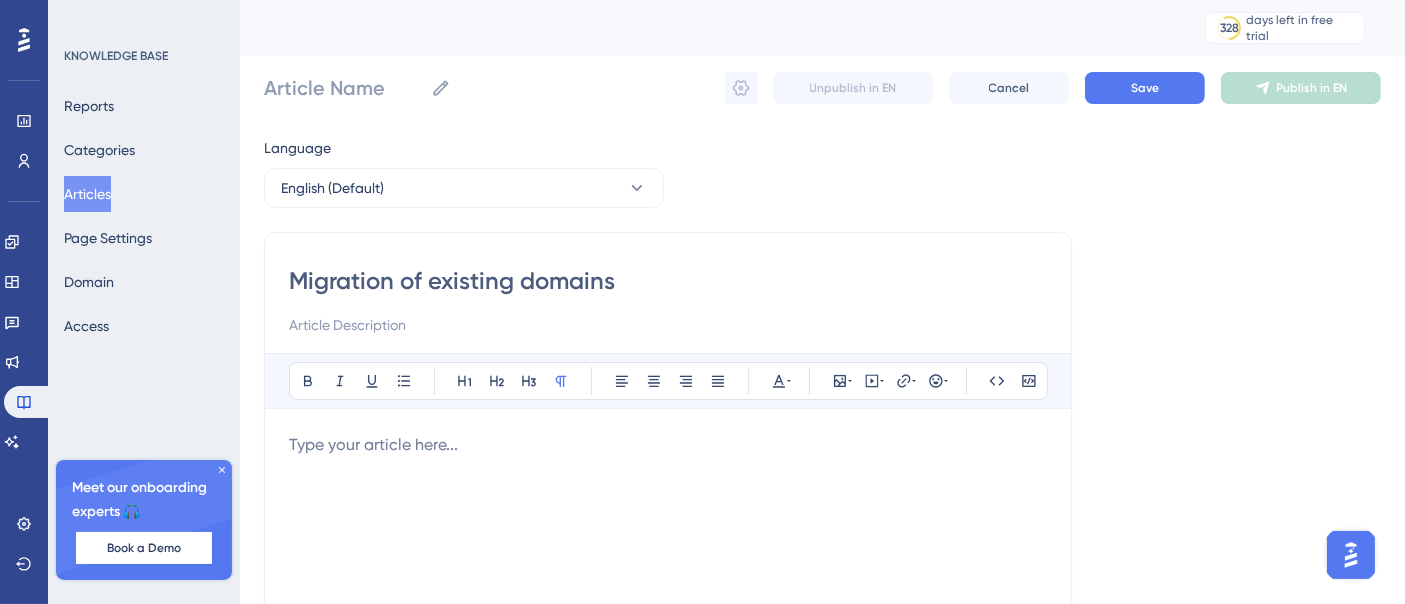 type on "Migration of existing domains" 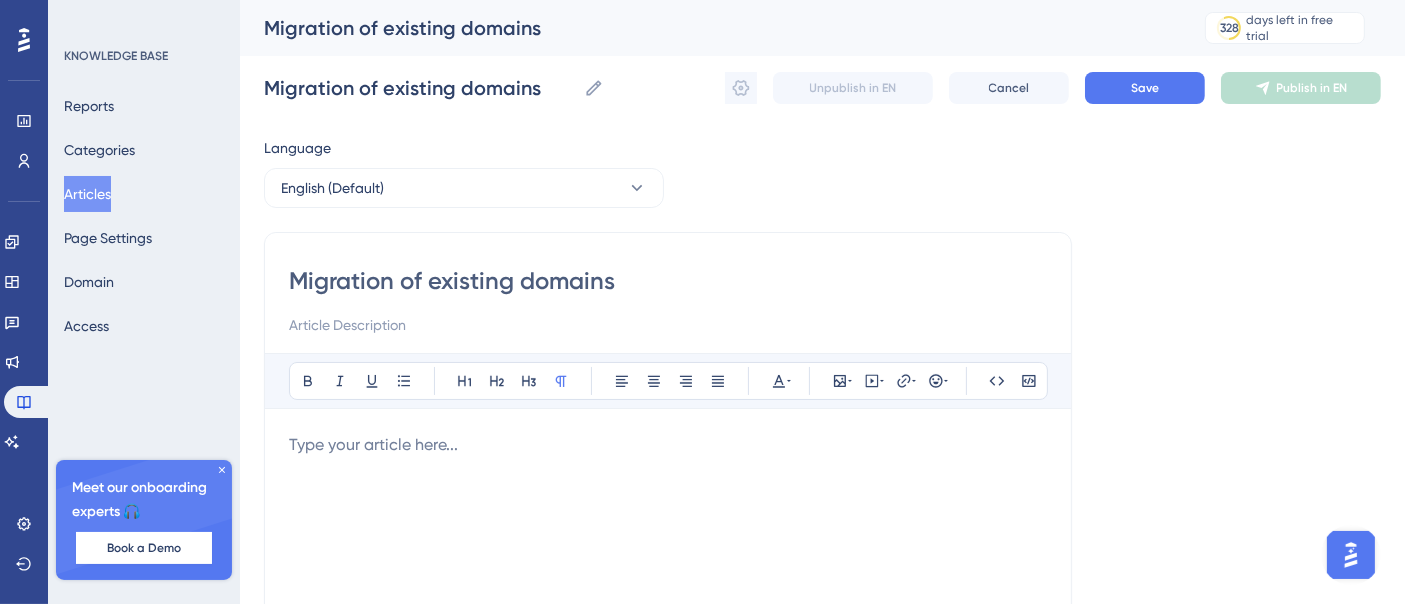 type on "Migration of existing domains" 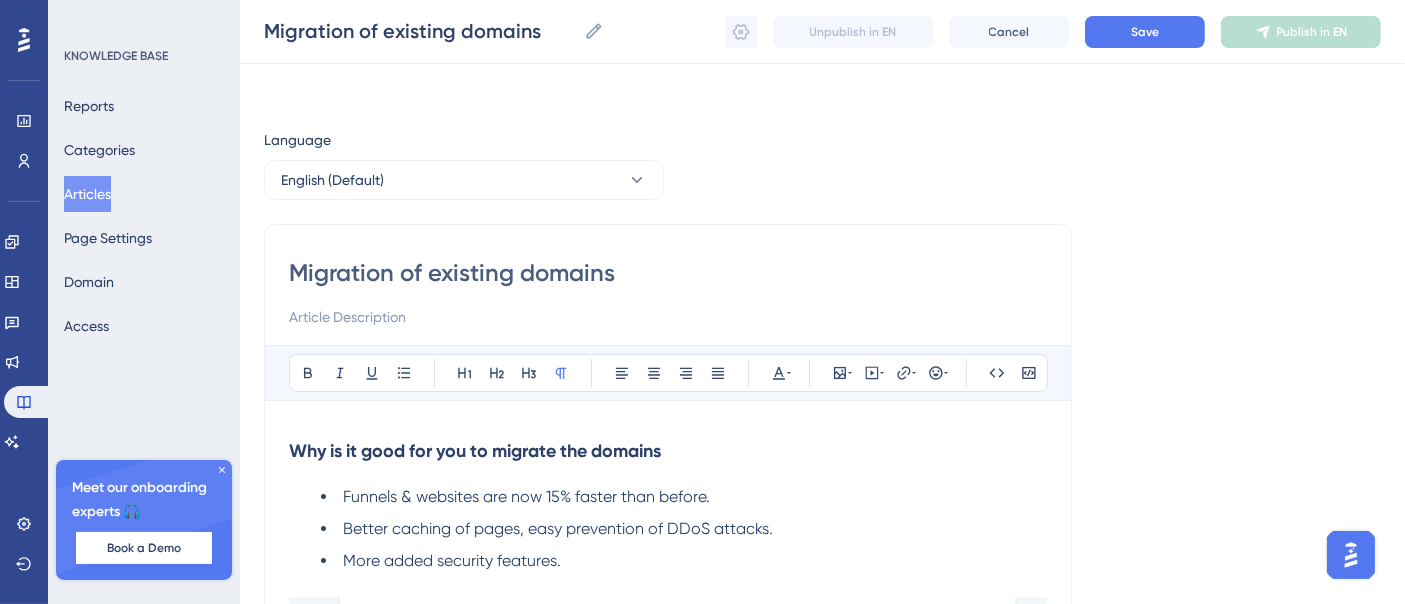 scroll, scrollTop: 694, scrollLeft: 0, axis: vertical 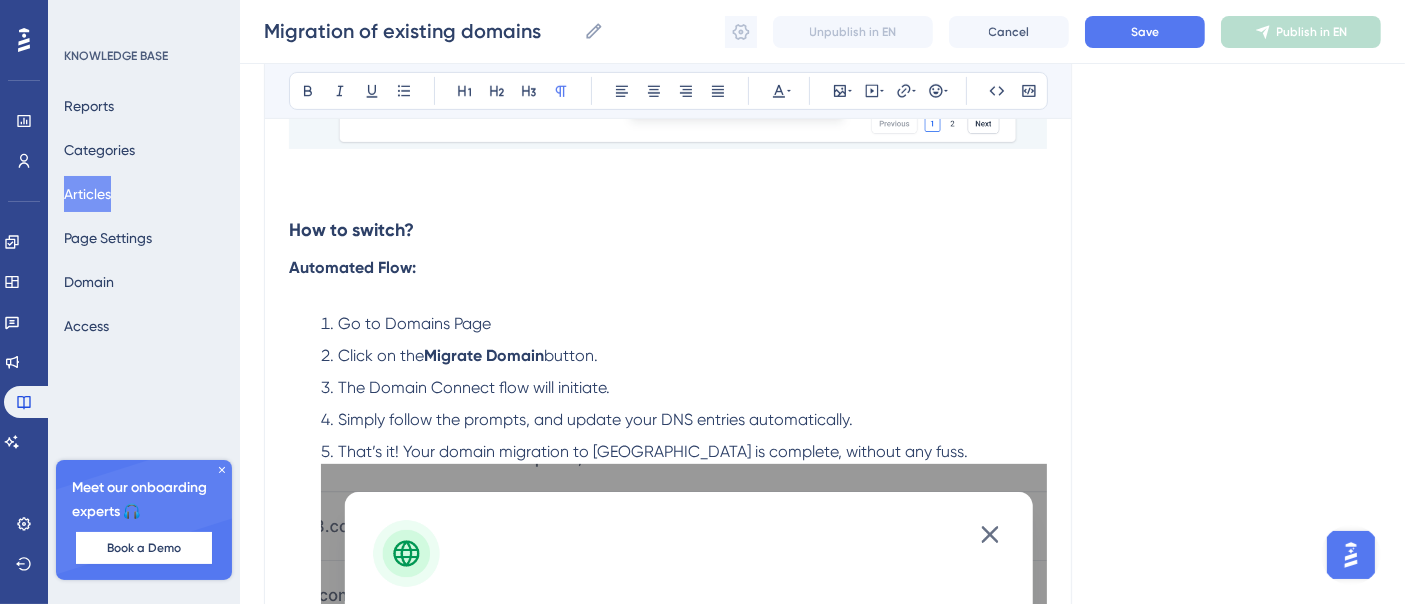 drag, startPoint x: 1162, startPoint y: 184, endPoint x: 1120, endPoint y: 86, distance: 106.62083 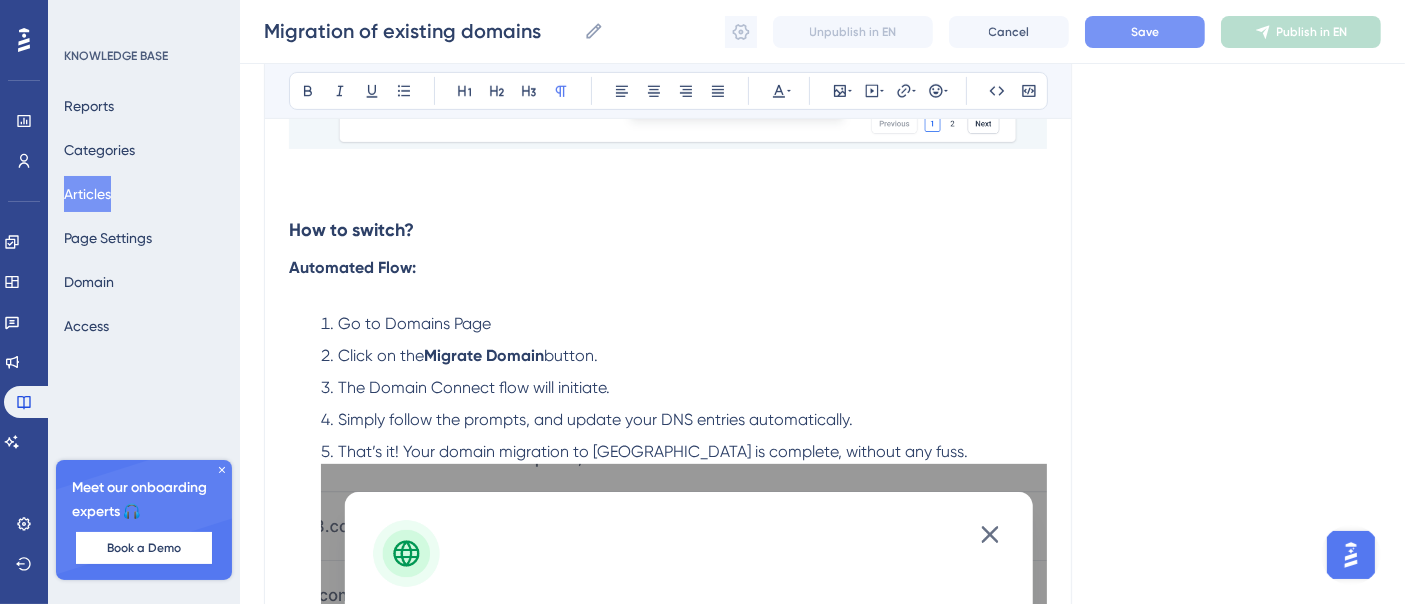 click on "Save" at bounding box center [1145, 32] 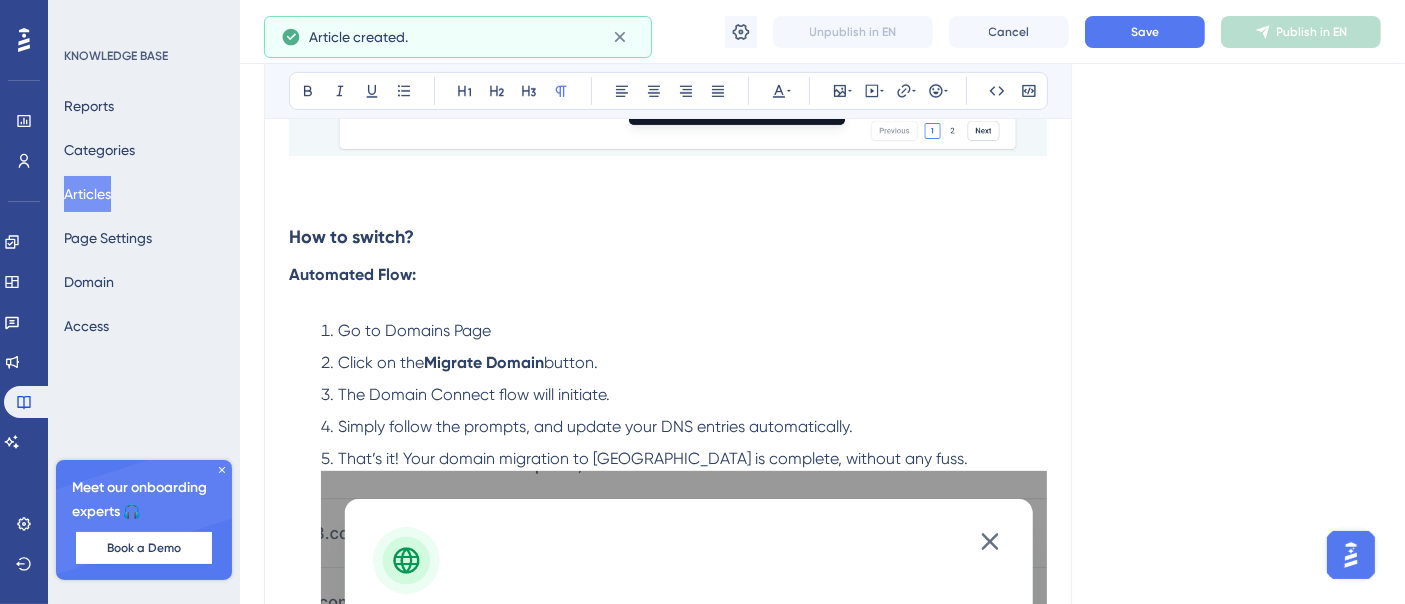 scroll, scrollTop: 798, scrollLeft: 0, axis: vertical 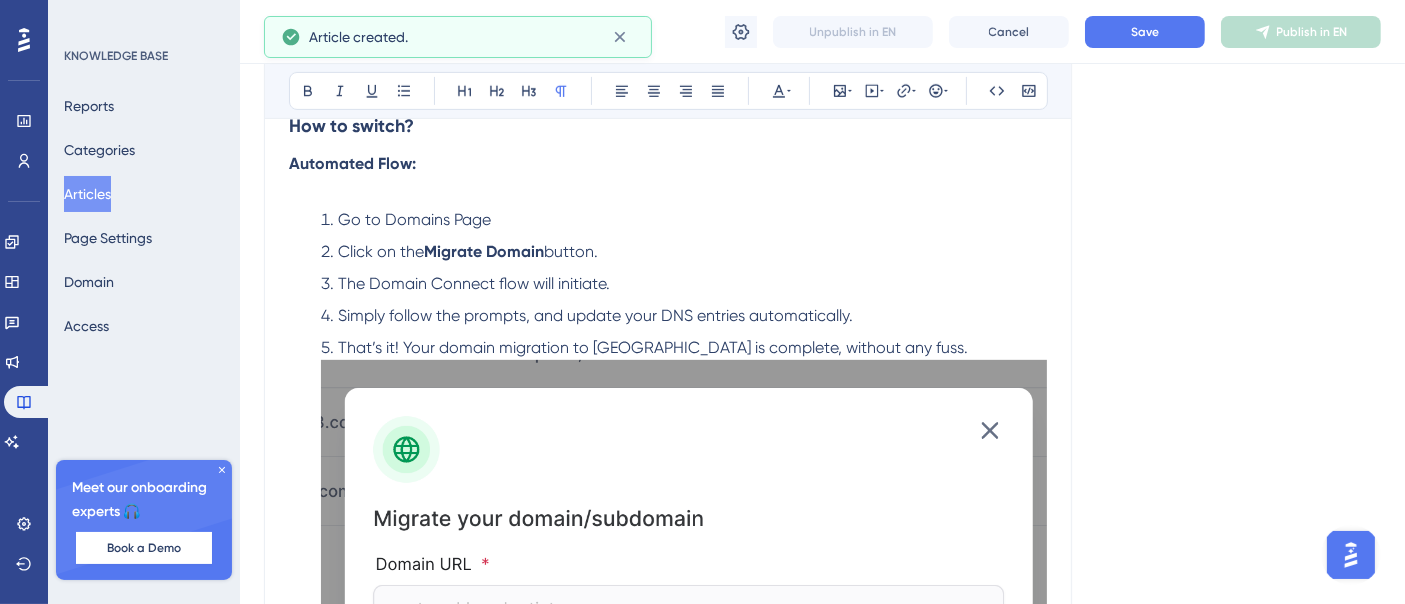 click on "Migration of existing domains Migration of existing domains Unpublish in EN Cancel Save Publish in EN" at bounding box center [822, 32] 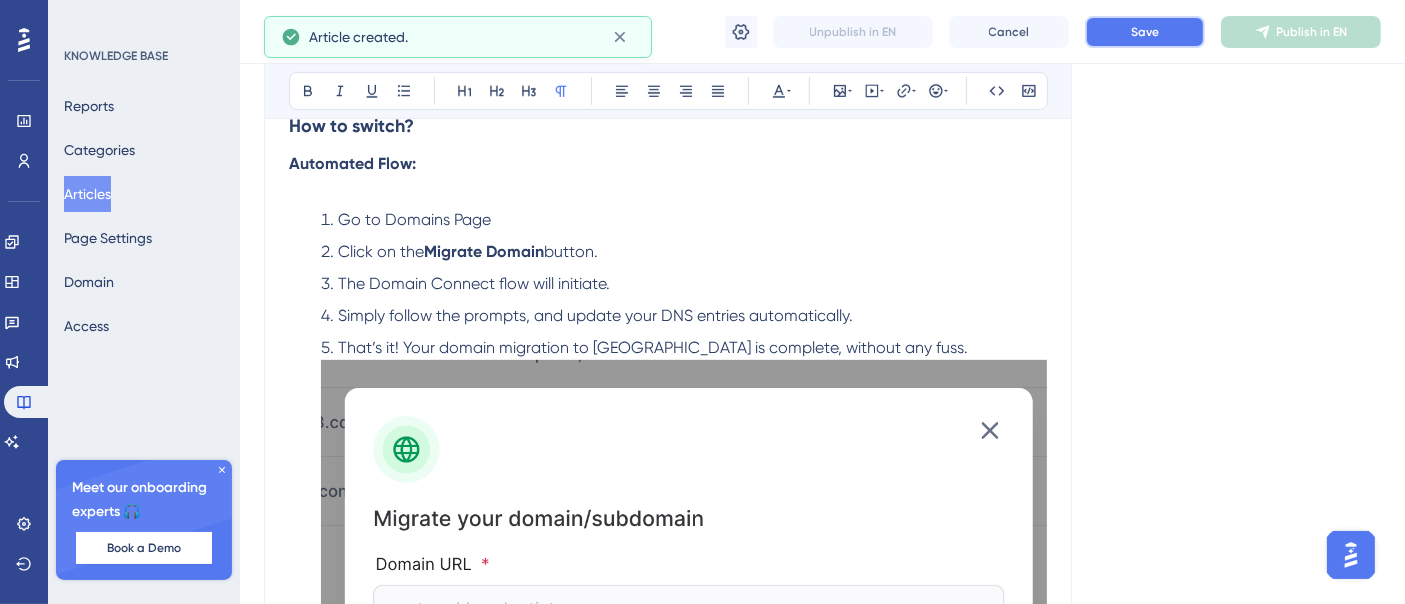click on "Save" at bounding box center [1145, 32] 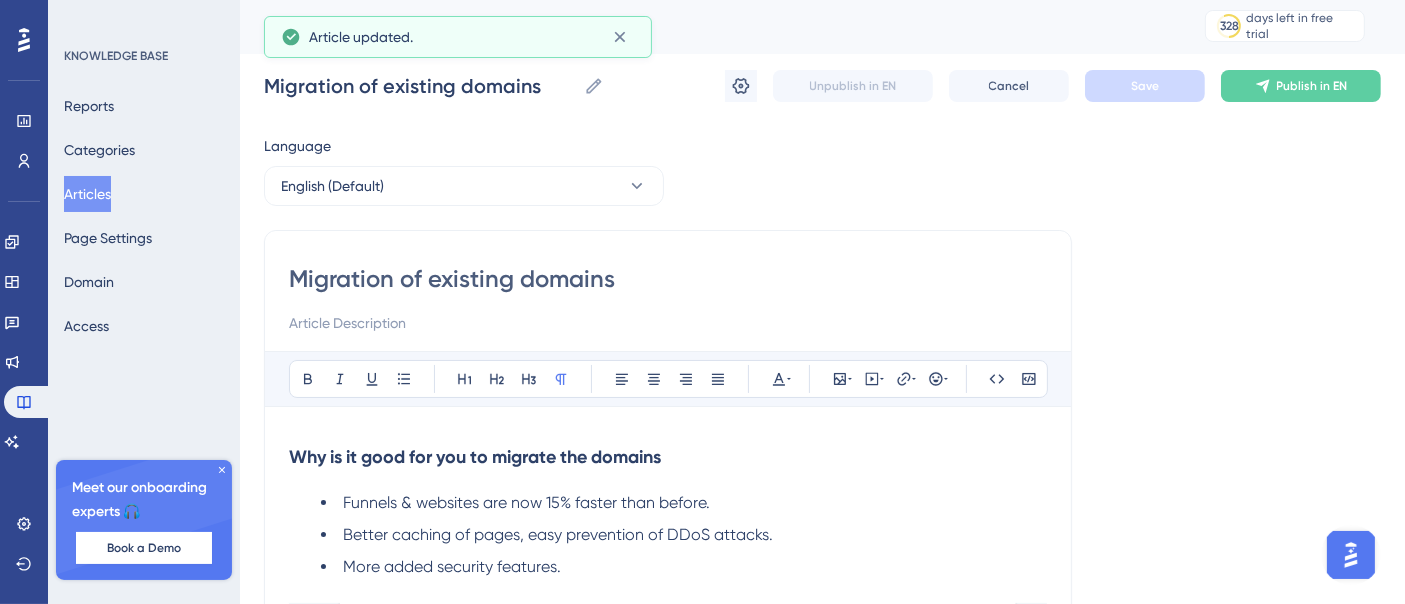scroll, scrollTop: 0, scrollLeft: 0, axis: both 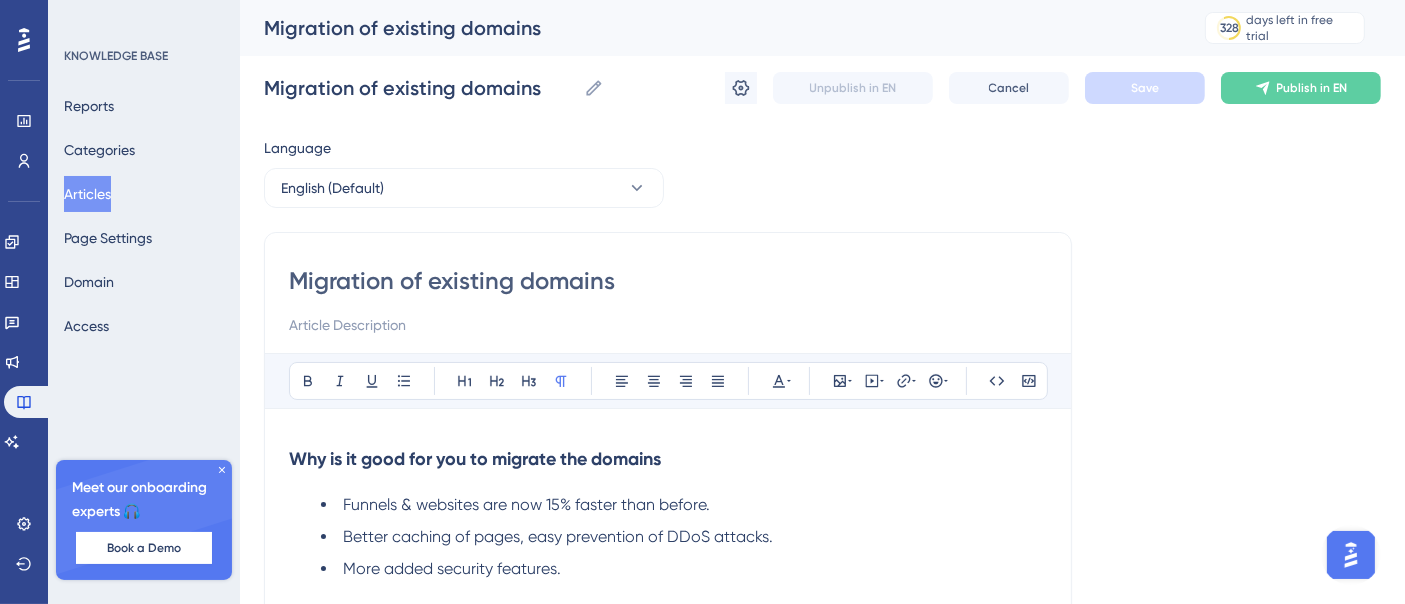 click at bounding box center [668, 325] 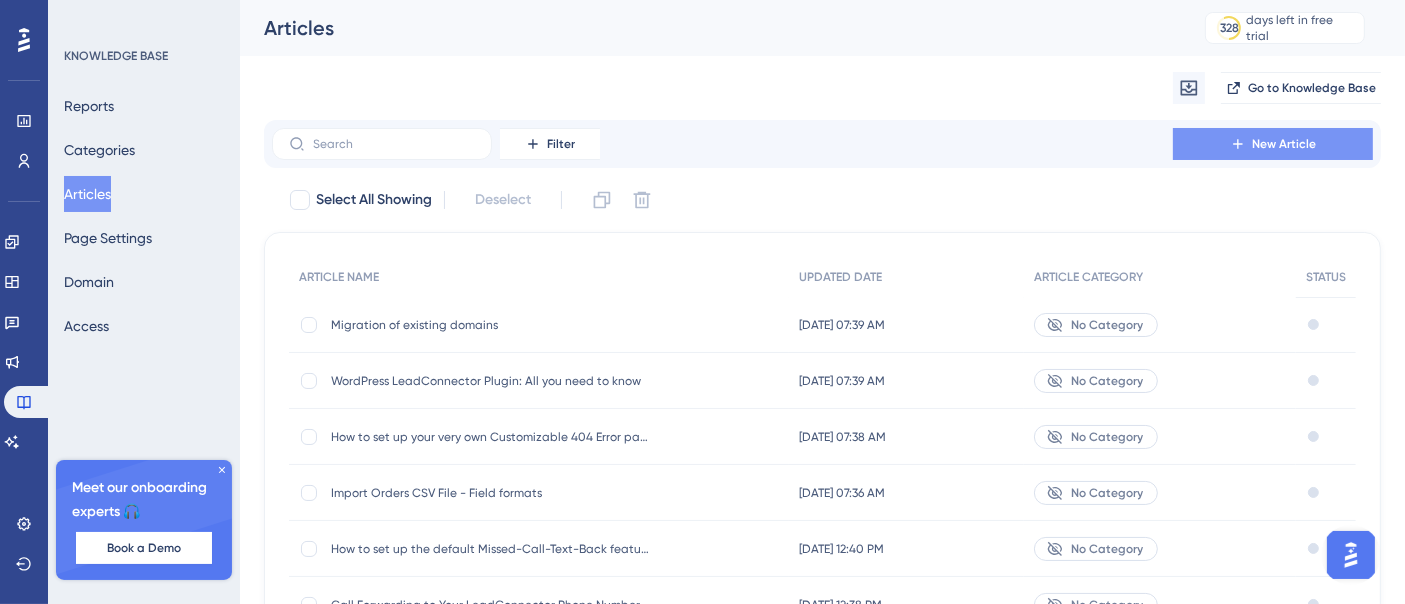 click on "New Article" at bounding box center (1273, 144) 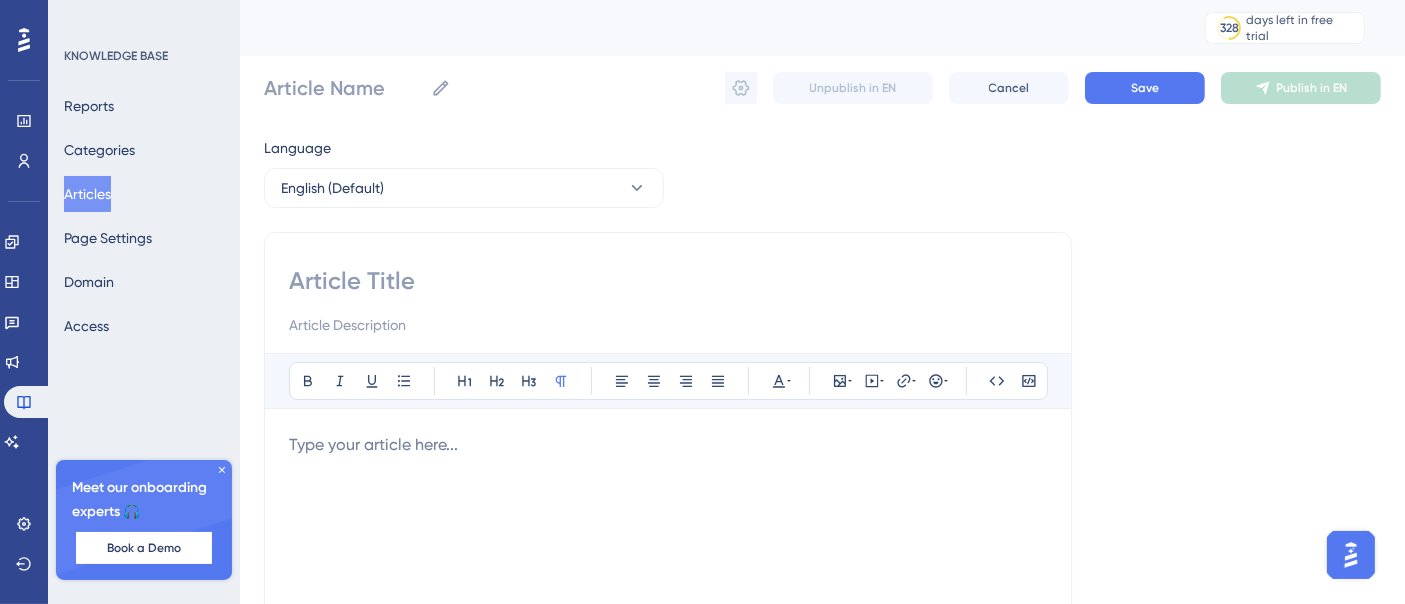 click at bounding box center (668, 281) 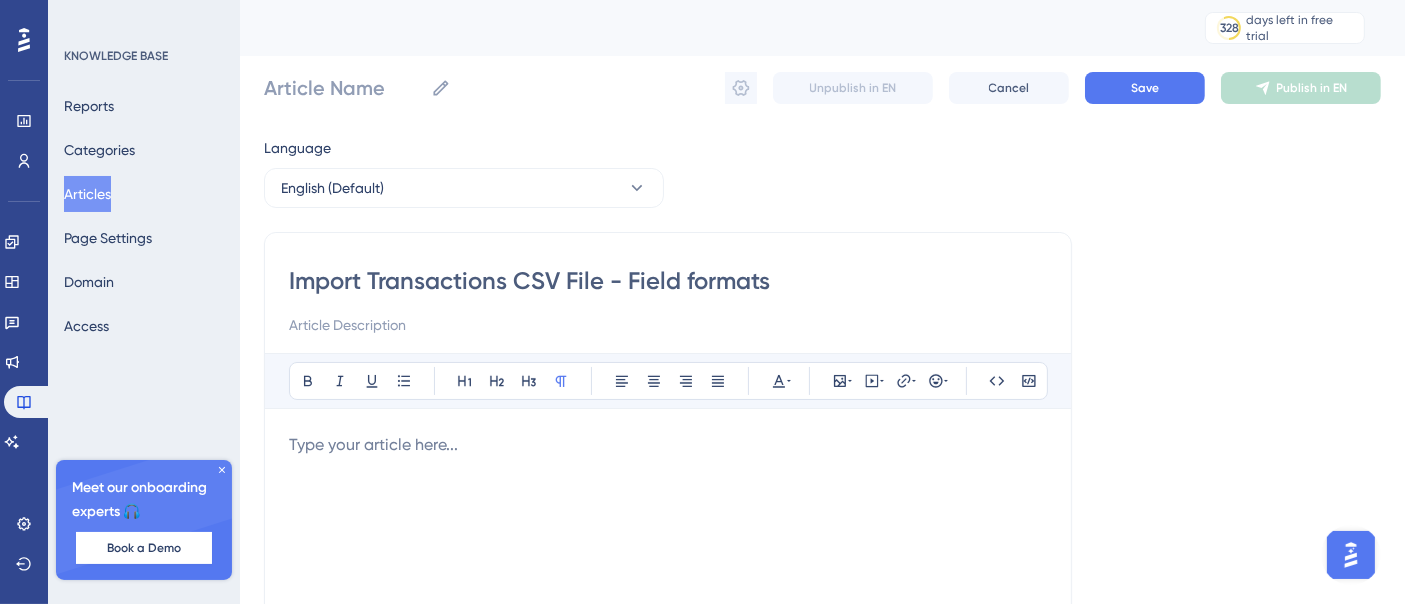type on "Import Transactions CSV File - Field formats" 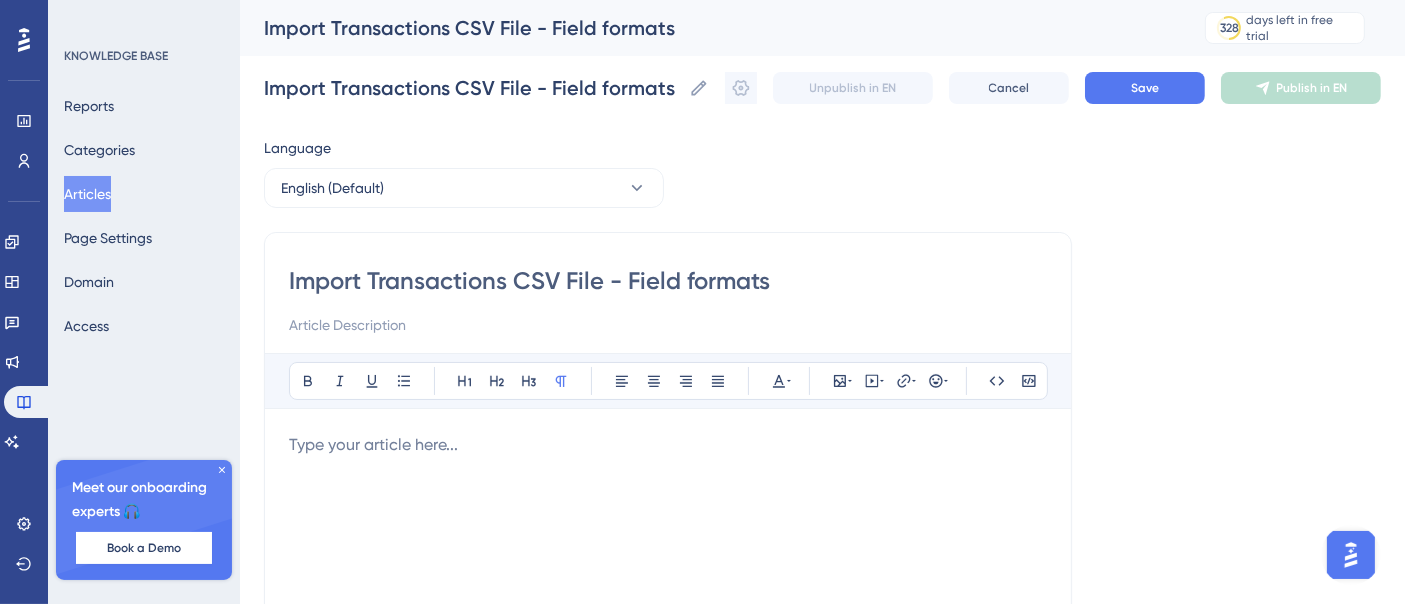 type on "Import Transactions CSV File - Field formats" 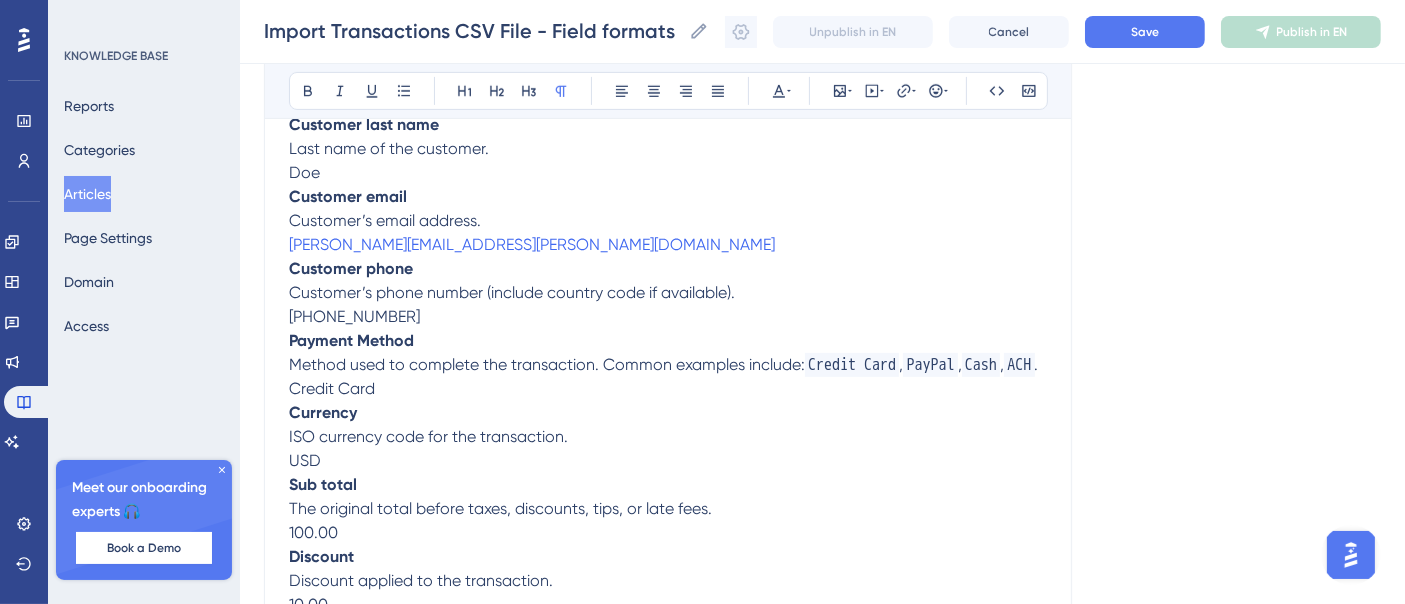 scroll, scrollTop: 260, scrollLeft: 0, axis: vertical 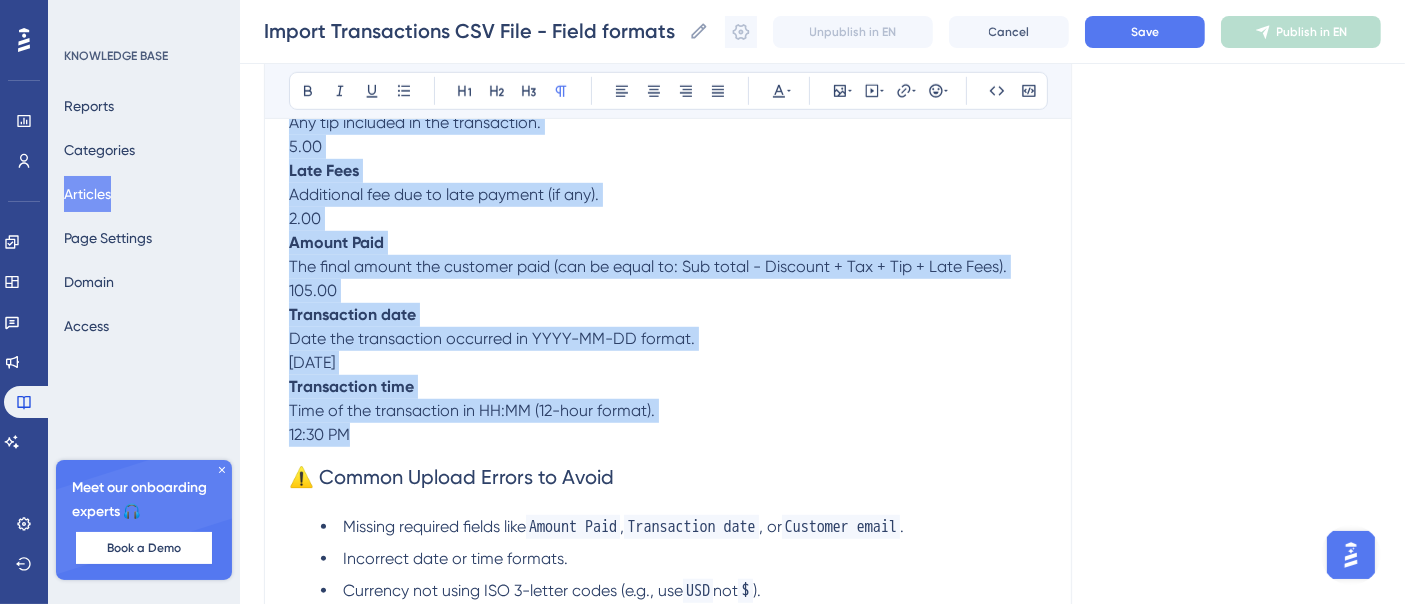 drag, startPoint x: 407, startPoint y: 429, endPoint x: 520, endPoint y: 459, distance: 116.9145 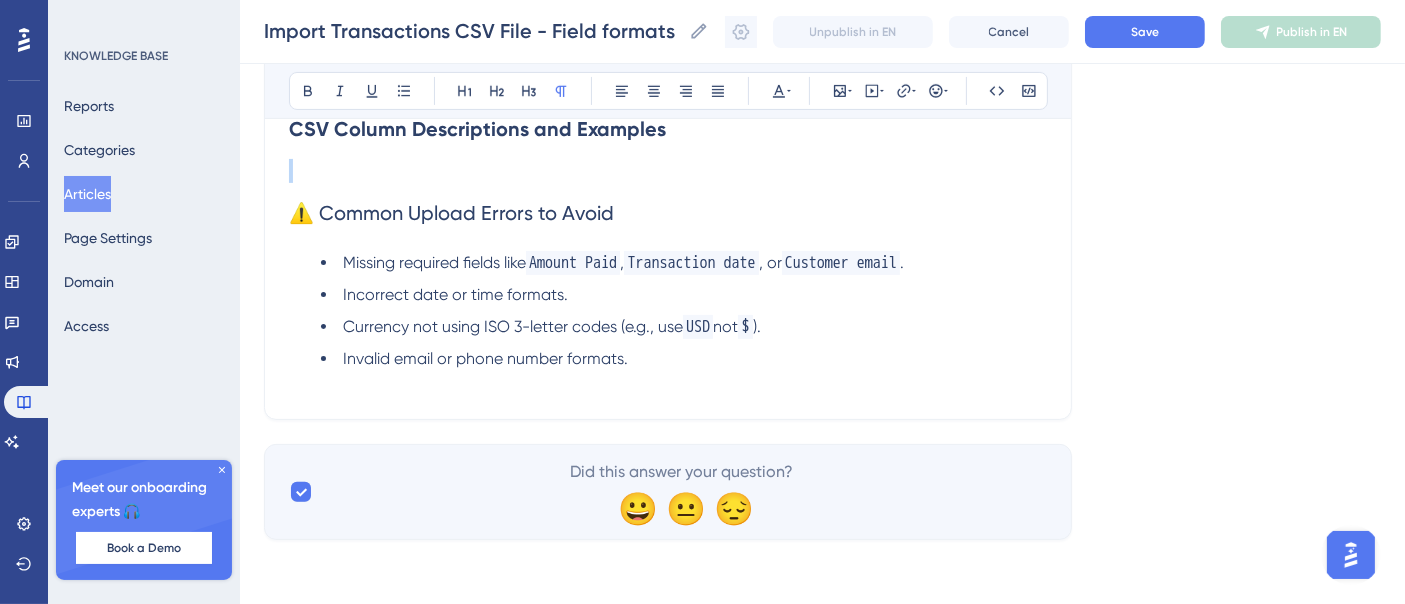 scroll, scrollTop: 561, scrollLeft: 0, axis: vertical 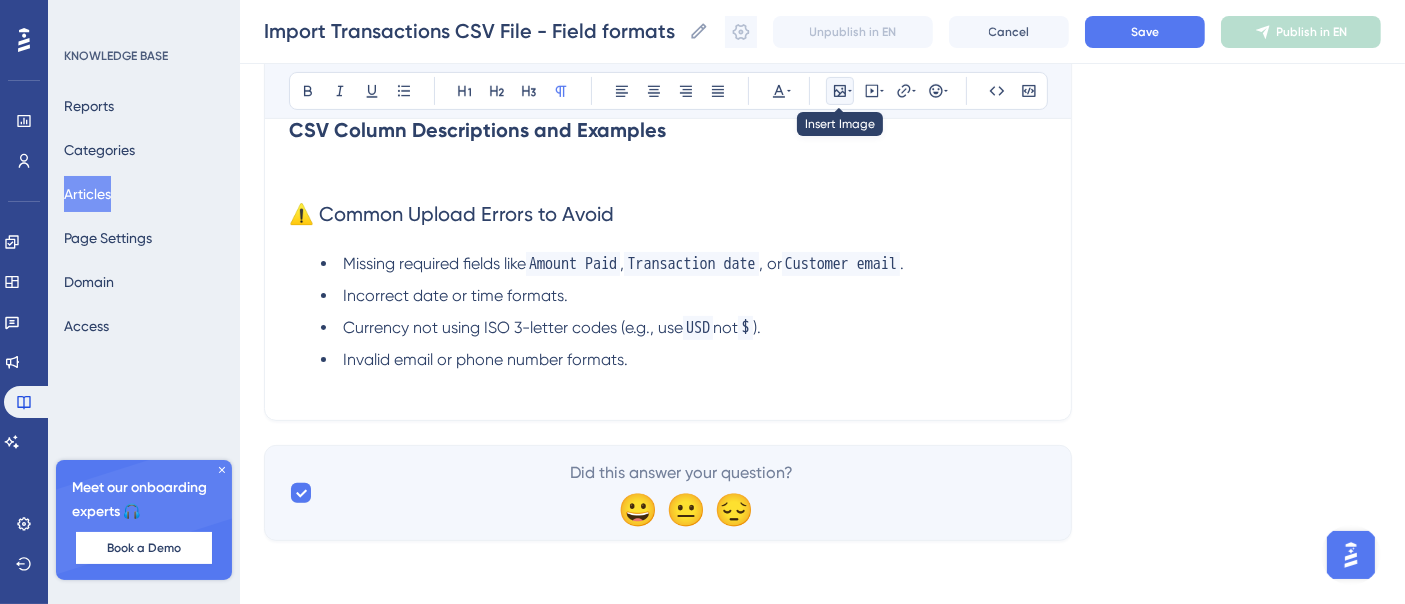 click 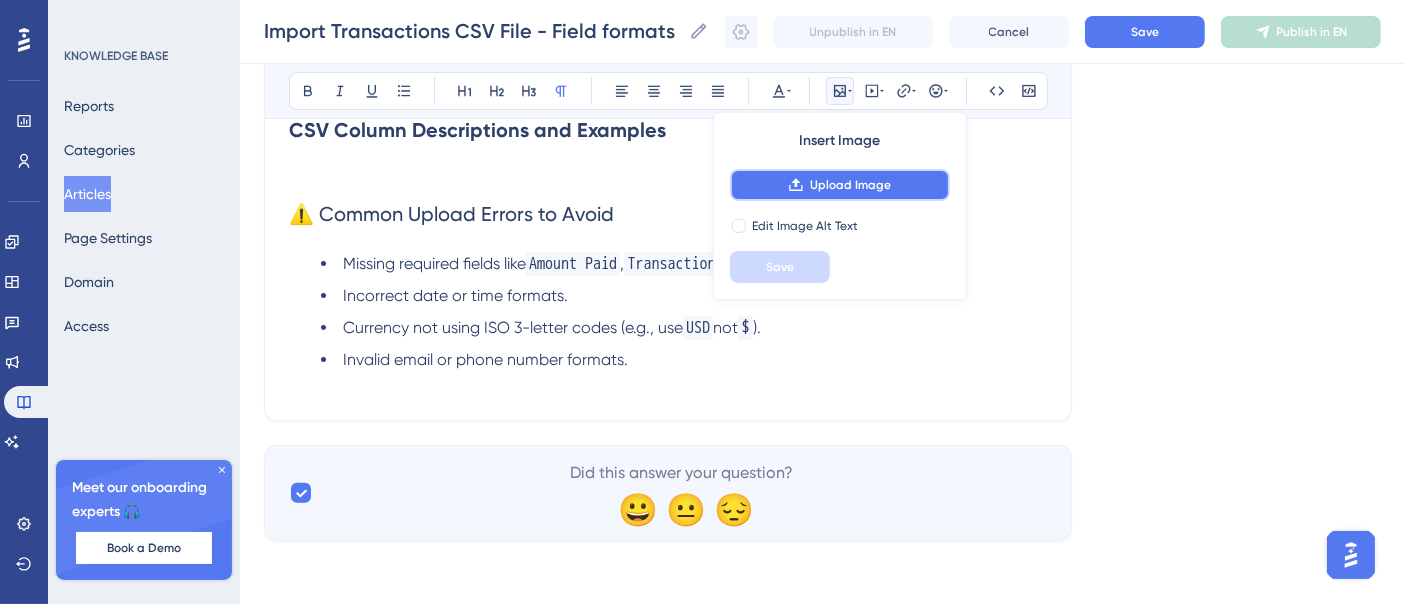 click on "Upload Image" at bounding box center [850, 185] 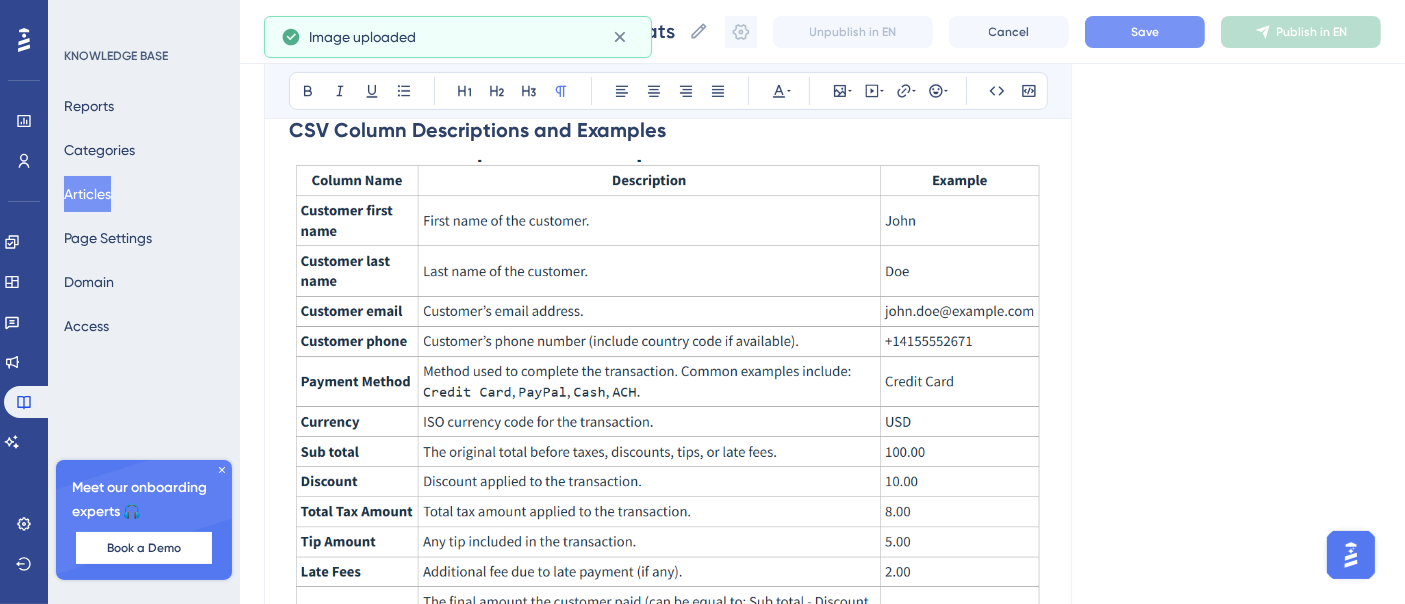 click on "Save" at bounding box center [1145, 32] 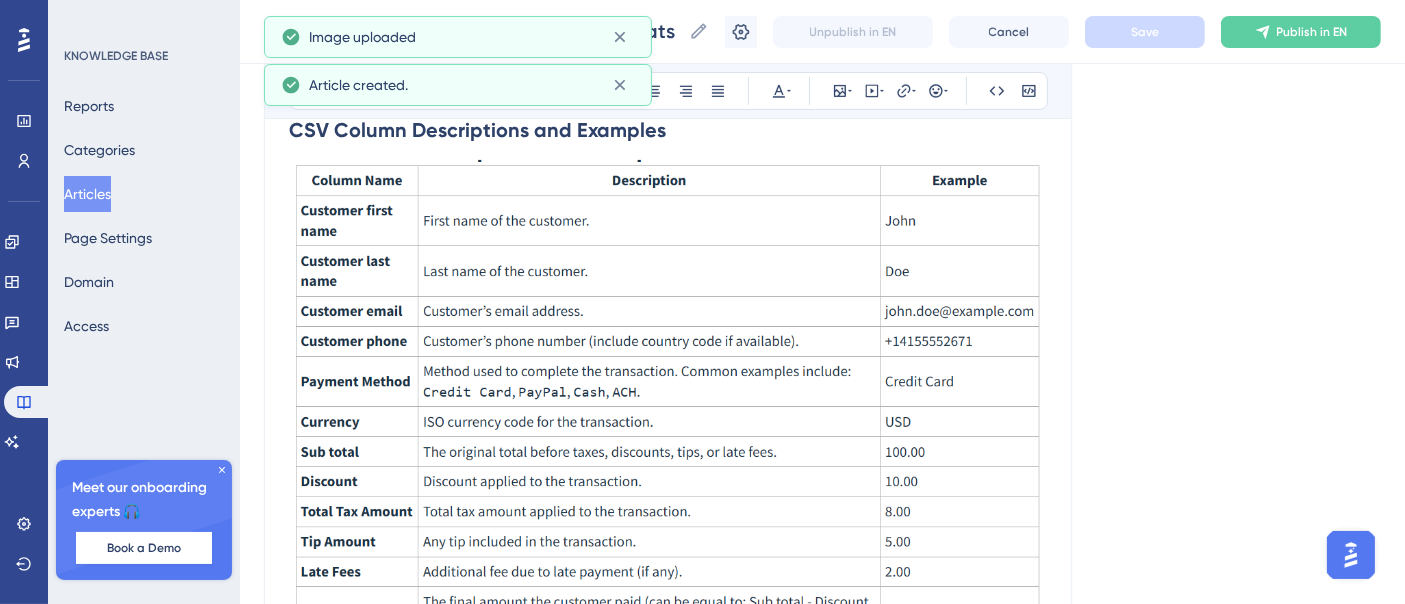 scroll, scrollTop: 332, scrollLeft: 0, axis: vertical 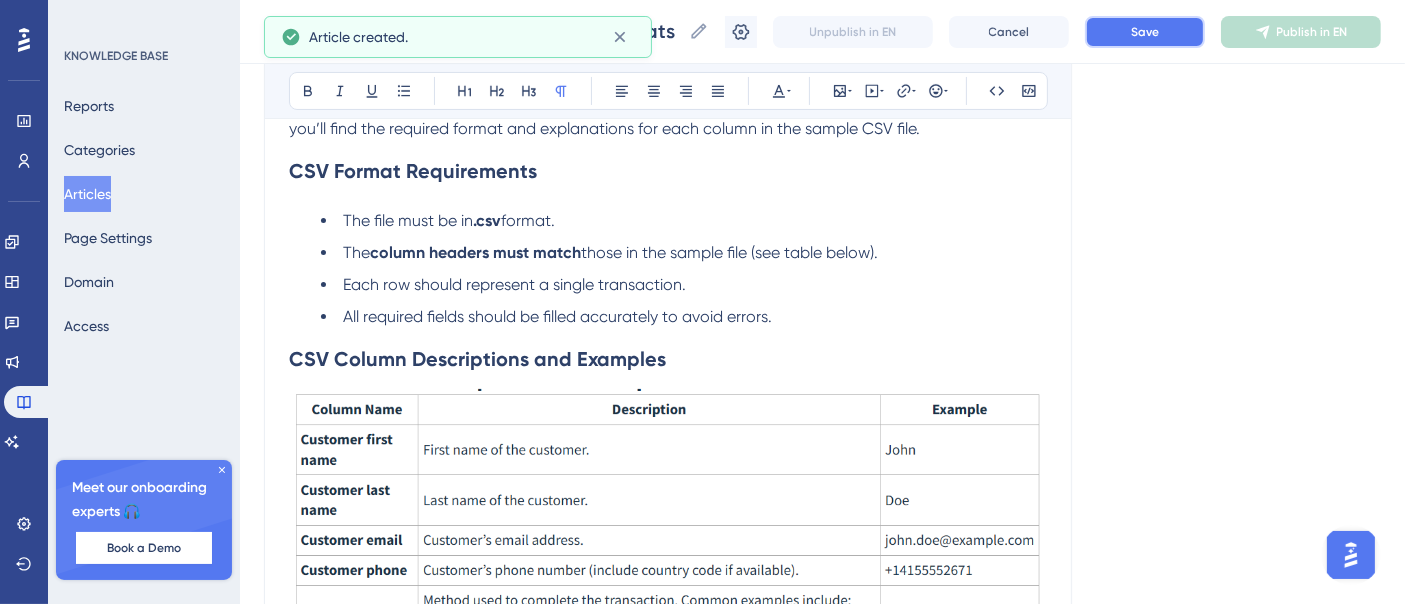 click on "Save" at bounding box center [1145, 32] 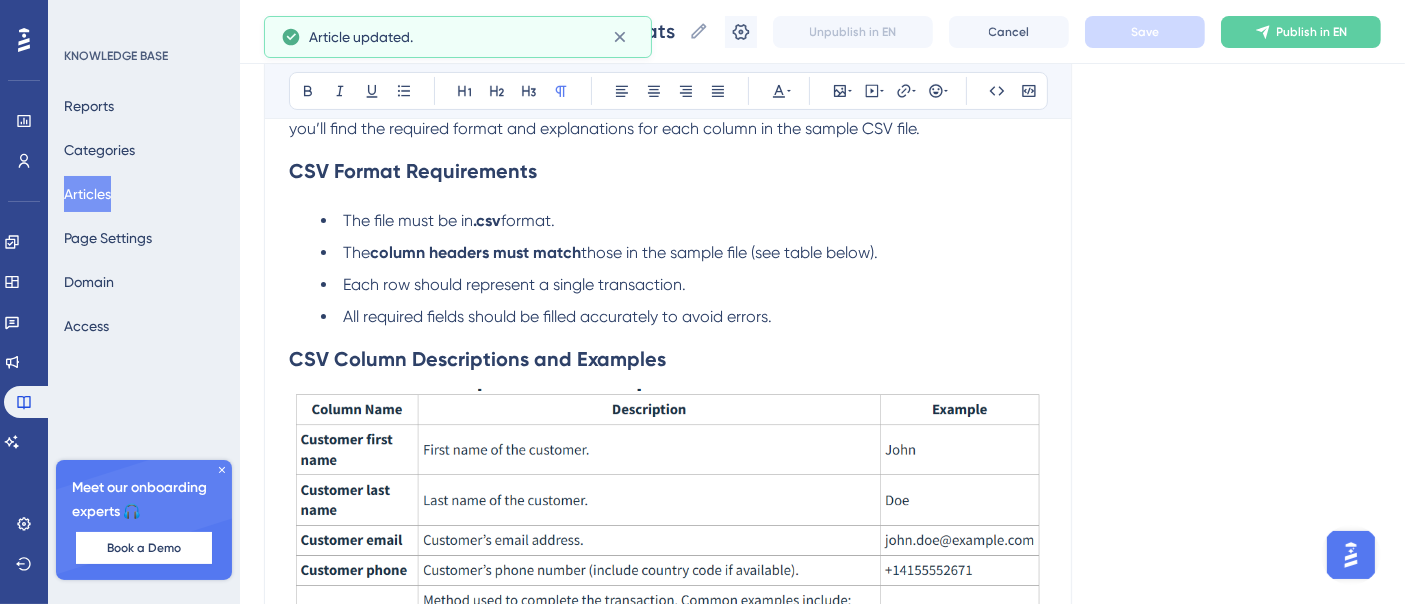 click on "Articles" at bounding box center (87, 194) 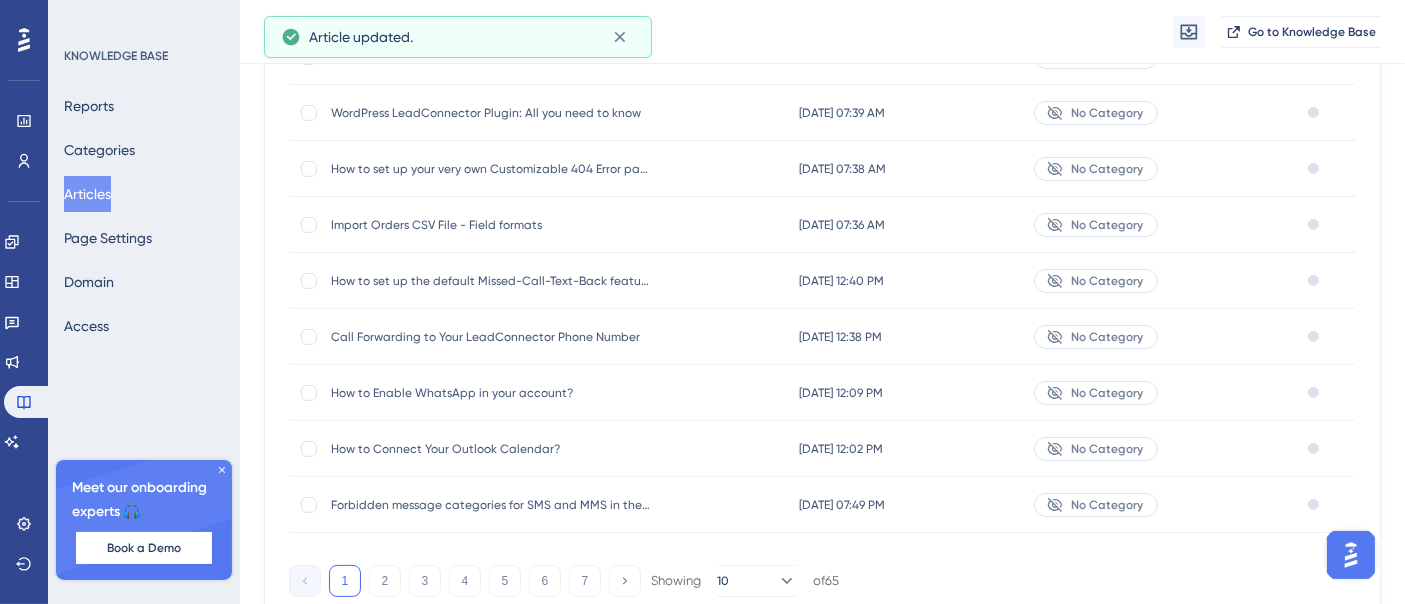scroll, scrollTop: 0, scrollLeft: 0, axis: both 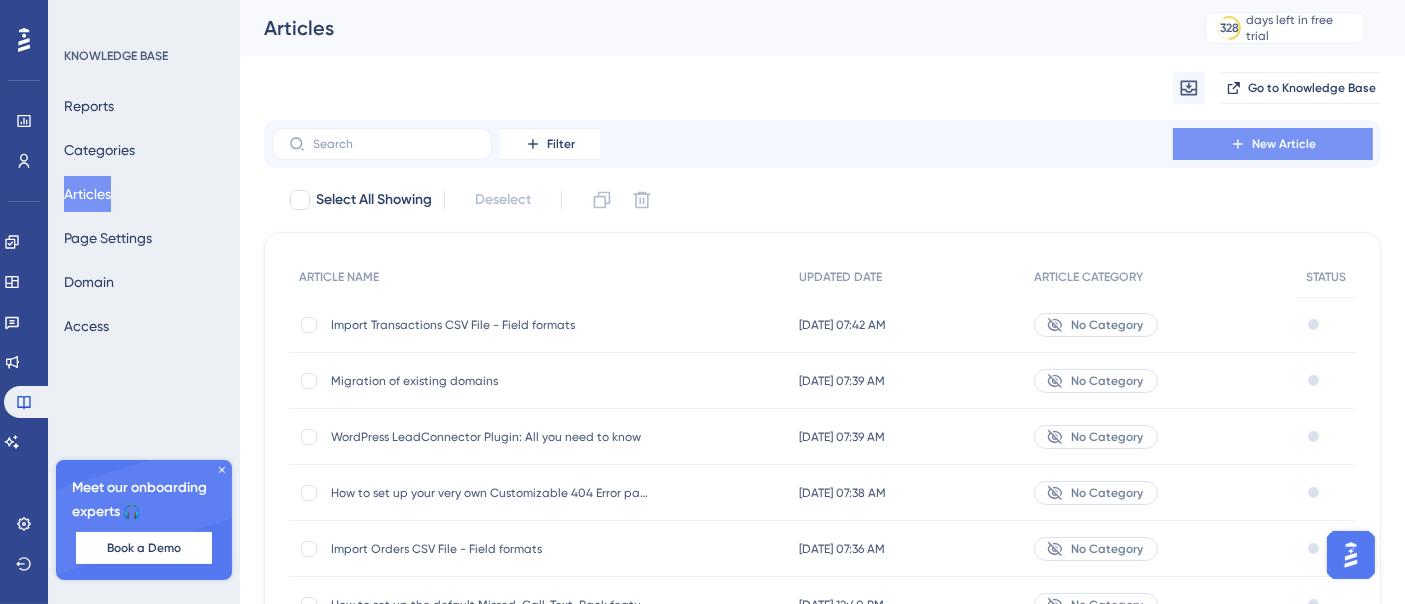 click on "New Article" at bounding box center [1273, 144] 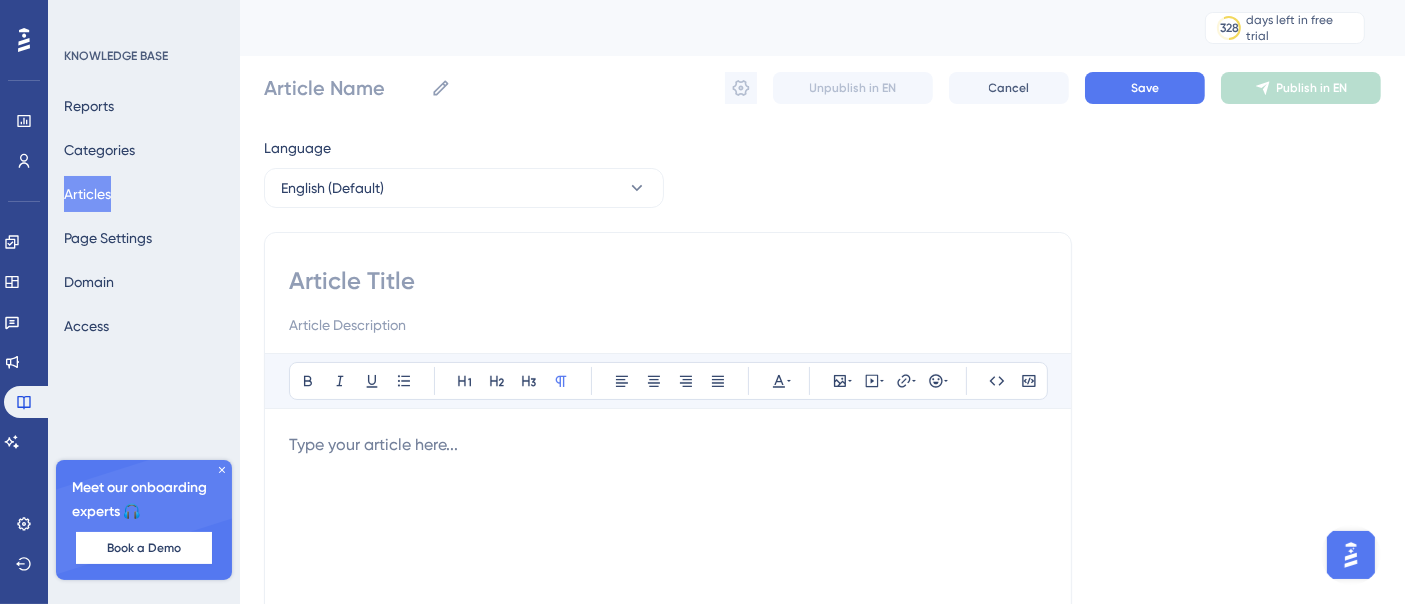 click at bounding box center [668, 281] 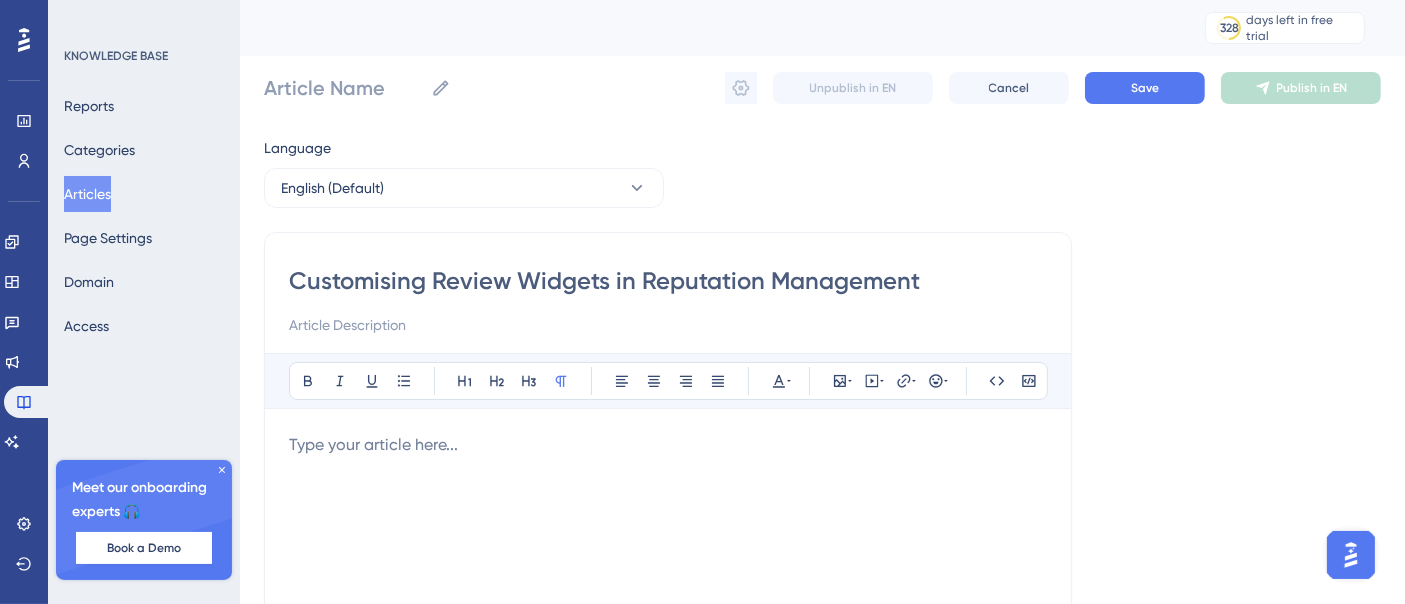 type on "Customising Review Widgets in Reputation Management" 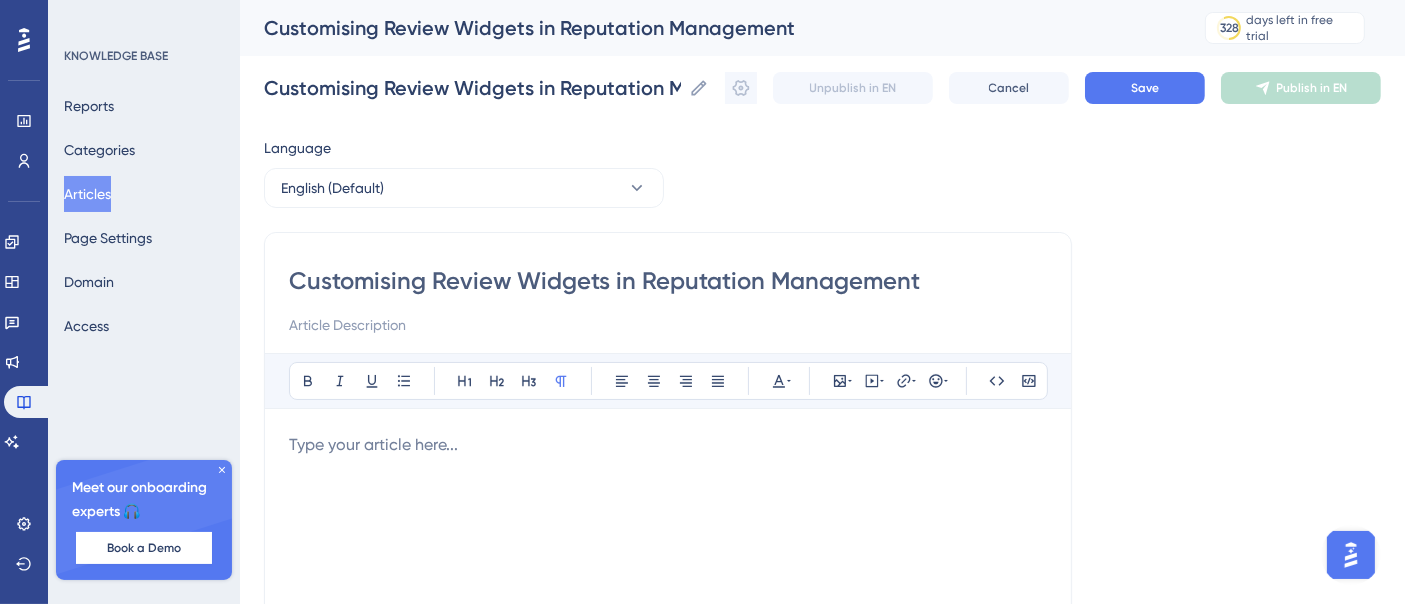 type on "Customising Review Widgets in Reputation Management" 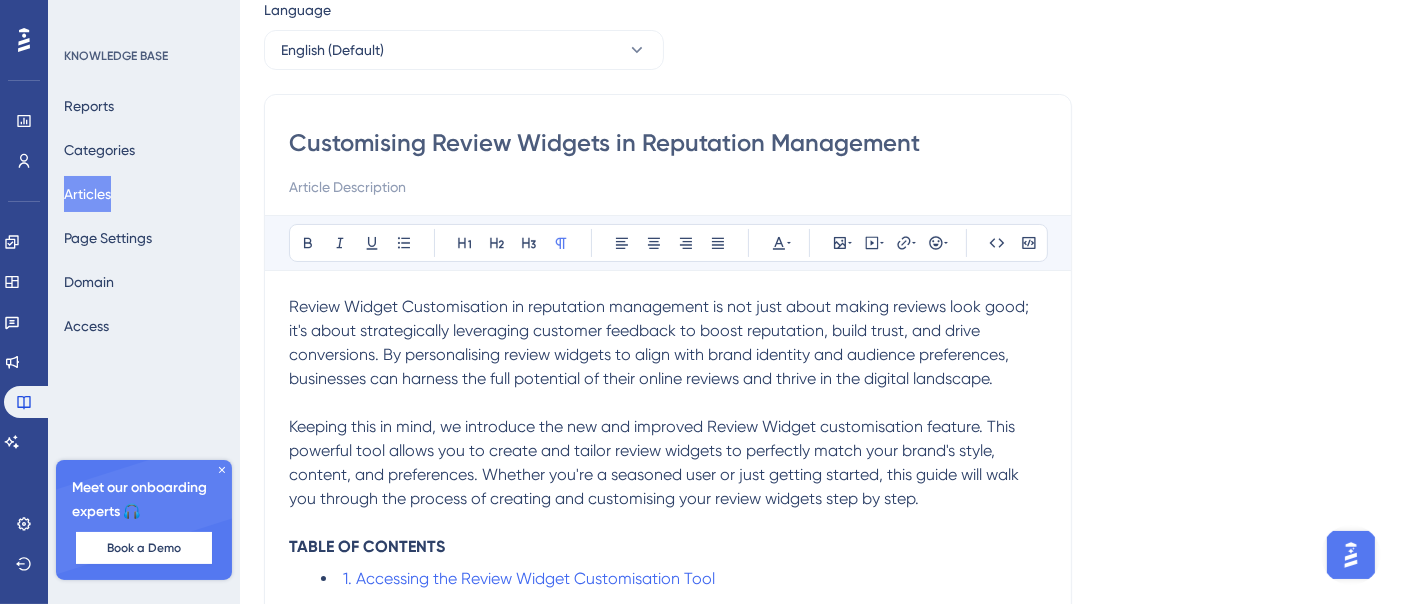 scroll, scrollTop: 0, scrollLeft: 0, axis: both 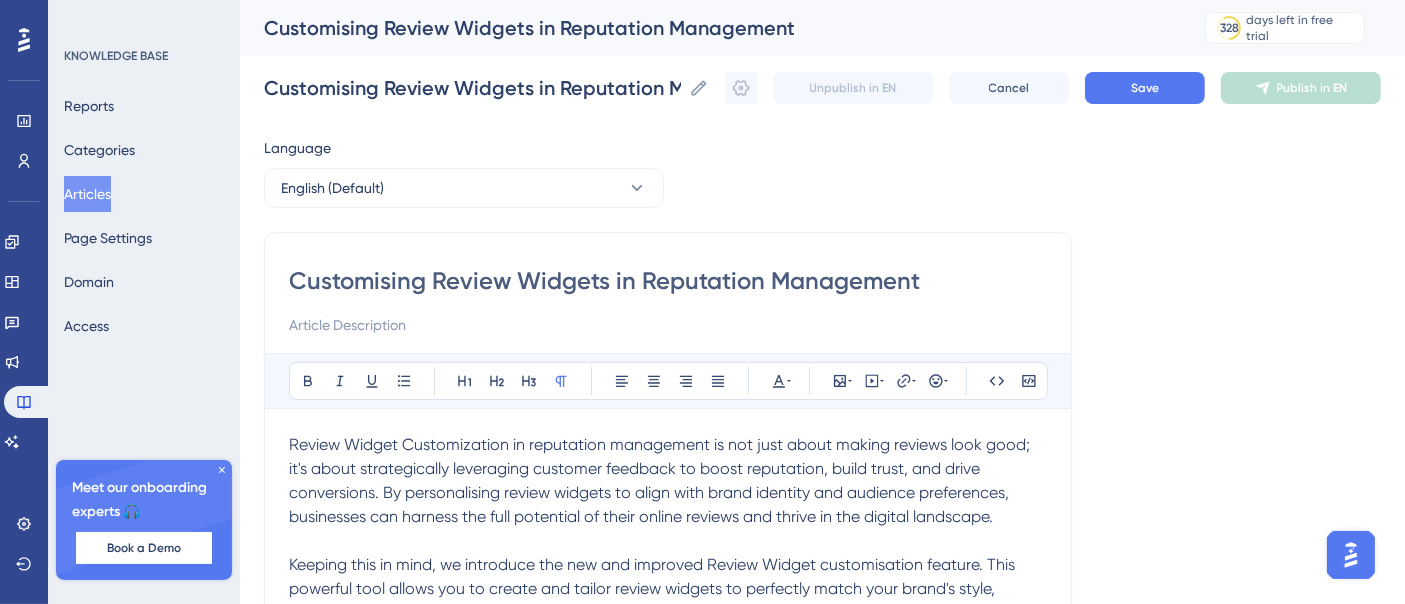 drag, startPoint x: 467, startPoint y: 488, endPoint x: 423, endPoint y: 498, distance: 45.122055 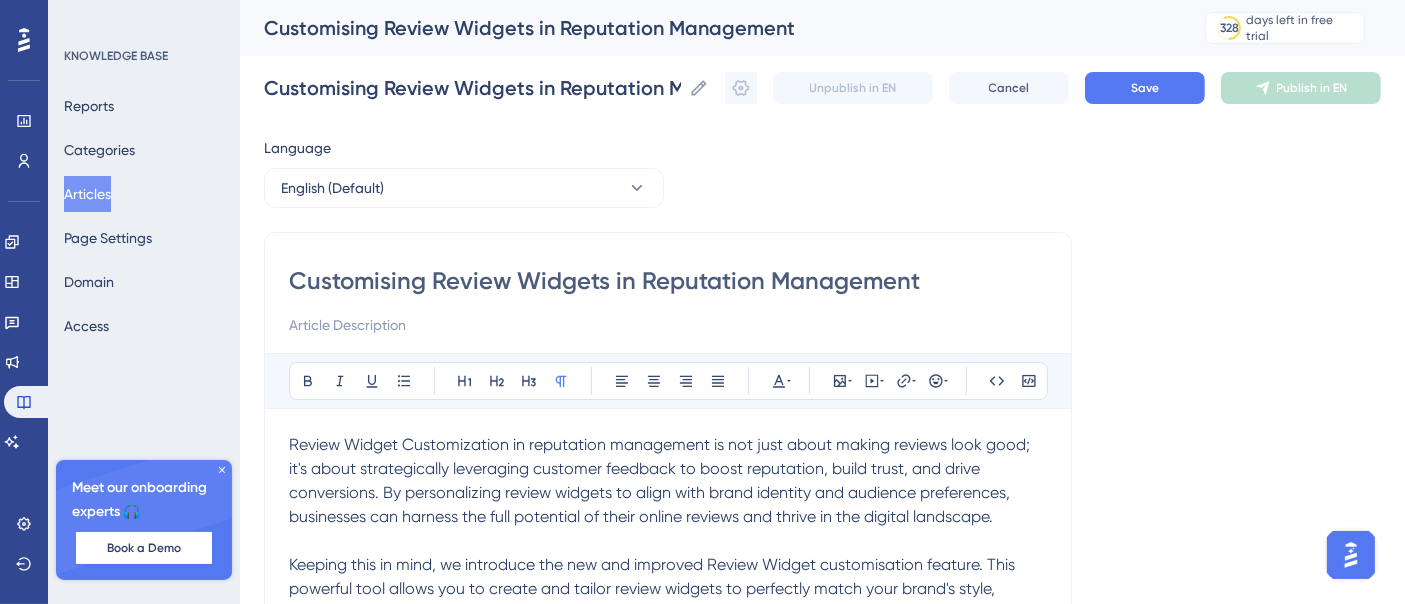 scroll, scrollTop: 111, scrollLeft: 0, axis: vertical 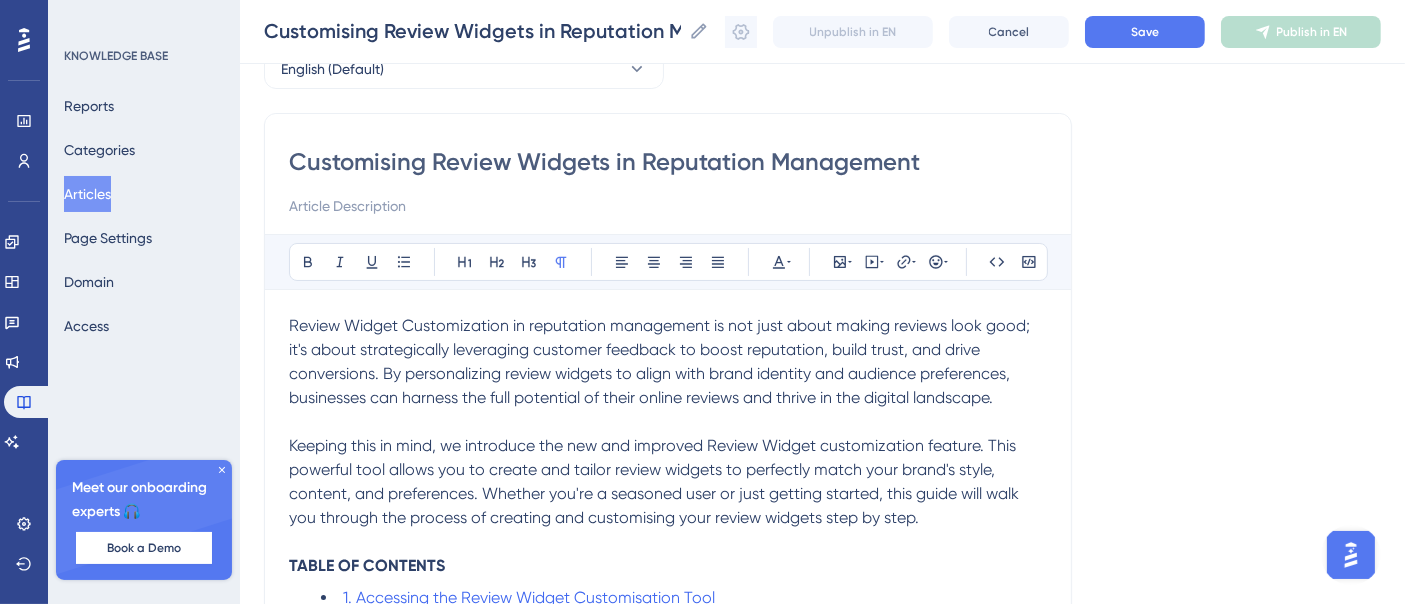 drag, startPoint x: 637, startPoint y: 518, endPoint x: 616, endPoint y: 514, distance: 21.377558 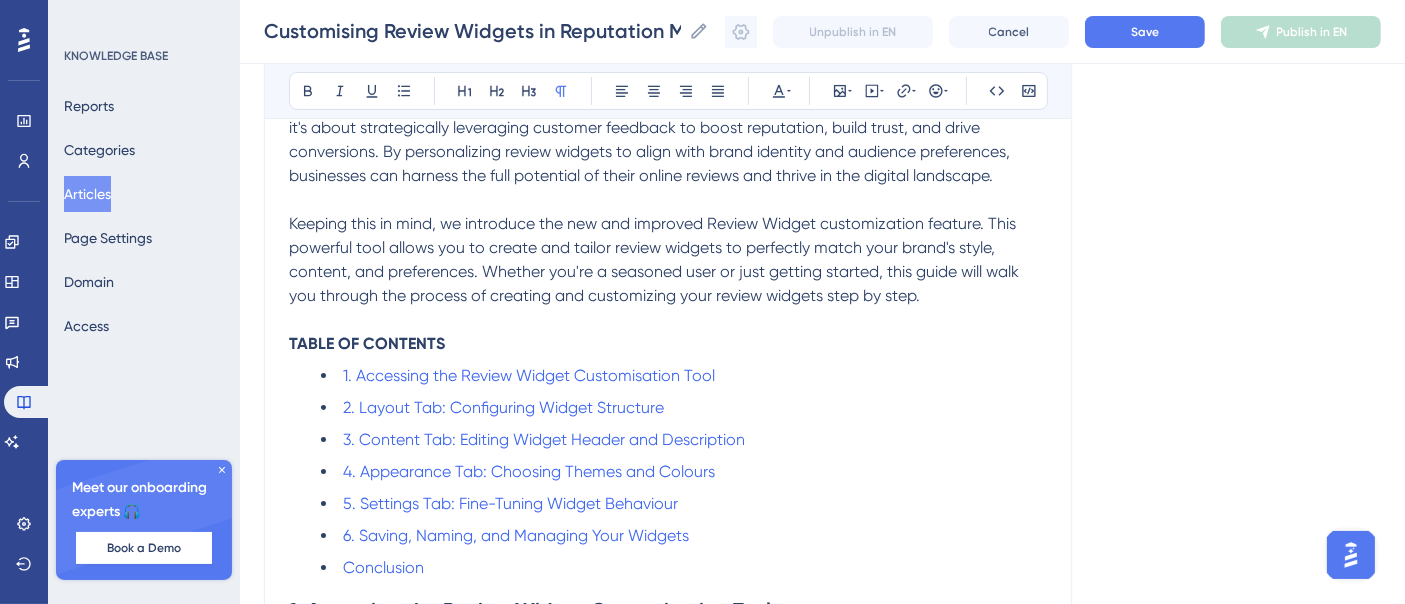 scroll, scrollTop: 444, scrollLeft: 0, axis: vertical 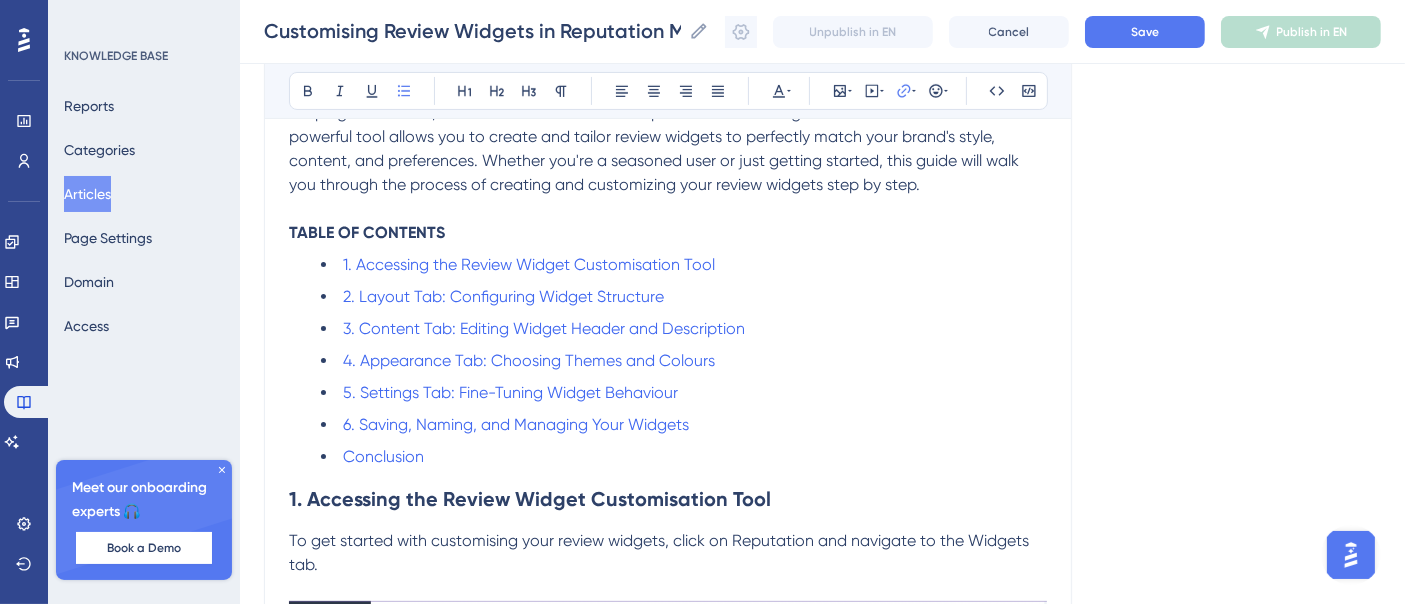 drag, startPoint x: 662, startPoint y: 392, endPoint x: 994, endPoint y: 367, distance: 332.93994 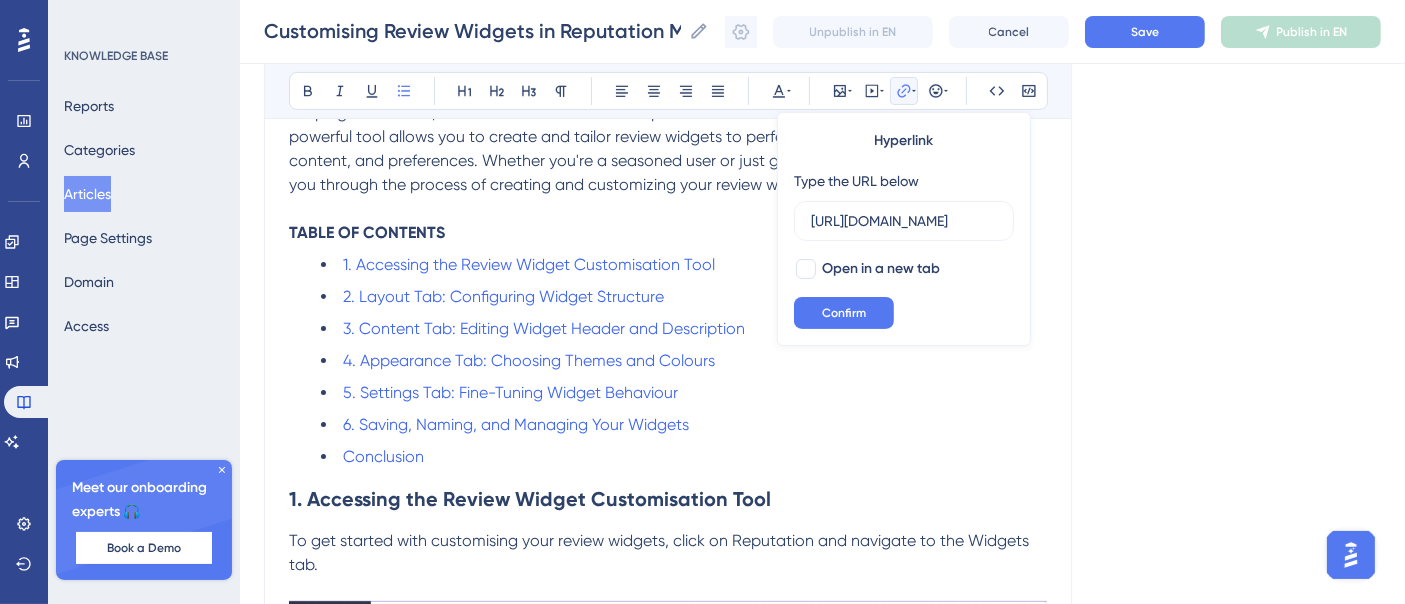 scroll, scrollTop: 0, scrollLeft: 1062, axis: horizontal 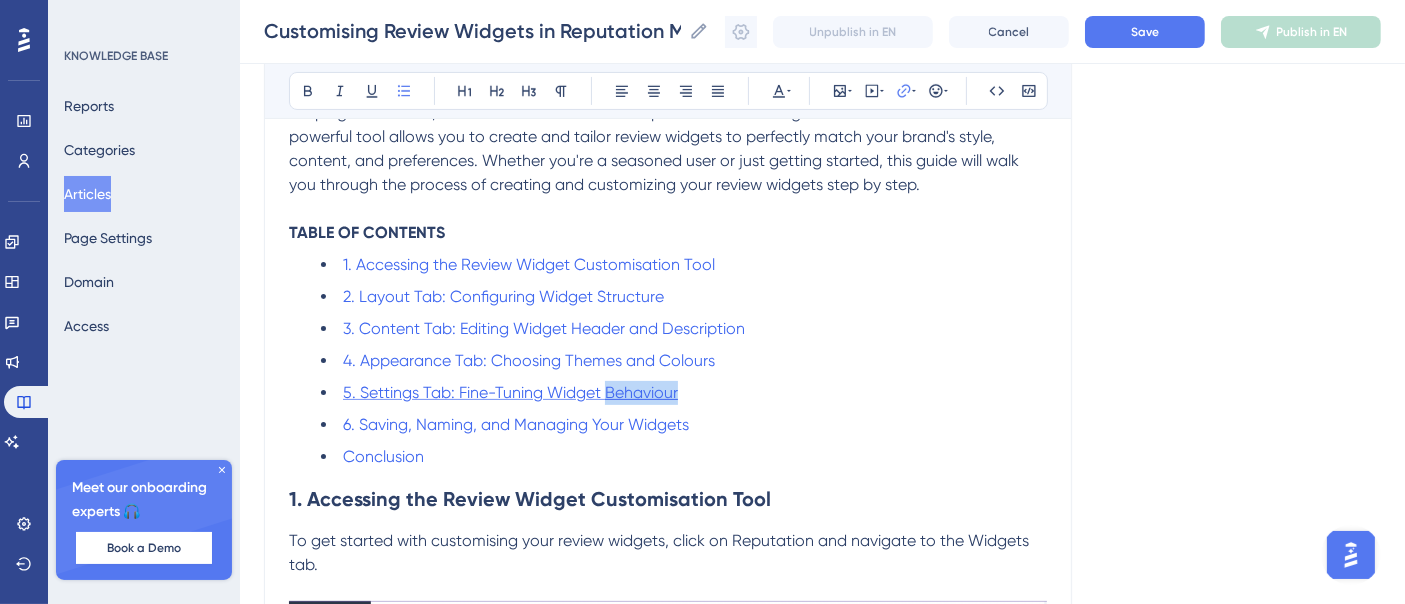 drag, startPoint x: 682, startPoint y: 384, endPoint x: 608, endPoint y: 389, distance: 74.168724 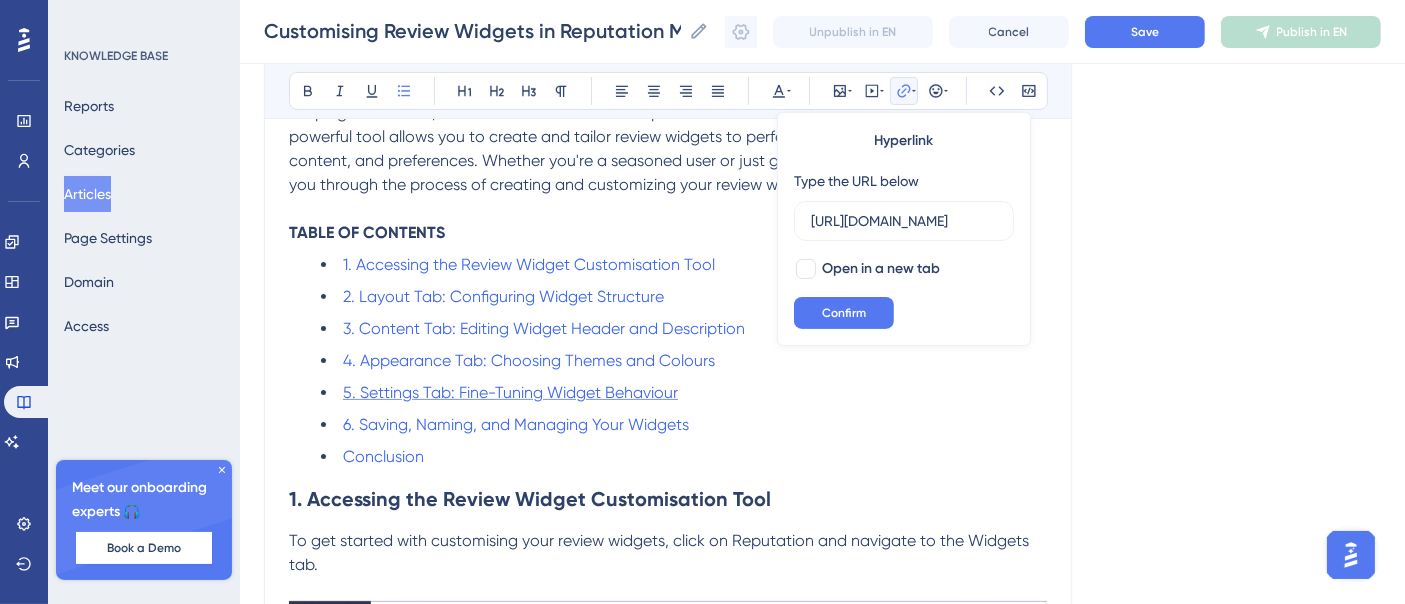 scroll, scrollTop: 0, scrollLeft: 1028, axis: horizontal 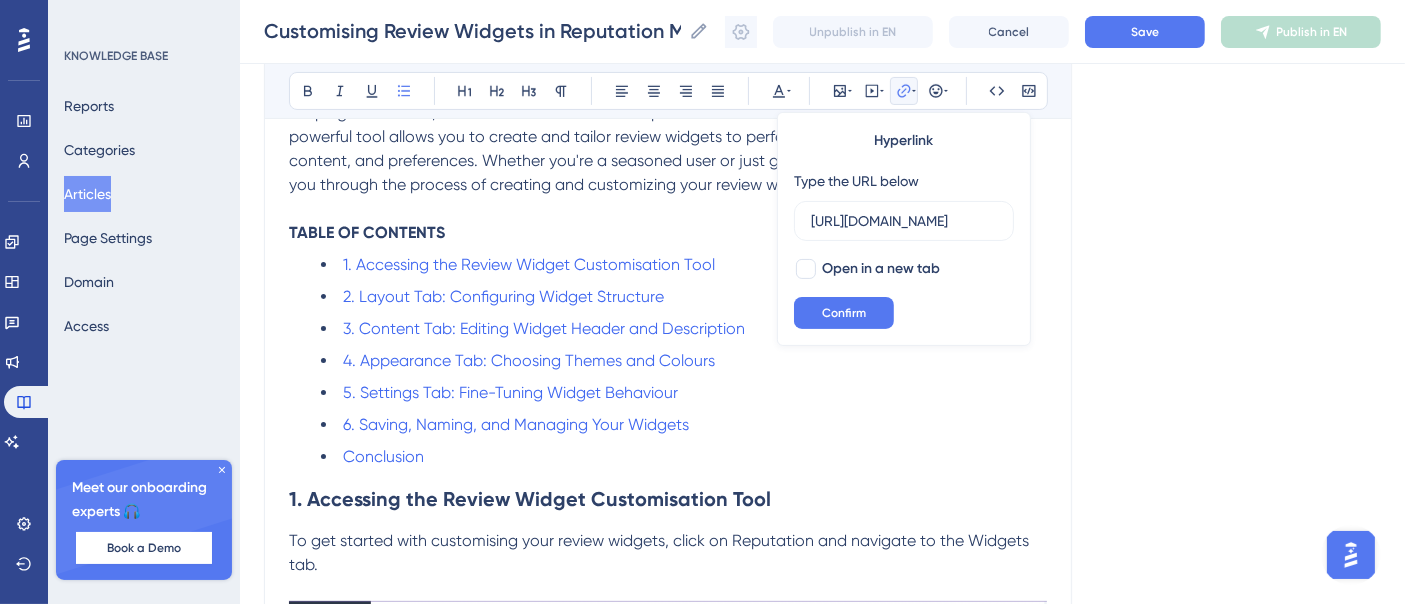 click on "6. Saving, Naming, and Managing Your Widgets" at bounding box center (684, 425) 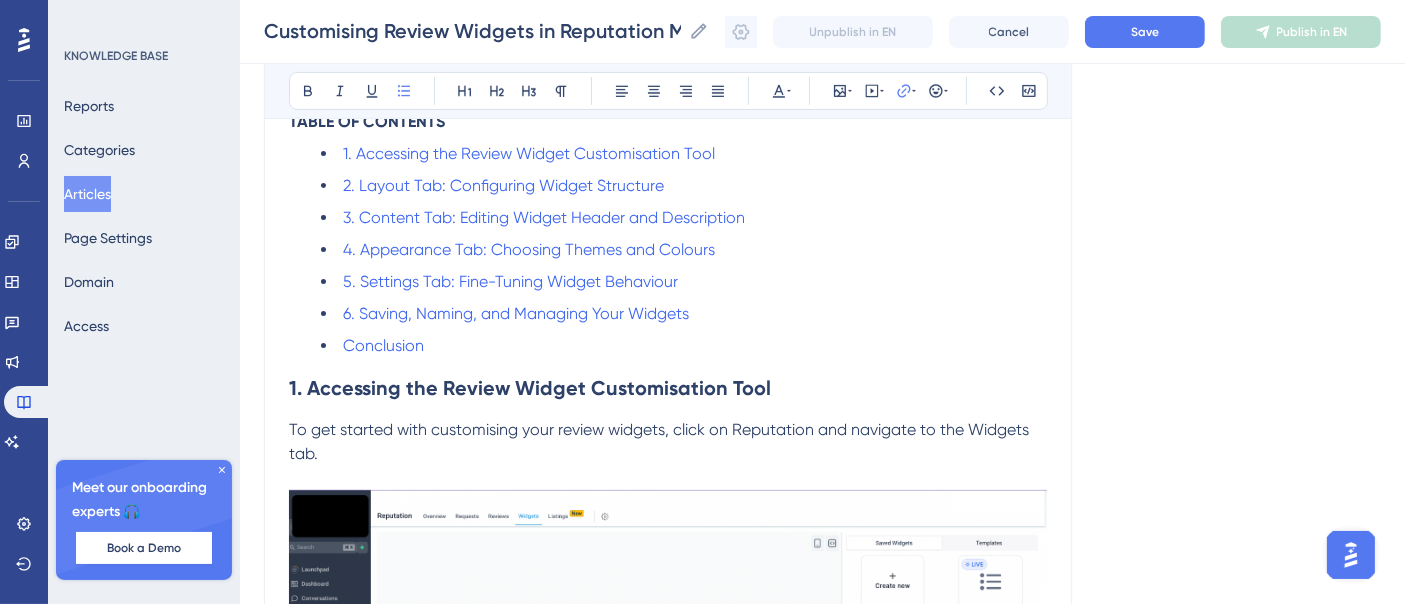 scroll, scrollTop: 666, scrollLeft: 0, axis: vertical 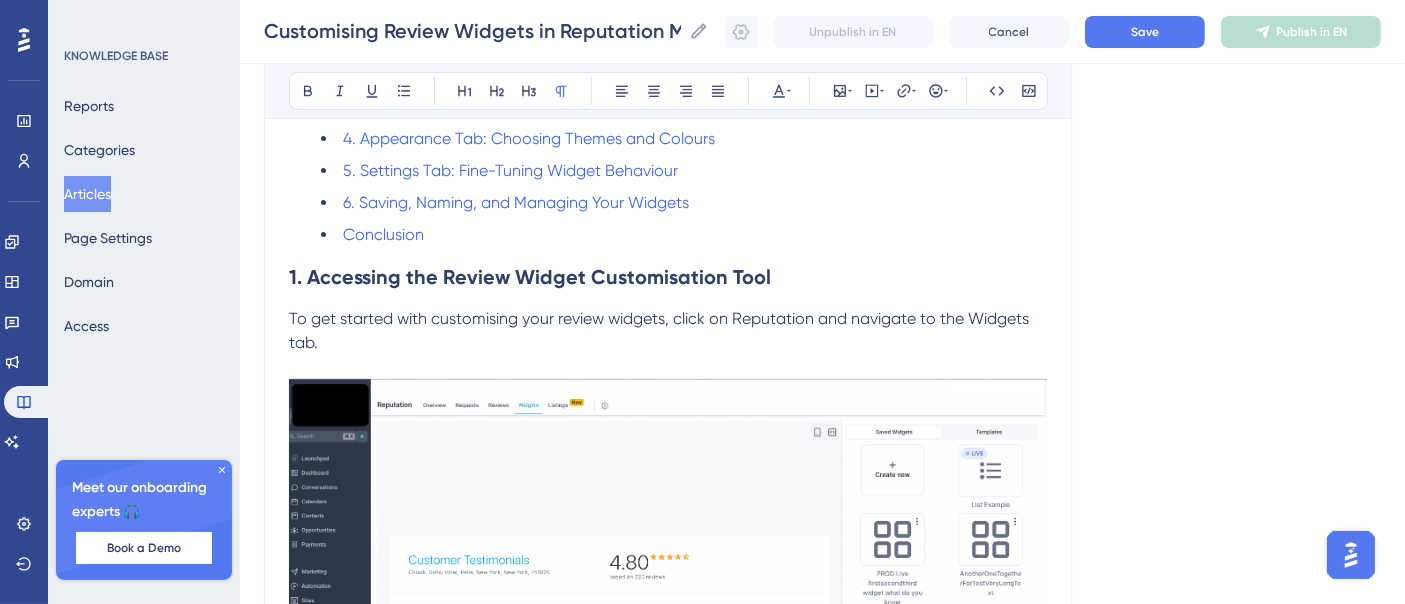 drag, startPoint x: 490, startPoint y: 331, endPoint x: 452, endPoint y: 314, distance: 41.62932 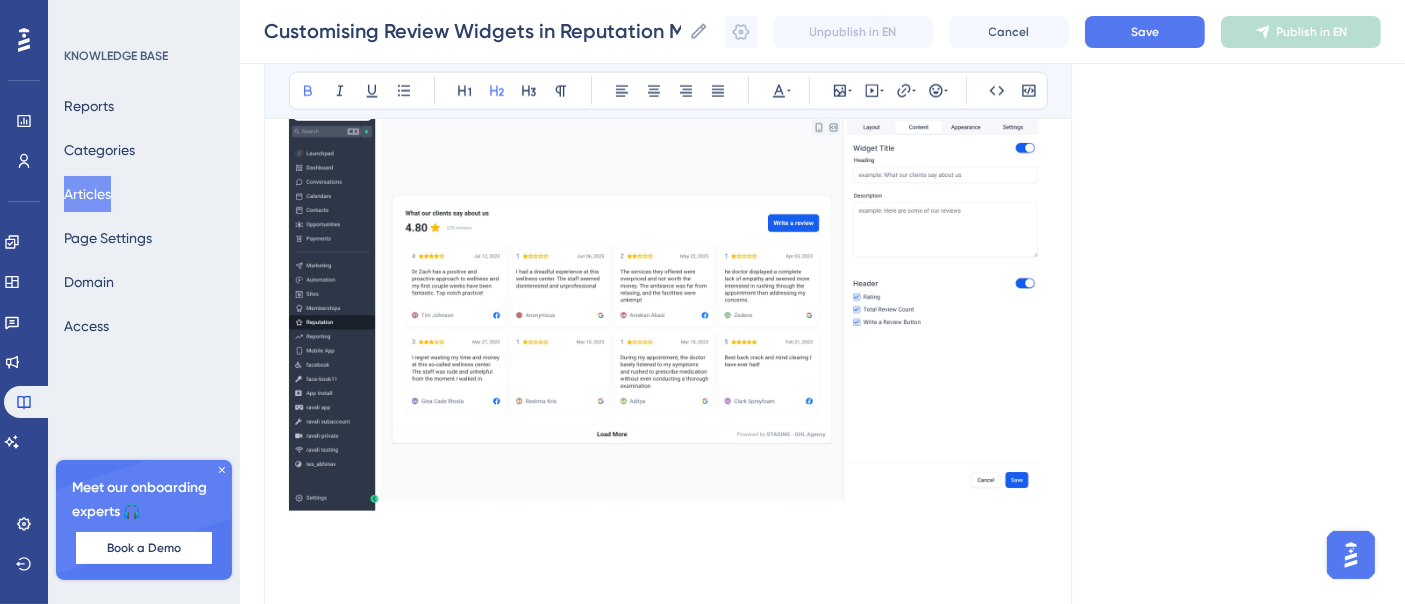 scroll, scrollTop: 2111, scrollLeft: 0, axis: vertical 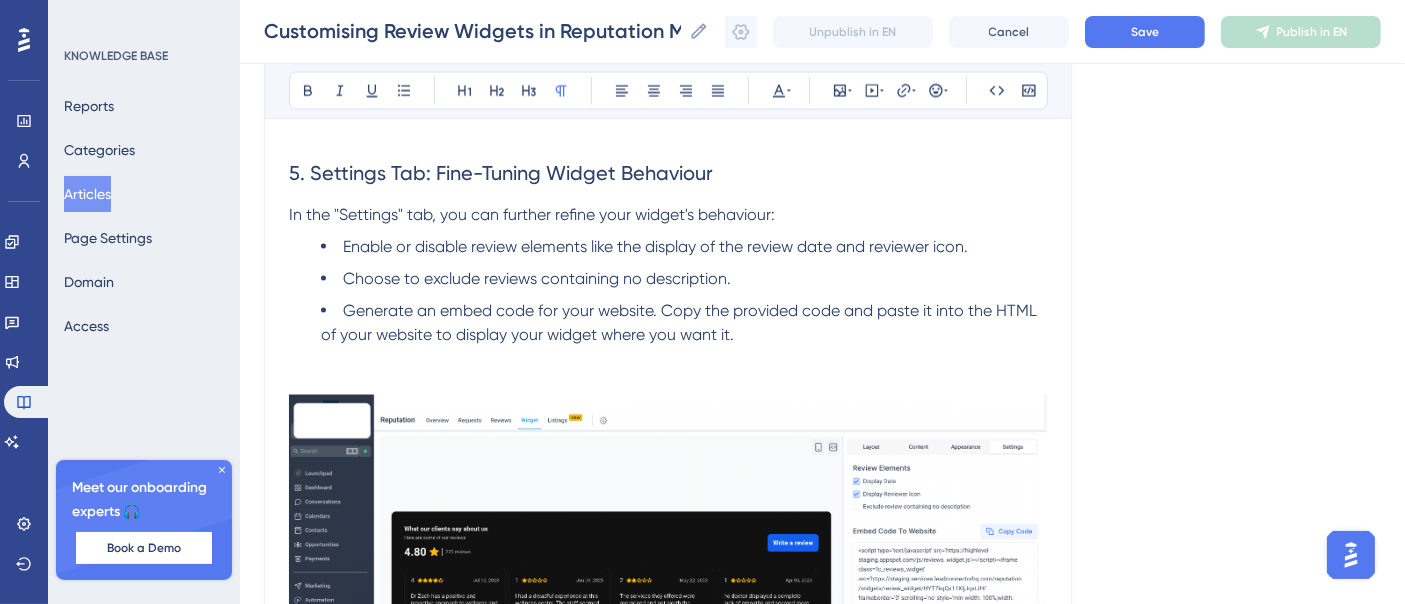 click on "Language English (Default) Customising Review Widgets in Reputation Management Bold Italic Underline Bullet Point Heading 1 Heading 2 Heading 3 Normal Align Left Align Center Align Right Align Justify Text Color Insert Image Embed Video Hyperlink Emojis Code Code Block Review Widget Customization in reputation management is not just about making reviews look good; it's about strategically leveraging customer feedback to boost reputation, build trust, and drive conversions. By personalizing review widgets to align with brand identity and audience preferences, businesses can harness the full potential of their online reviews and thrive in the digital landscape.  TABLE OF CONTENTS 1. Accessing the Review Widget Customisation Tool 2. Layout Tab: Configuring Widget Structure 3. Content Tab: Editing Widget Header and Description 4. Appearance Tab: Choosing Themes and Colours 5. Settings Tab: Fine-Tuning Widget Behaviour 6. Saving, Naming, and Managing Your Widgets Conclusion Enhance Widget Title and Description:" at bounding box center (822, -72) 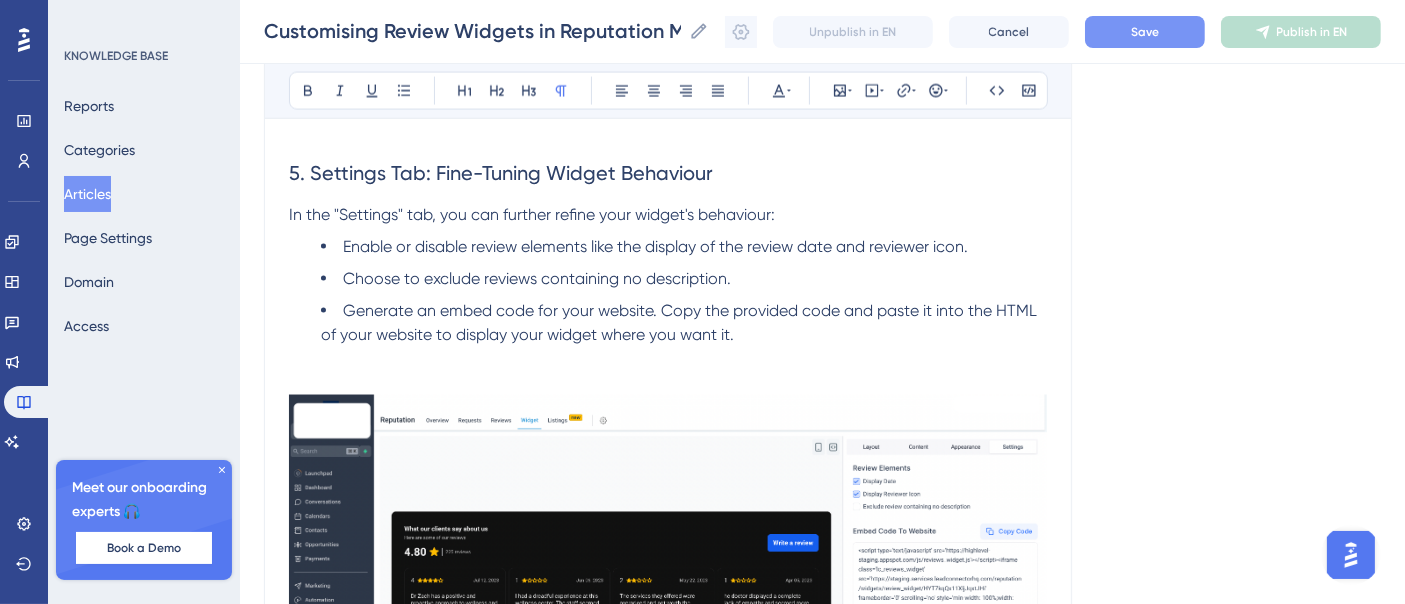 click on "Save" at bounding box center [1145, 32] 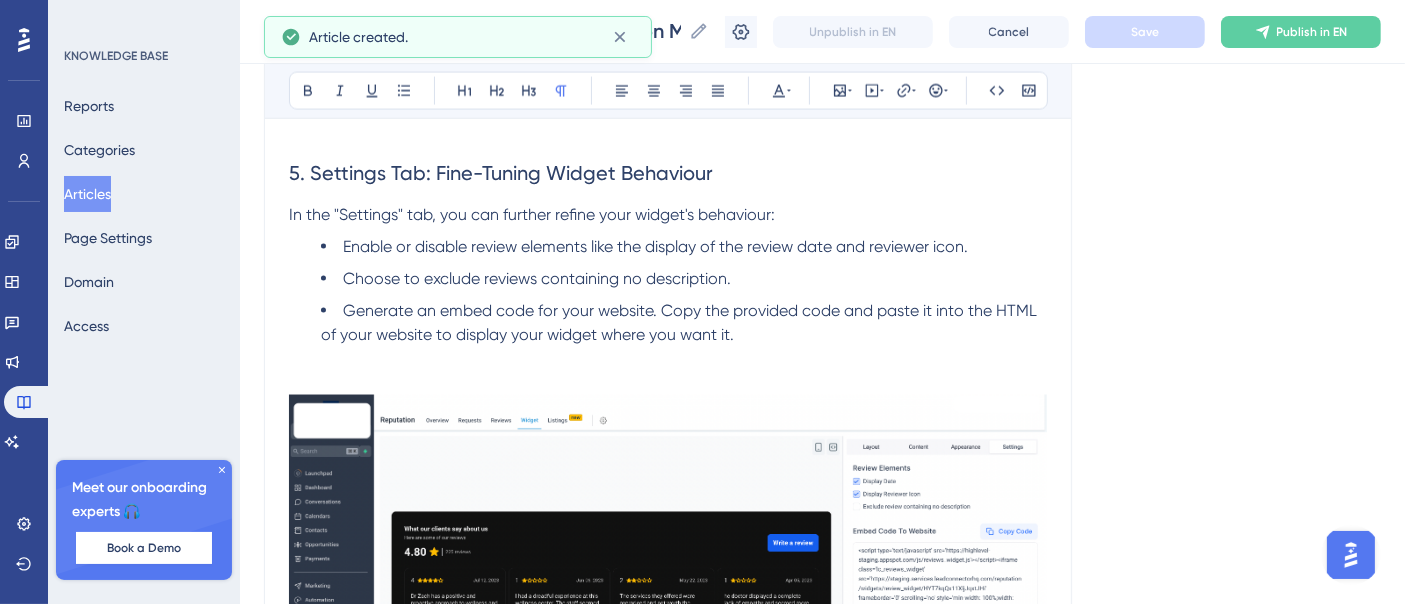 scroll, scrollTop: 2463, scrollLeft: 0, axis: vertical 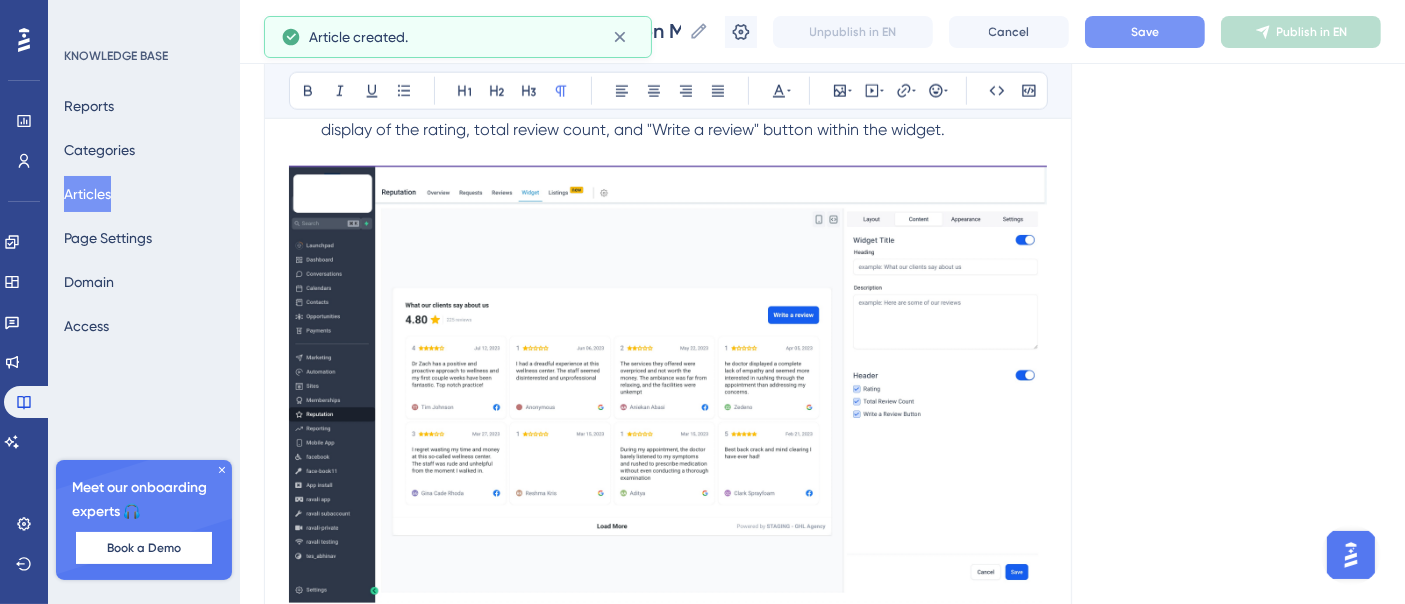 click on "Save" at bounding box center (1145, 32) 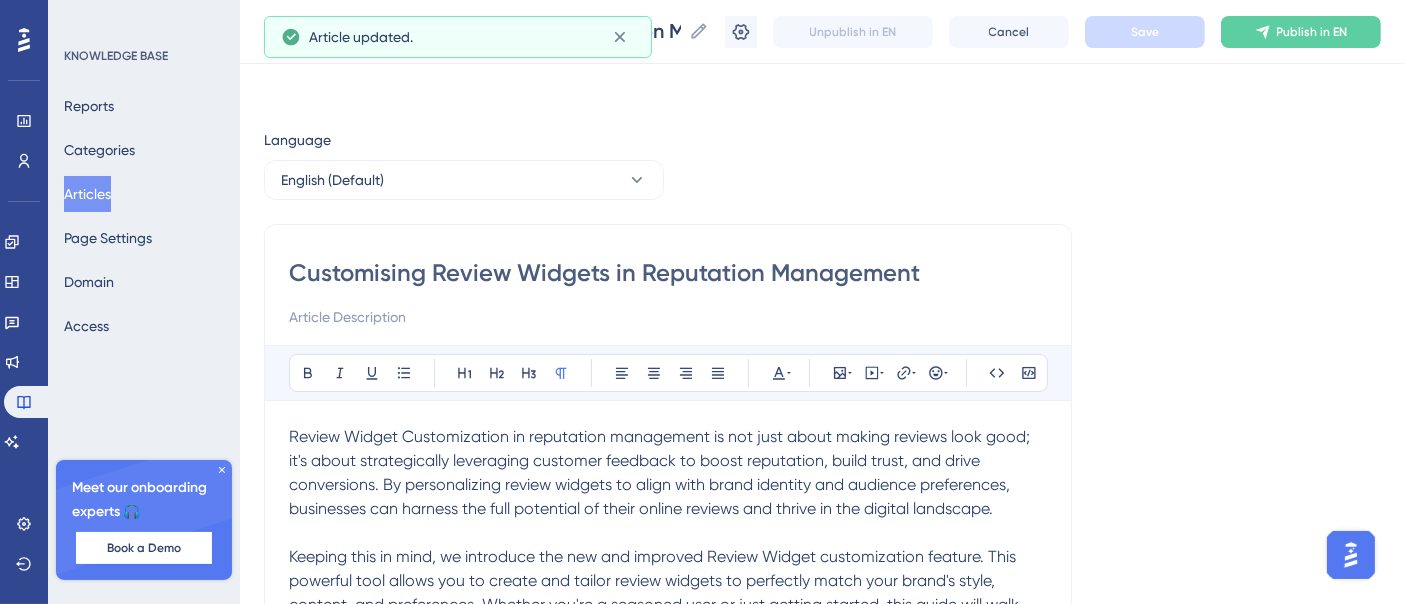 scroll, scrollTop: 444, scrollLeft: 0, axis: vertical 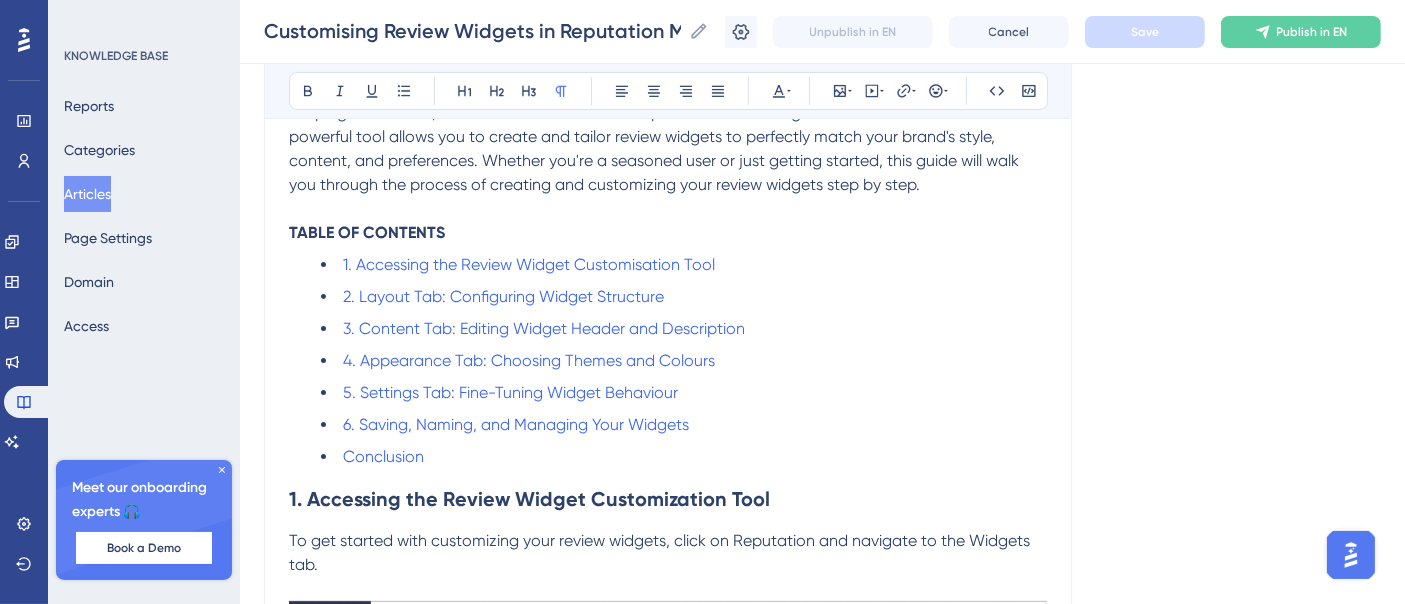 drag, startPoint x: 285, startPoint y: 224, endPoint x: 461, endPoint y: 472, distance: 304.10526 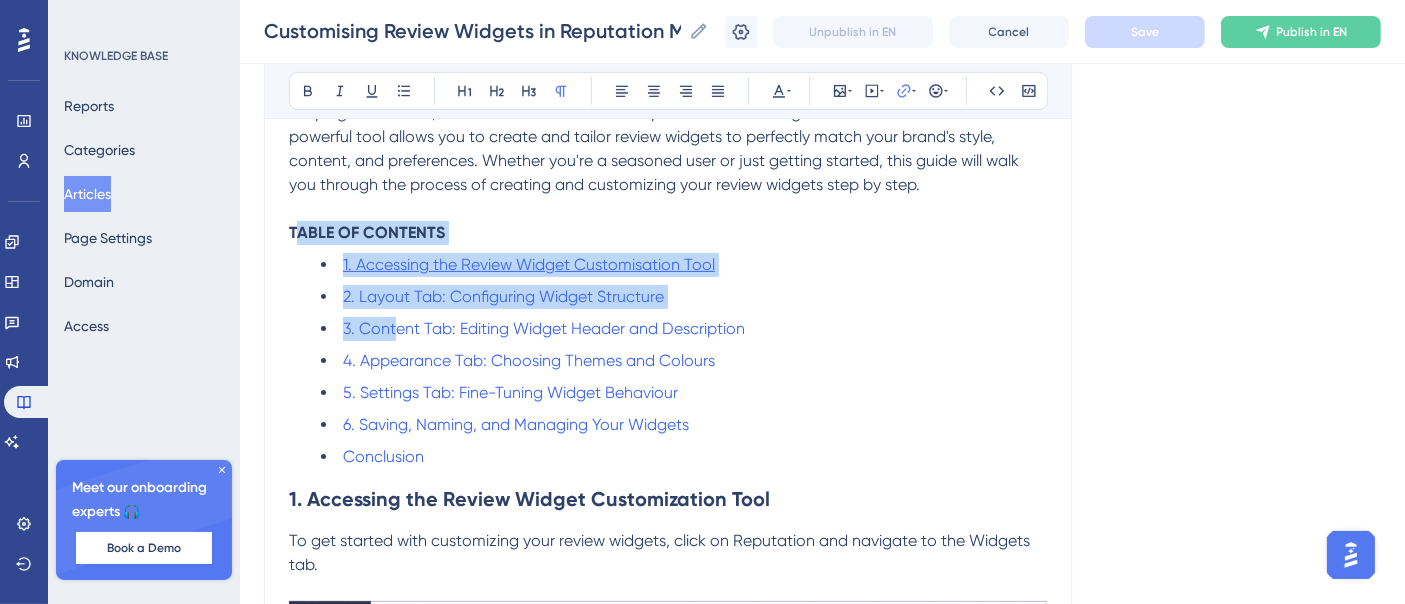 drag, startPoint x: 293, startPoint y: 228, endPoint x: 350, endPoint y: 266, distance: 68.50548 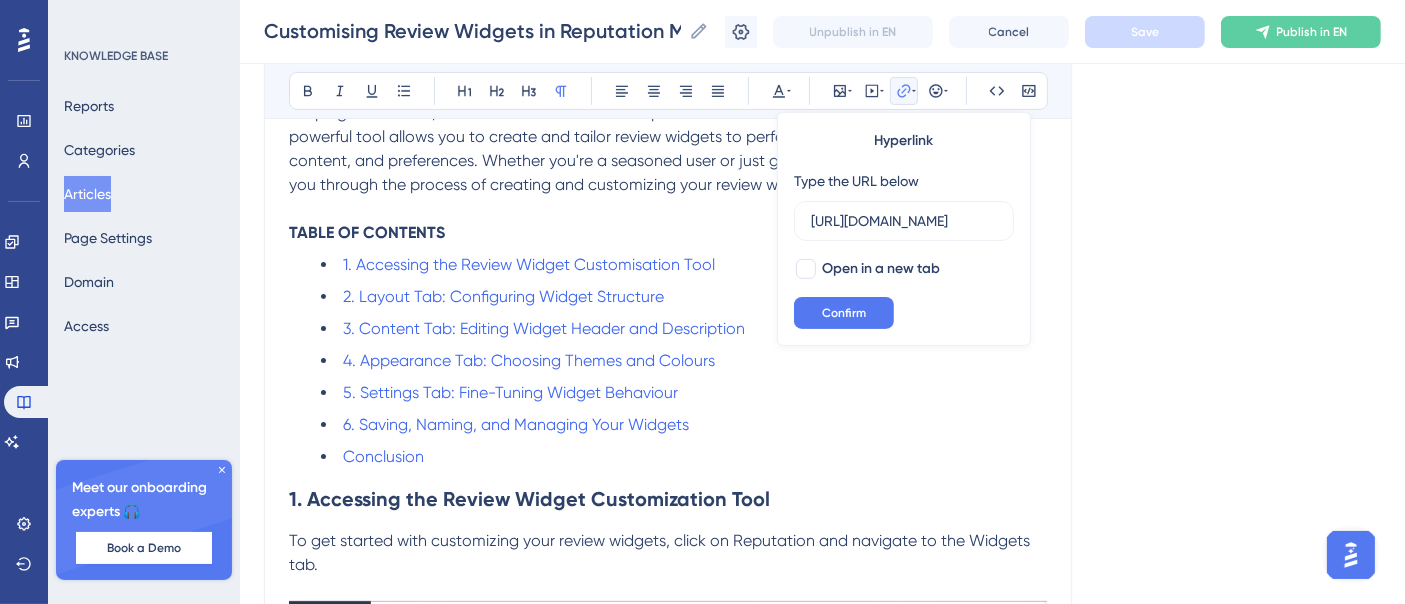 scroll, scrollTop: 0, scrollLeft: 1094, axis: horizontal 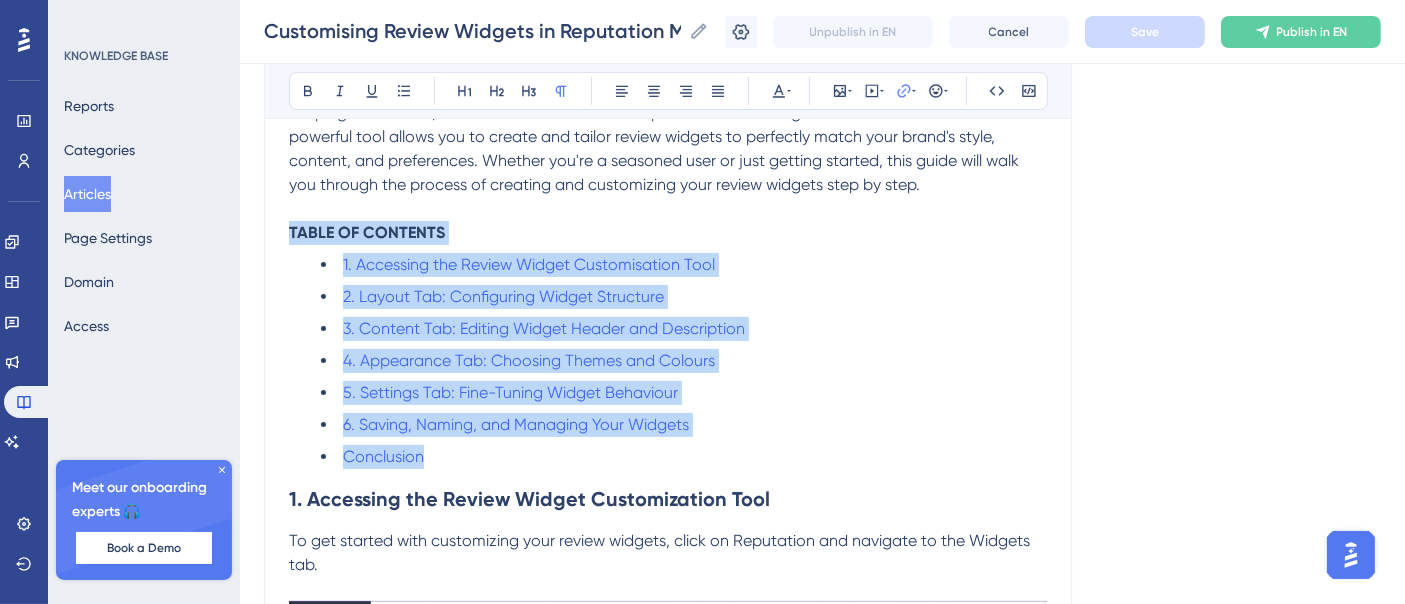 drag, startPoint x: 288, startPoint y: 228, endPoint x: 502, endPoint y: 458, distance: 314.1592 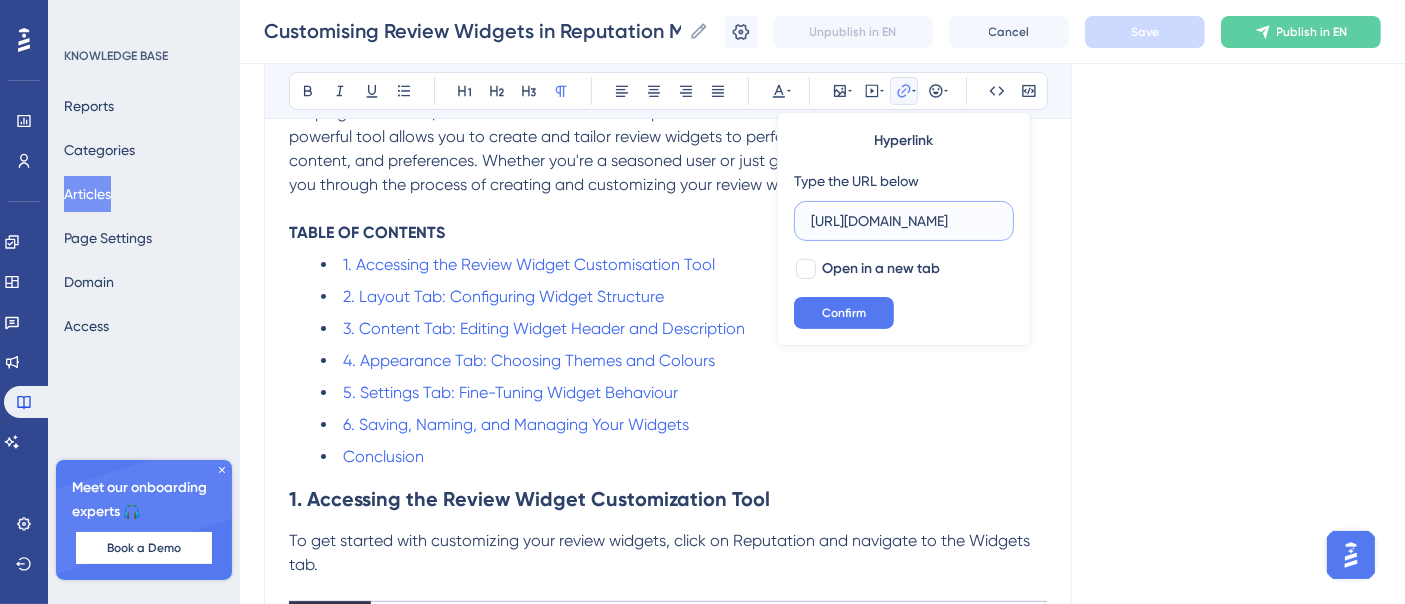 scroll, scrollTop: 0, scrollLeft: 765, axis: horizontal 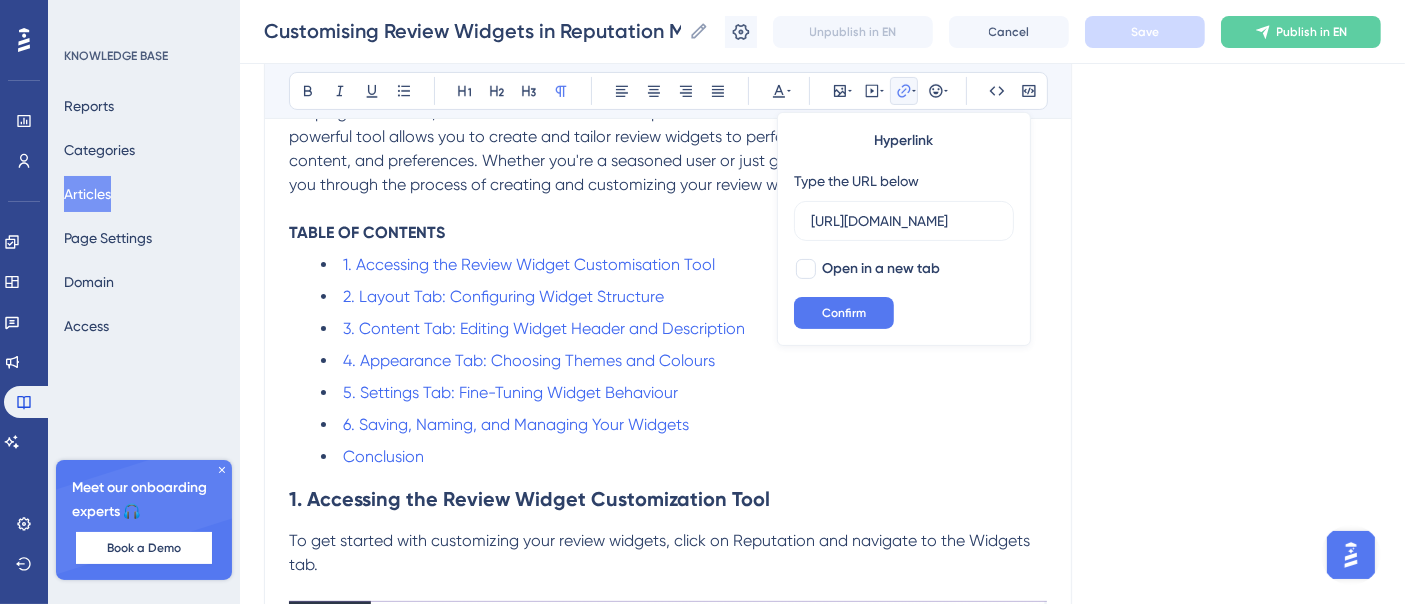 click 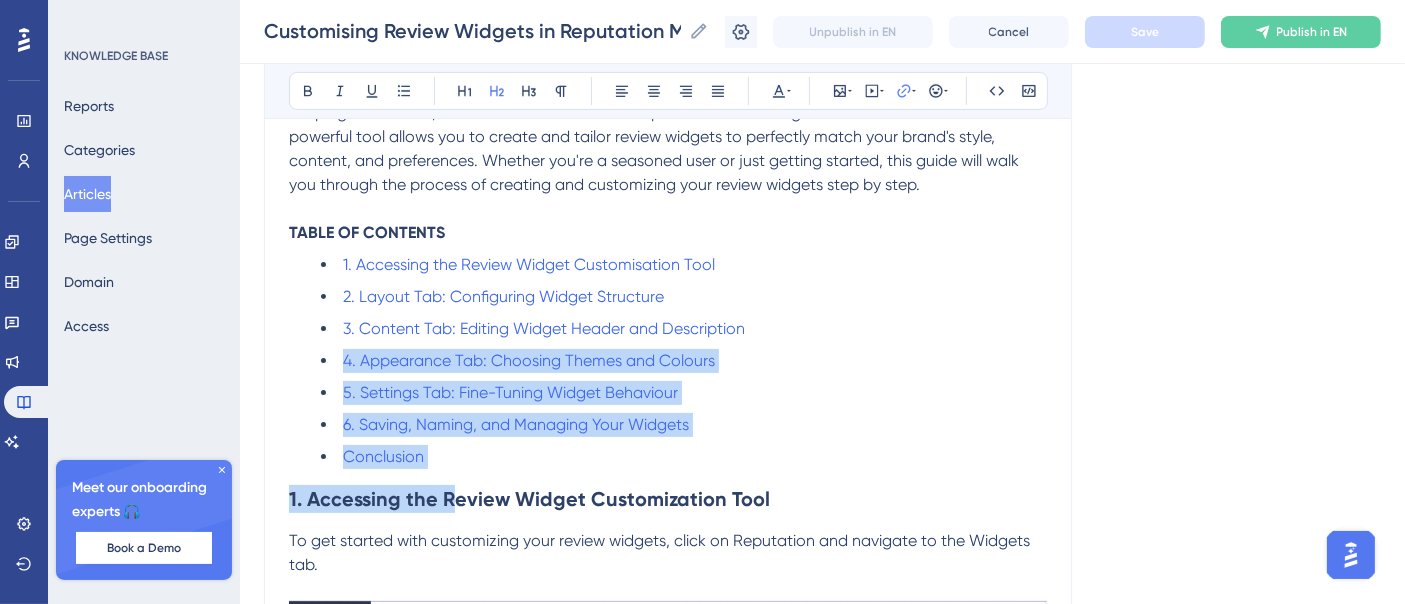 drag, startPoint x: 454, startPoint y: 479, endPoint x: 225, endPoint y: 441, distance: 232.13142 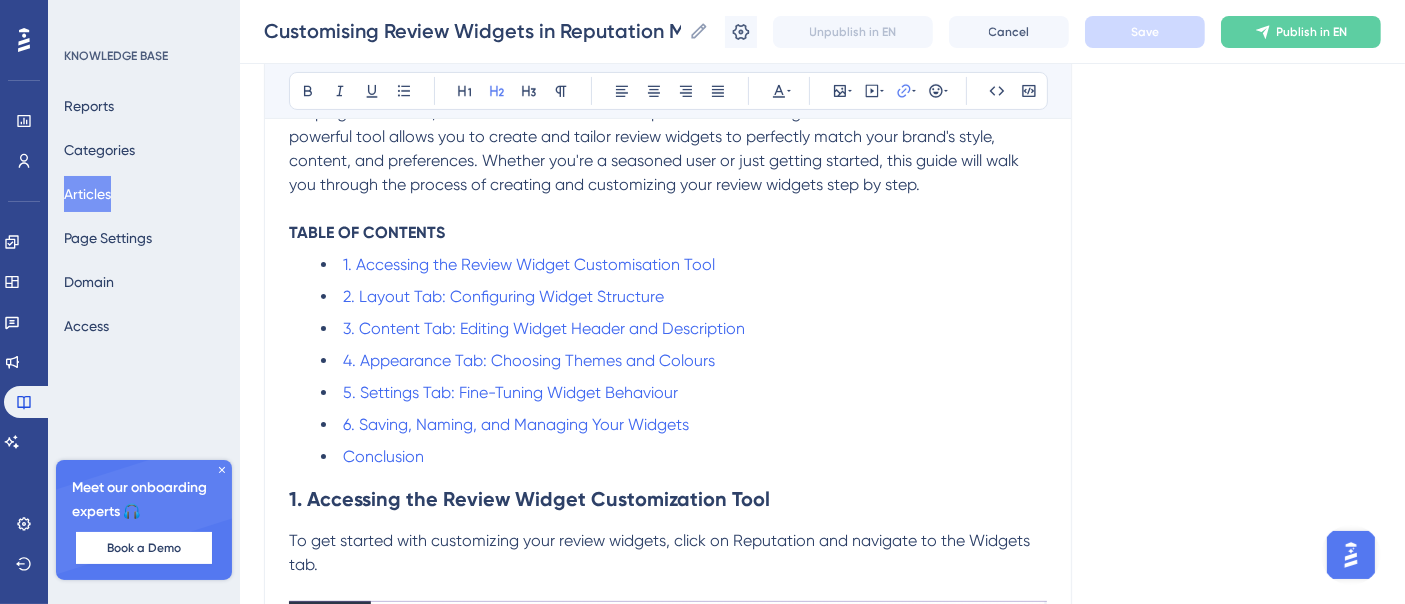 click on "Customising Review Widgets in Reputation Management Bold Italic Underline Bullet Point Heading 1 Heading 2 Heading 3 Normal Align Left Align Center Align Right Align Justify Text Color Insert Image Embed Video Hyperlink Emojis Code Code Block Review Widget Customization in reputation management is not just about making reviews look good; it's about strategically leveraging customer feedback to boost reputation, build trust, and drive conversions. By personalizing review widgets to align with brand identity and audience preferences, businesses can harness the full potential of their online reviews and thrive in the digital landscape.  TABLE OF CONTENTS 1. Accessing the Review Widget Customisation Tool 2. Layout Tab: Configuring Widget Structure 3. Content Tab: Editing Widget Header and Description 4. Appearance Tab: Choosing Themes and Colours 5. Settings Tab: Fine-Tuning Widget Behaviour 6. Saving, Naming, and Managing Your Widgets Conclusion 1. Accessing the Review Widget Customization Tool Conclusion" at bounding box center [668, 2694] 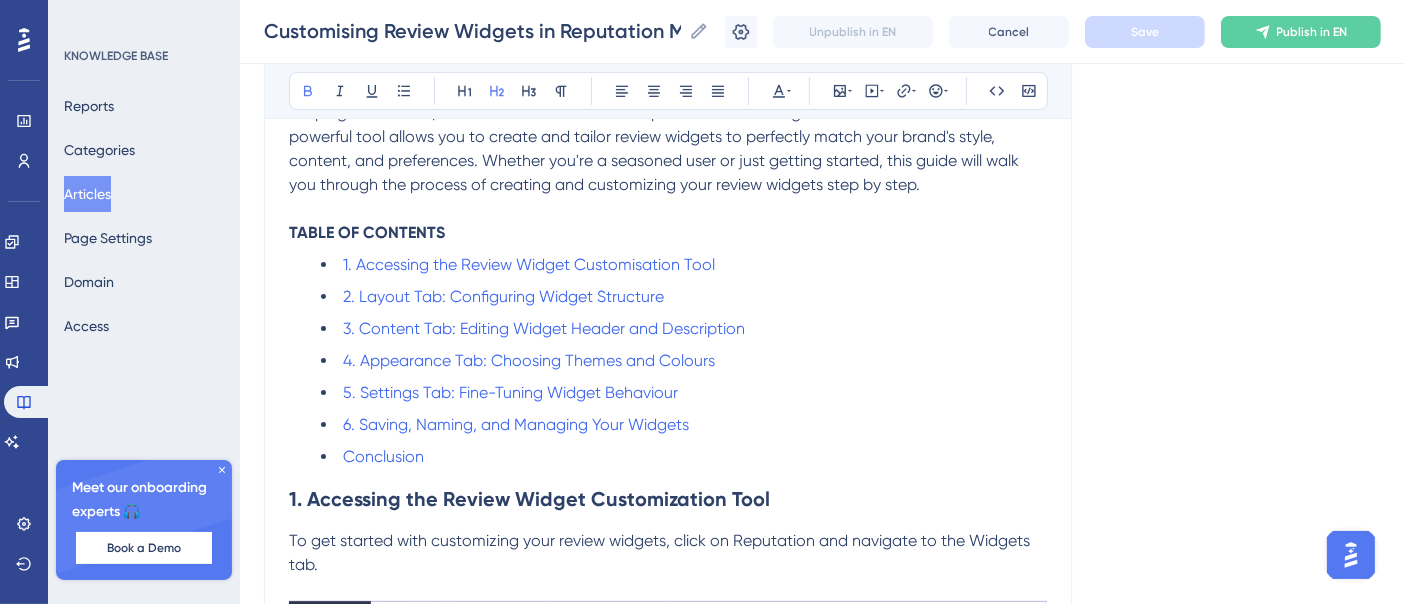 click on "1. Accessing the Review Widget Customization Tool" at bounding box center [529, 499] 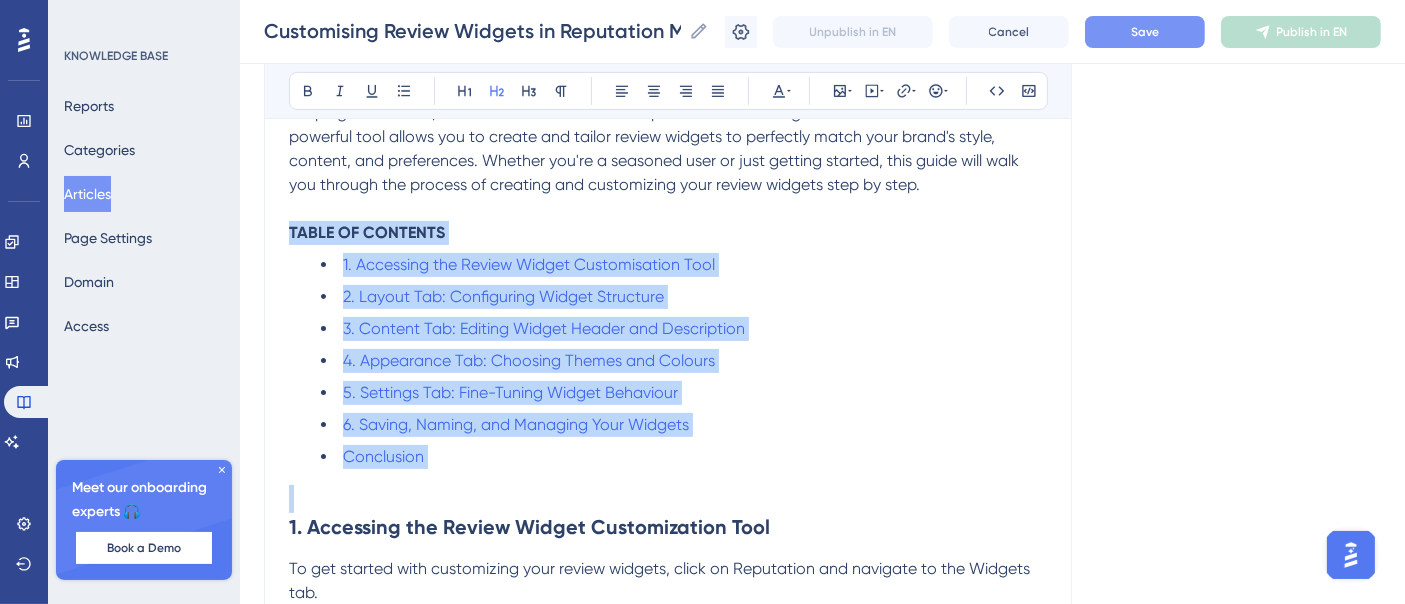 drag, startPoint x: 332, startPoint y: 488, endPoint x: 246, endPoint y: 222, distance: 279.5568 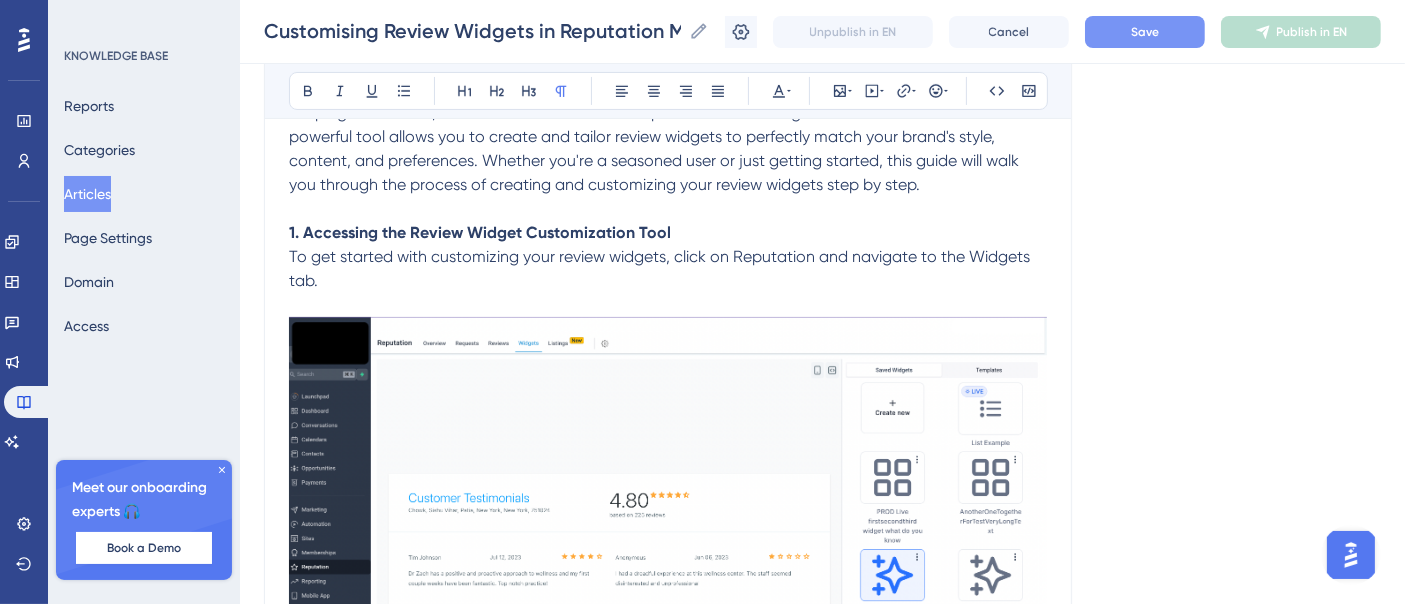 click on "Save" at bounding box center [1145, 32] 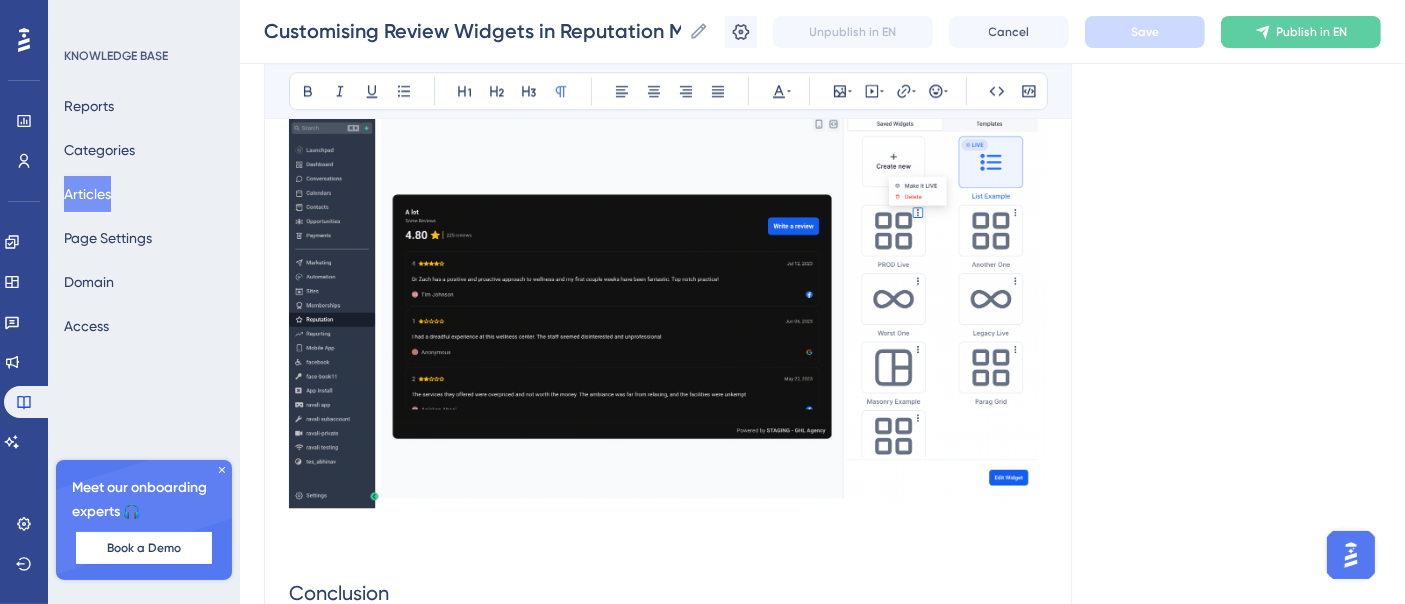 scroll, scrollTop: 5348, scrollLeft: 0, axis: vertical 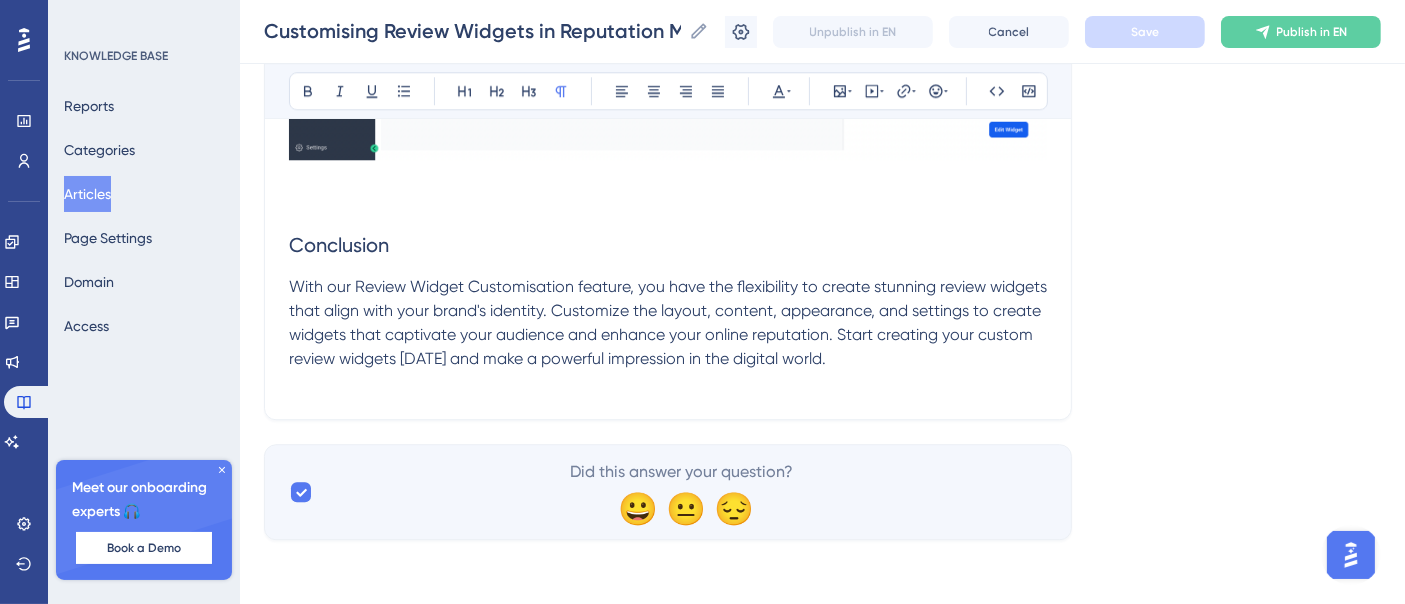 click on "Articles" at bounding box center (87, 194) 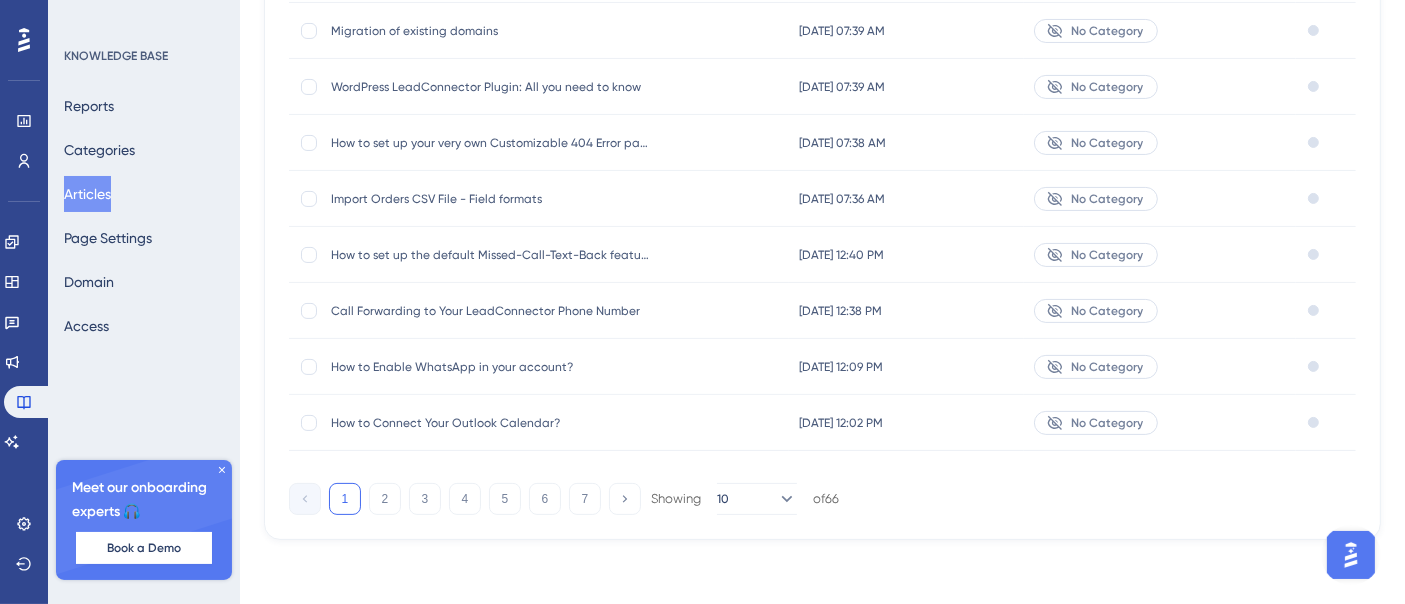 scroll, scrollTop: 0, scrollLeft: 0, axis: both 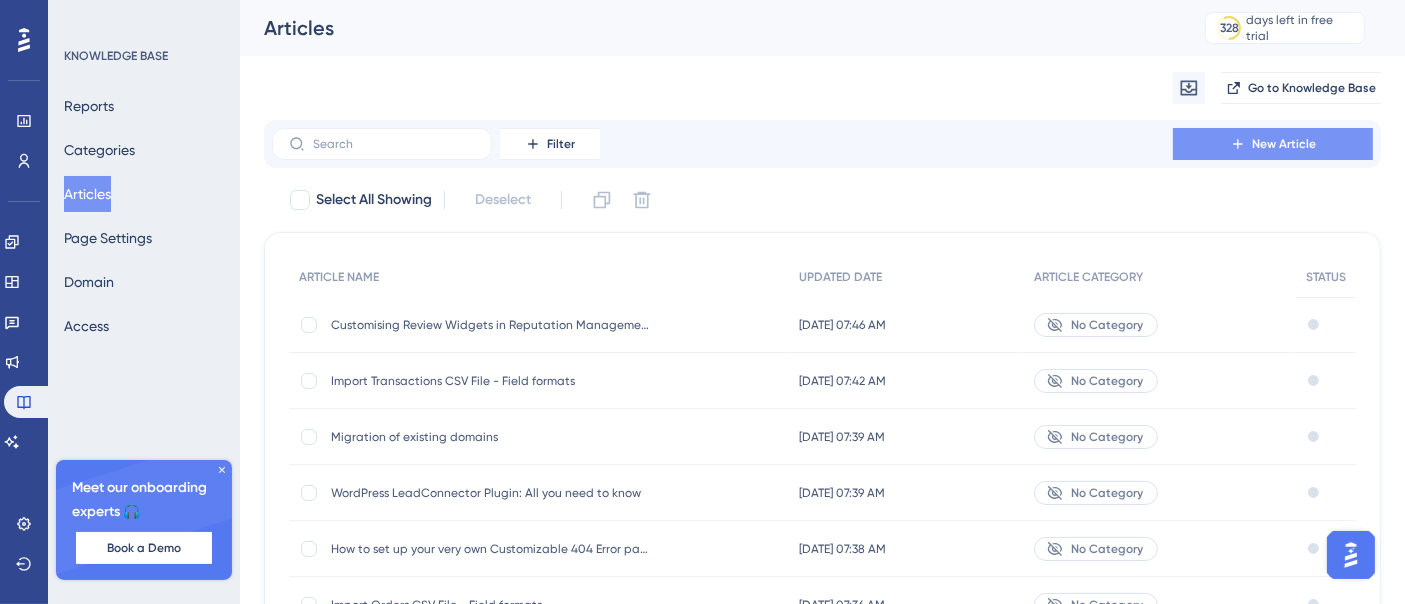 click on "New Article" at bounding box center (1273, 144) 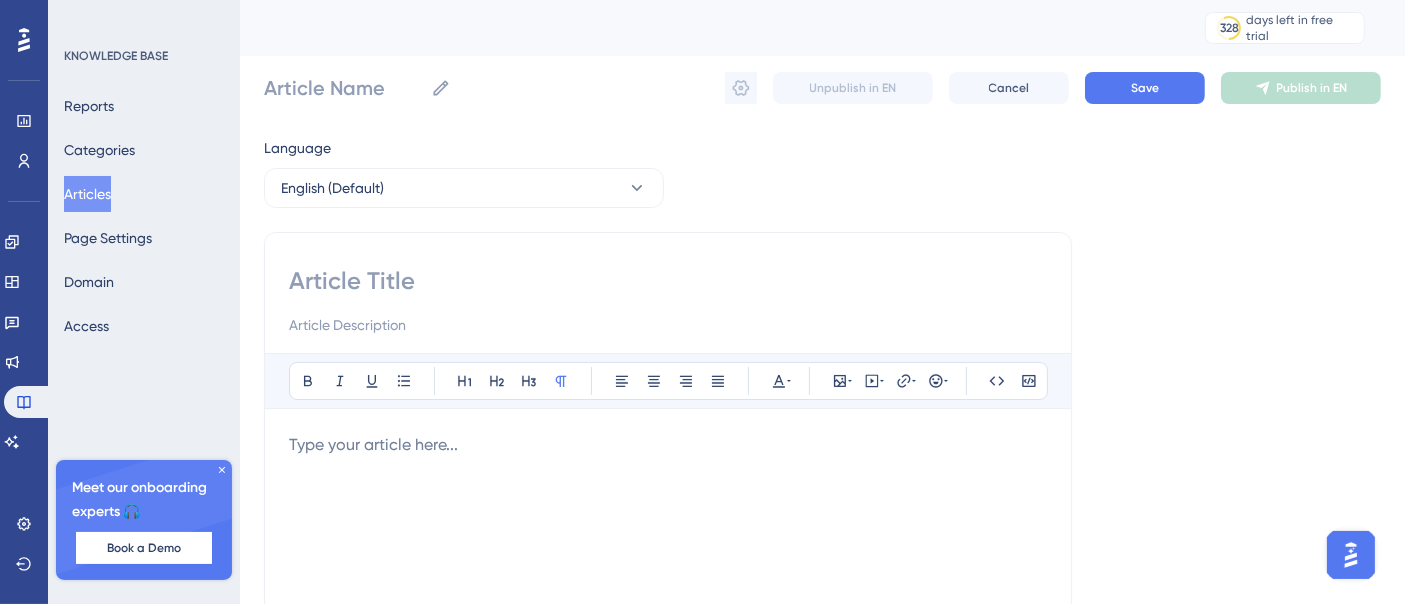 click at bounding box center [668, 281] 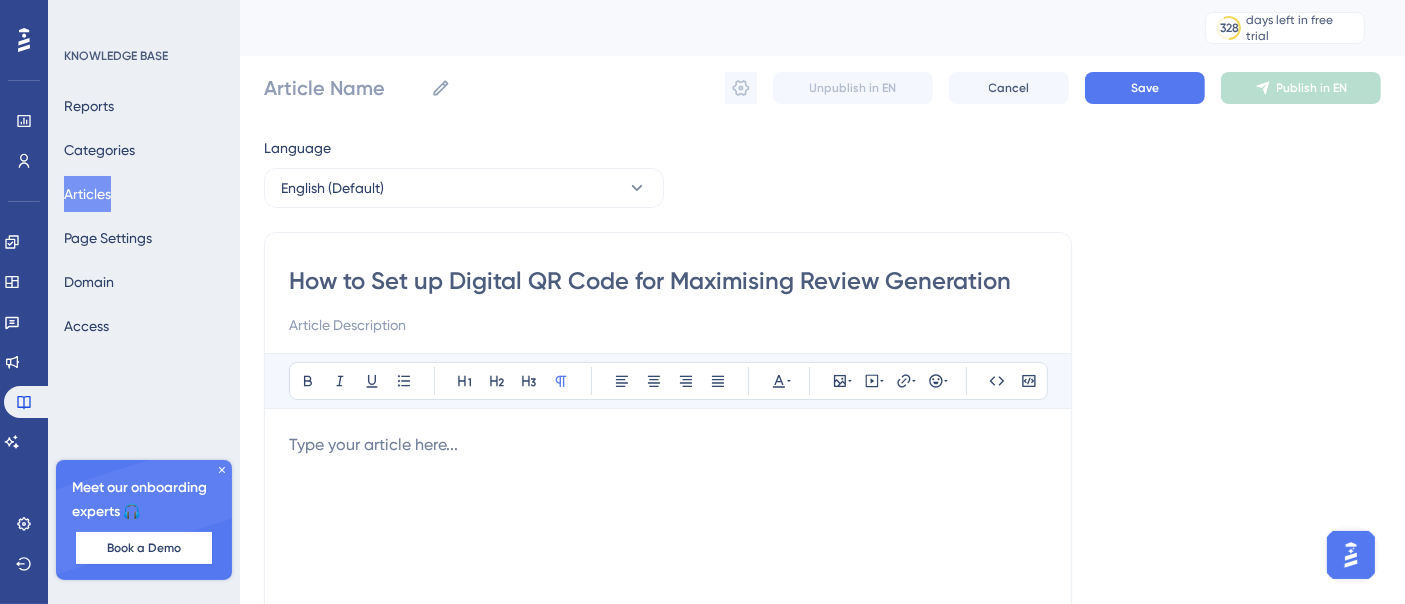 type on "How to Set up Digital QR Code for Maximising Review Generation" 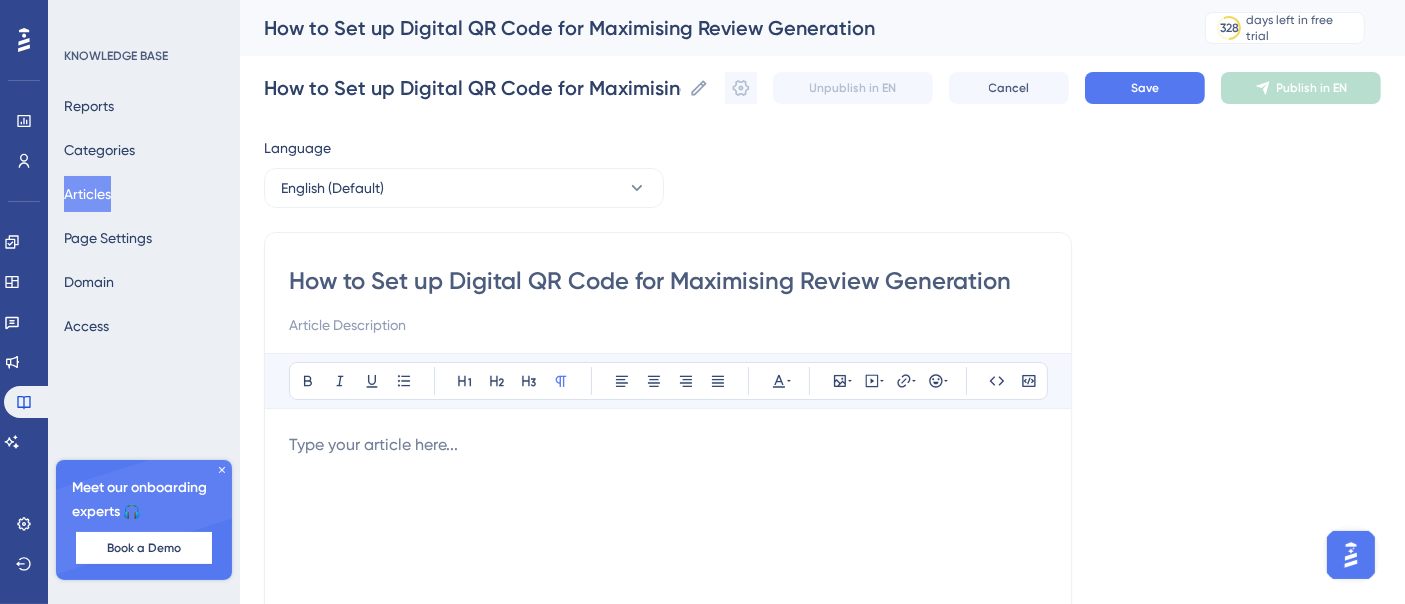 type on "How to Set up Digital QR Code for Maximising Review Generation" 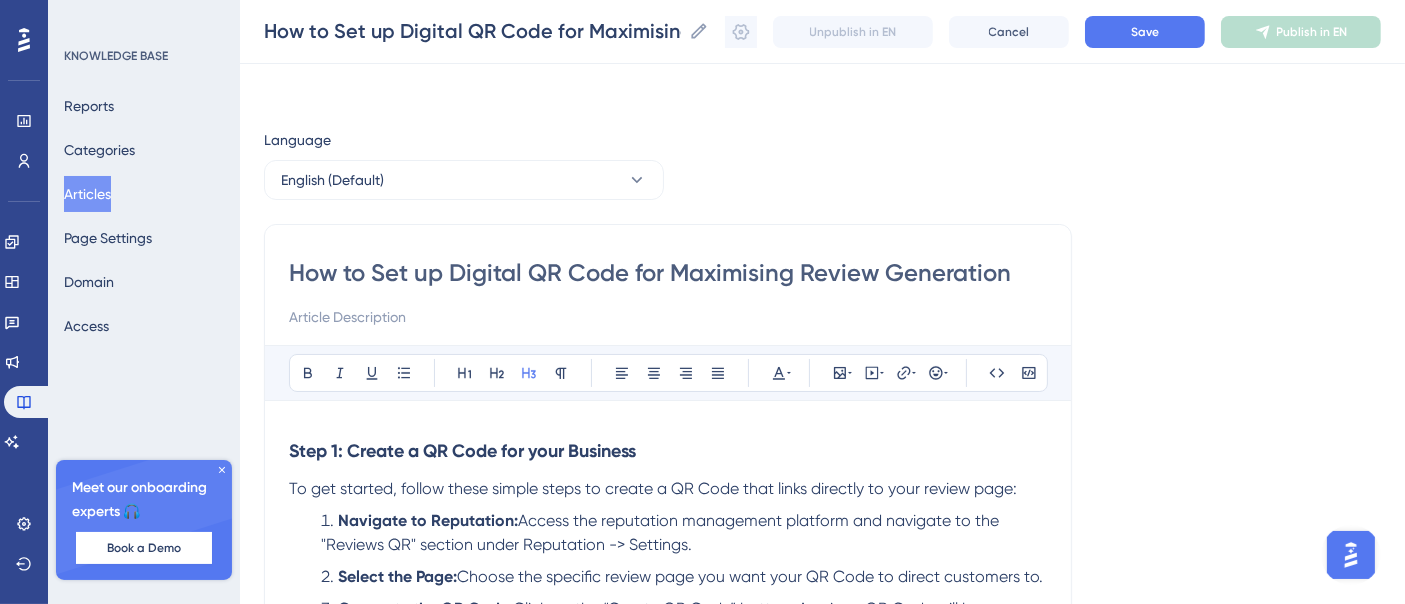 scroll, scrollTop: 333, scrollLeft: 0, axis: vertical 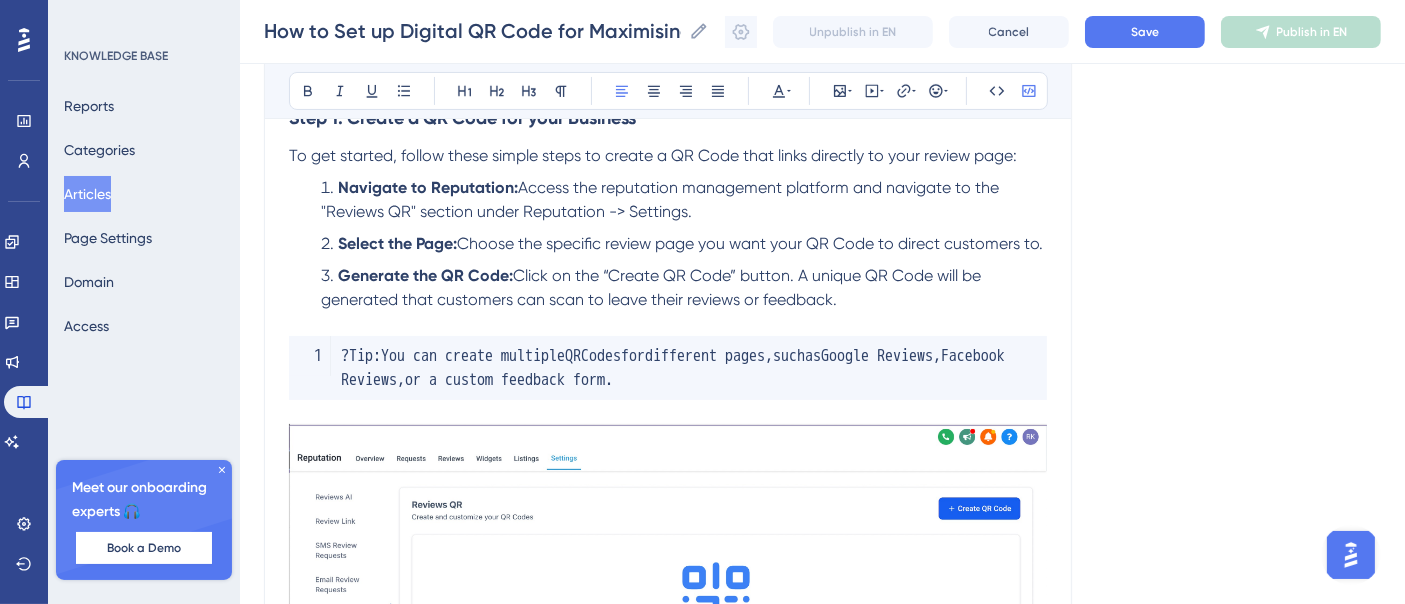 drag, startPoint x: 355, startPoint y: 348, endPoint x: 354, endPoint y: 358, distance: 10.049875 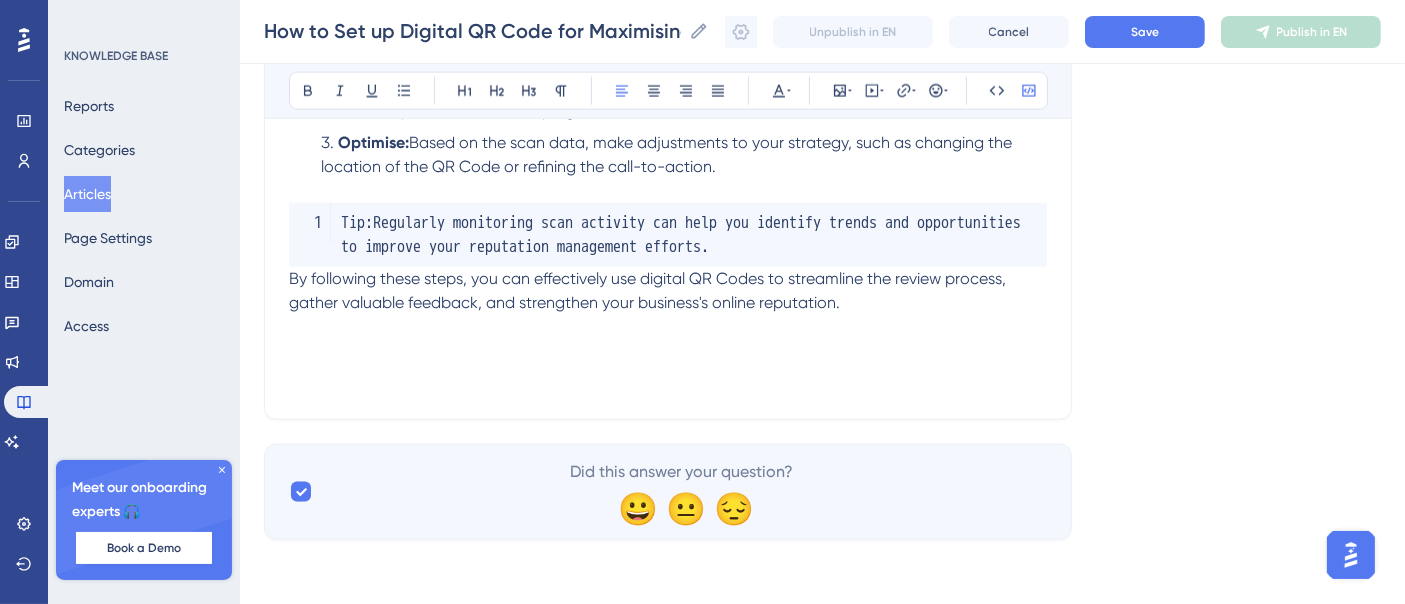 scroll, scrollTop: 2765, scrollLeft: 0, axis: vertical 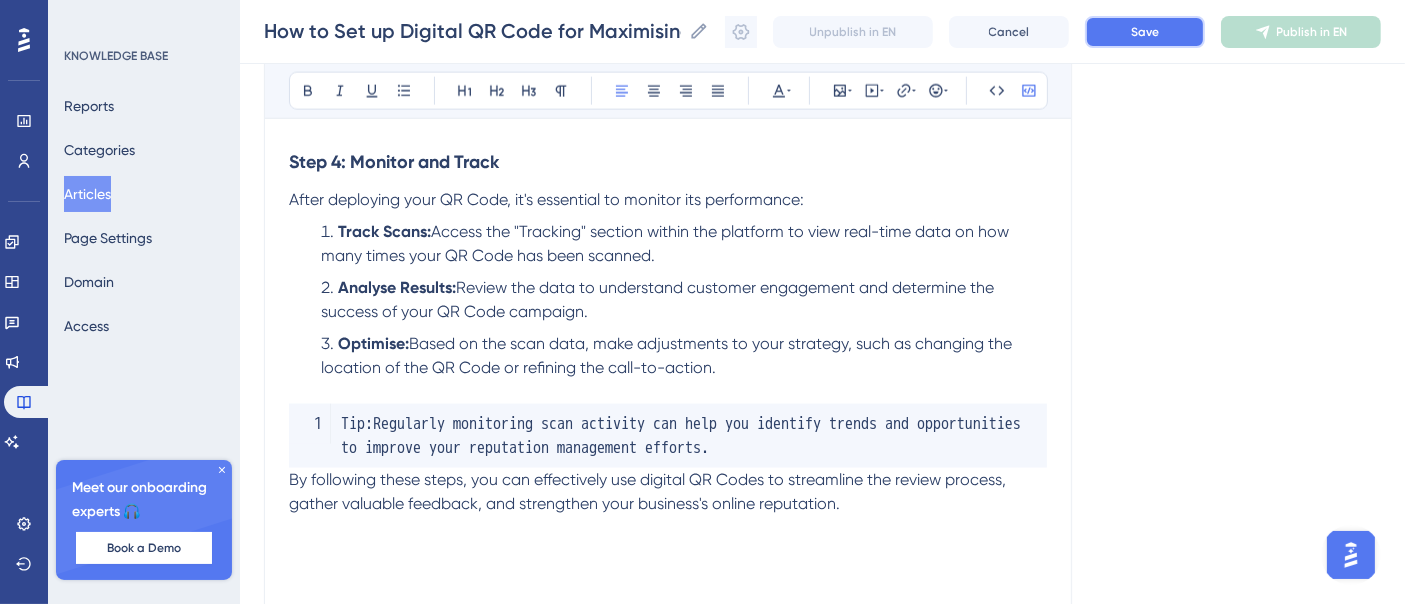 click on "Save" at bounding box center (1145, 32) 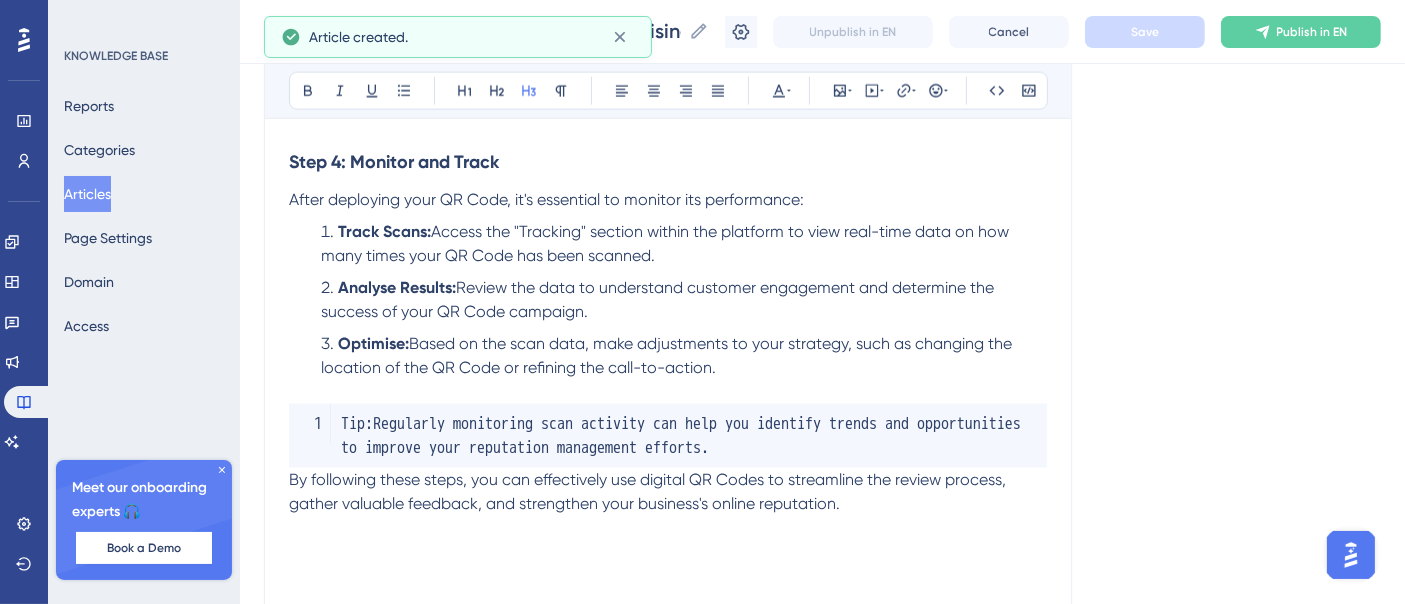 scroll, scrollTop: 1522, scrollLeft: 0, axis: vertical 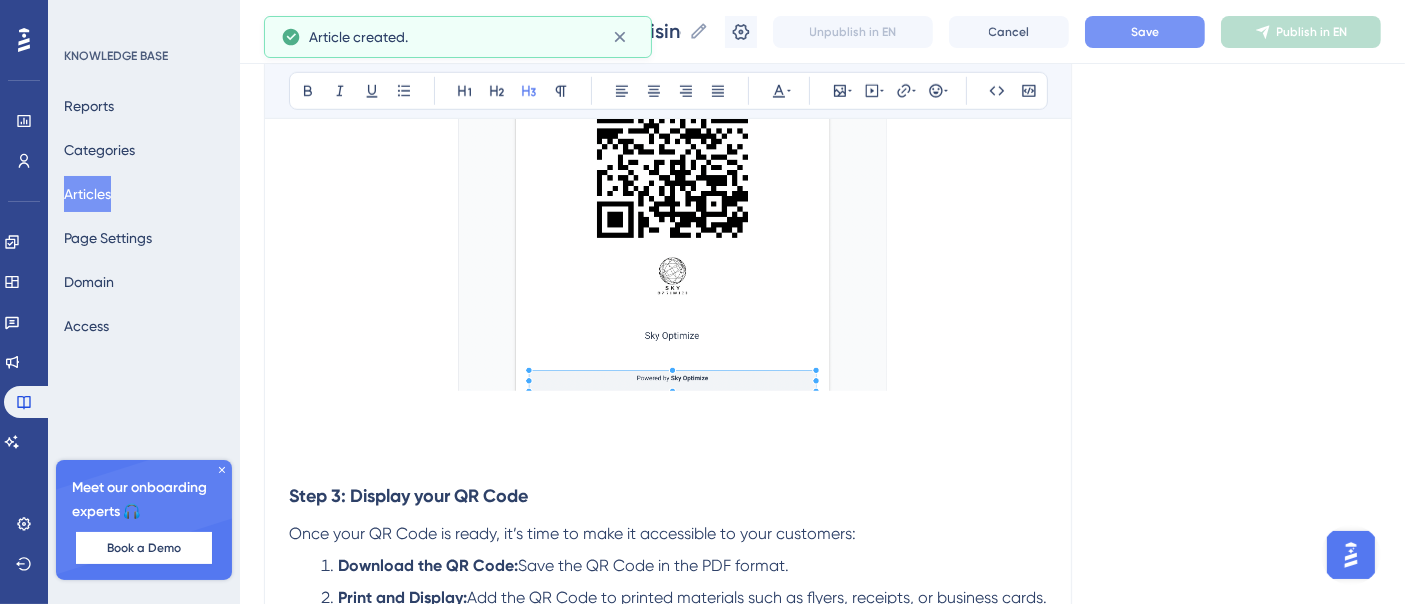 click on "Save" at bounding box center [1145, 32] 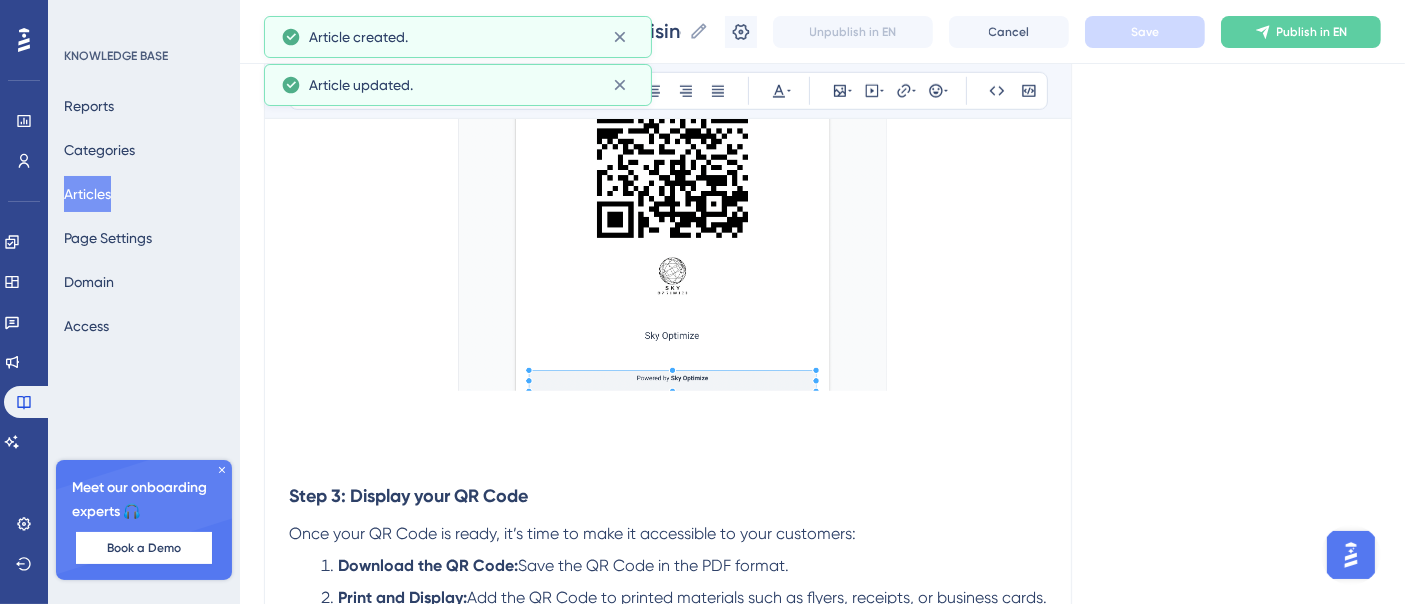 click on "Articles" at bounding box center [87, 194] 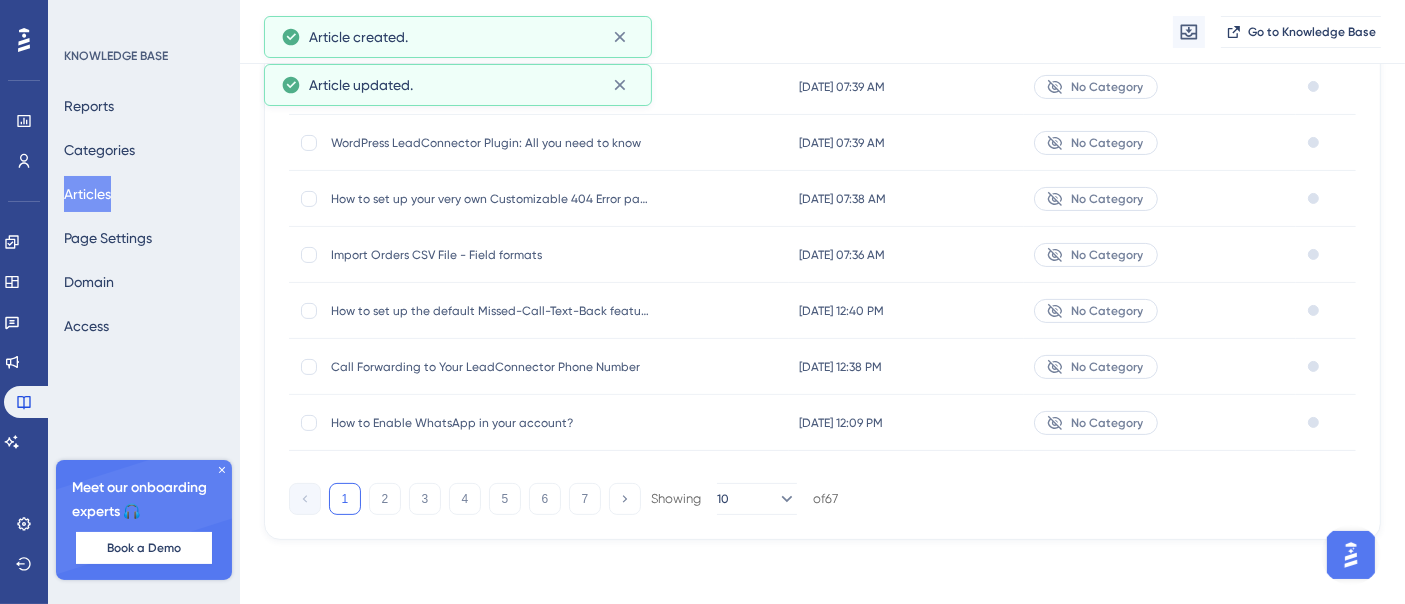 scroll, scrollTop: 0, scrollLeft: 0, axis: both 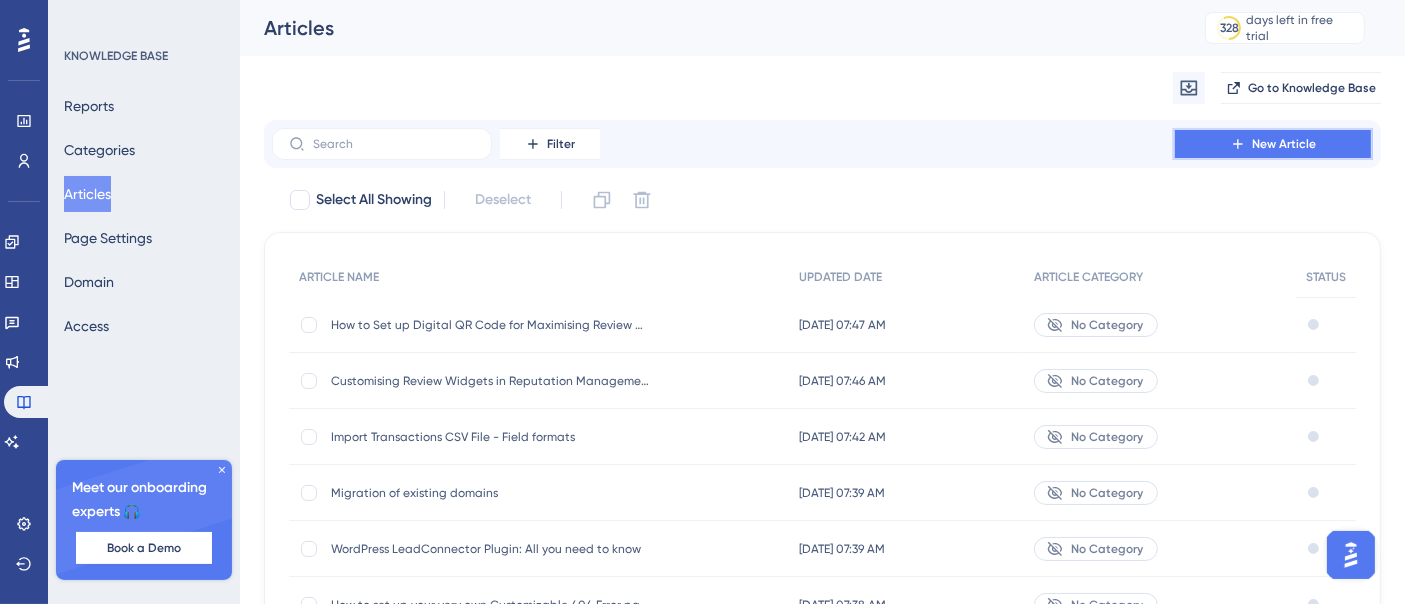 click on "New Article" at bounding box center (1273, 144) 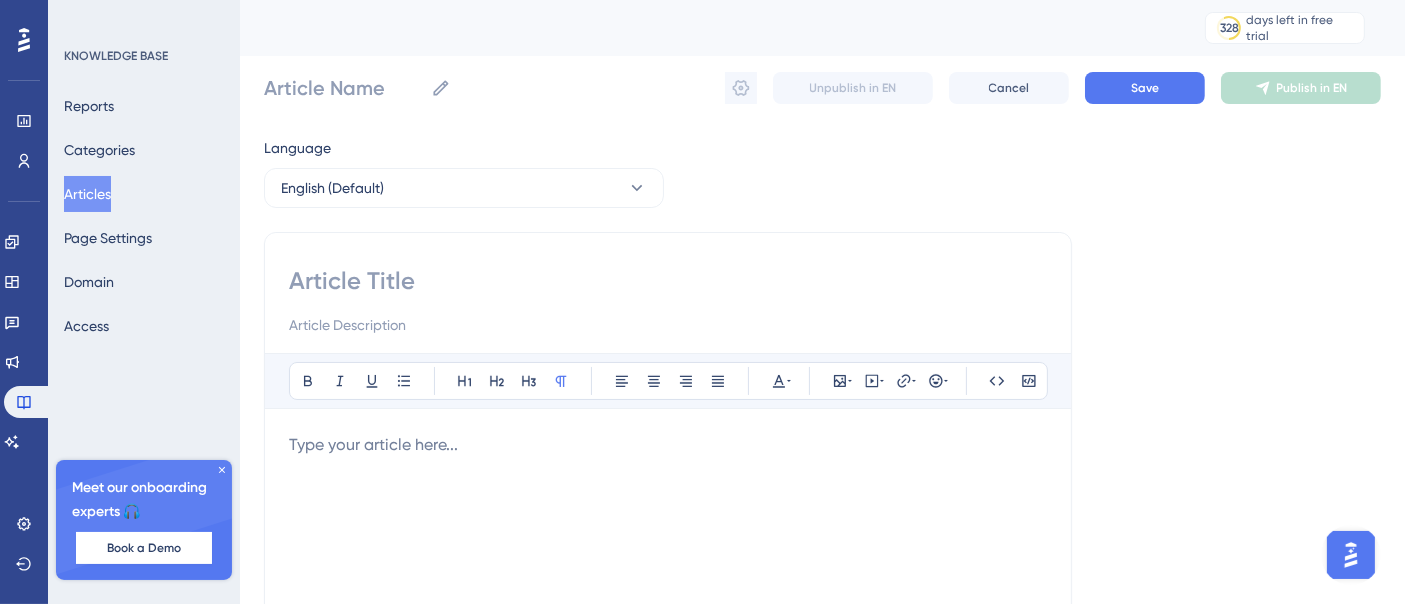 click at bounding box center (668, 281) 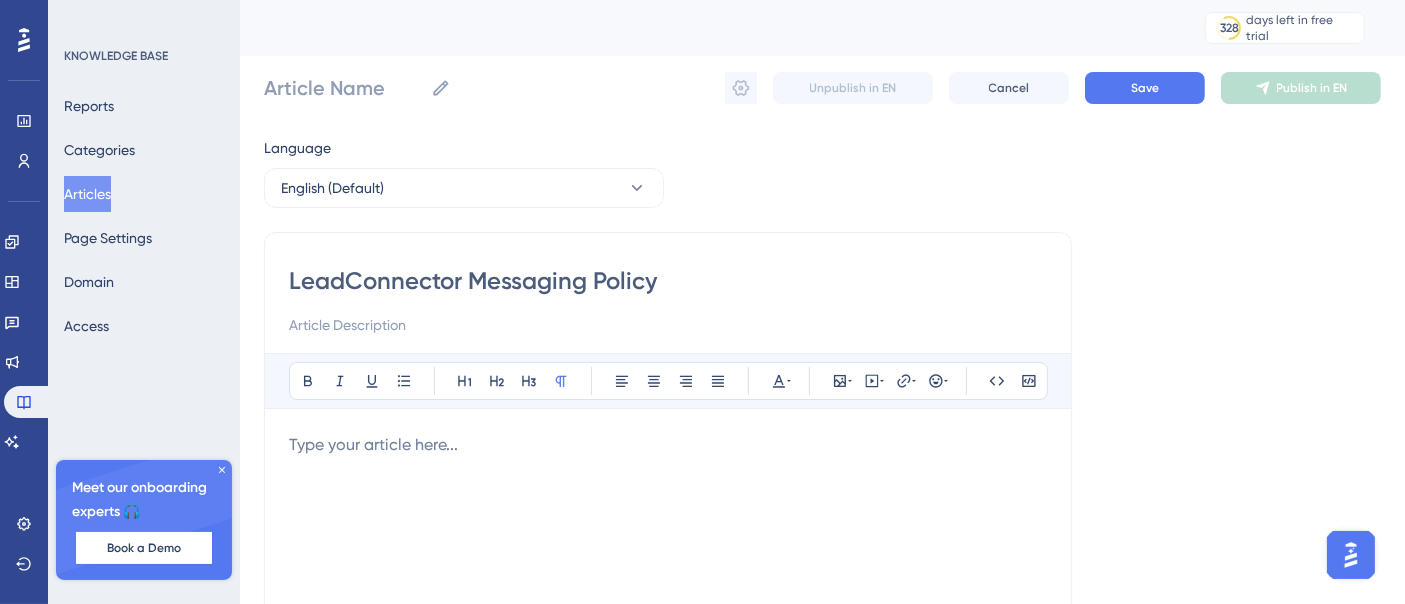 type on "LeadConnector Messaging Policy" 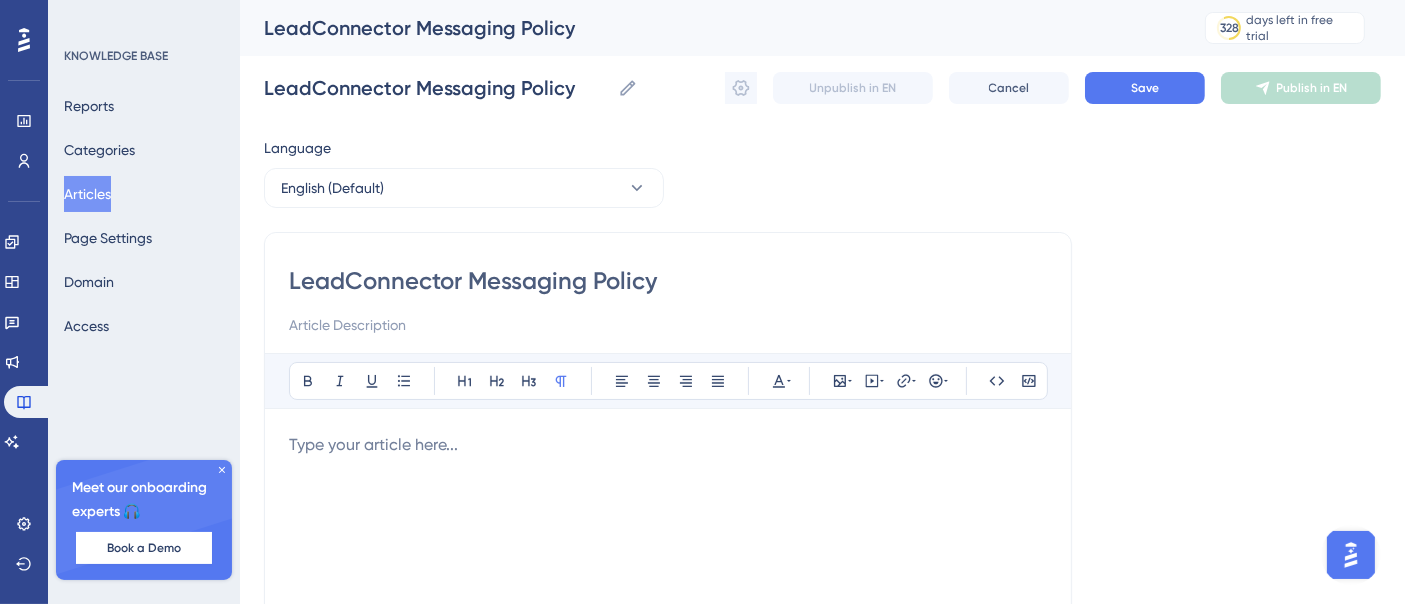 type on "LeadConnector Messaging Policy" 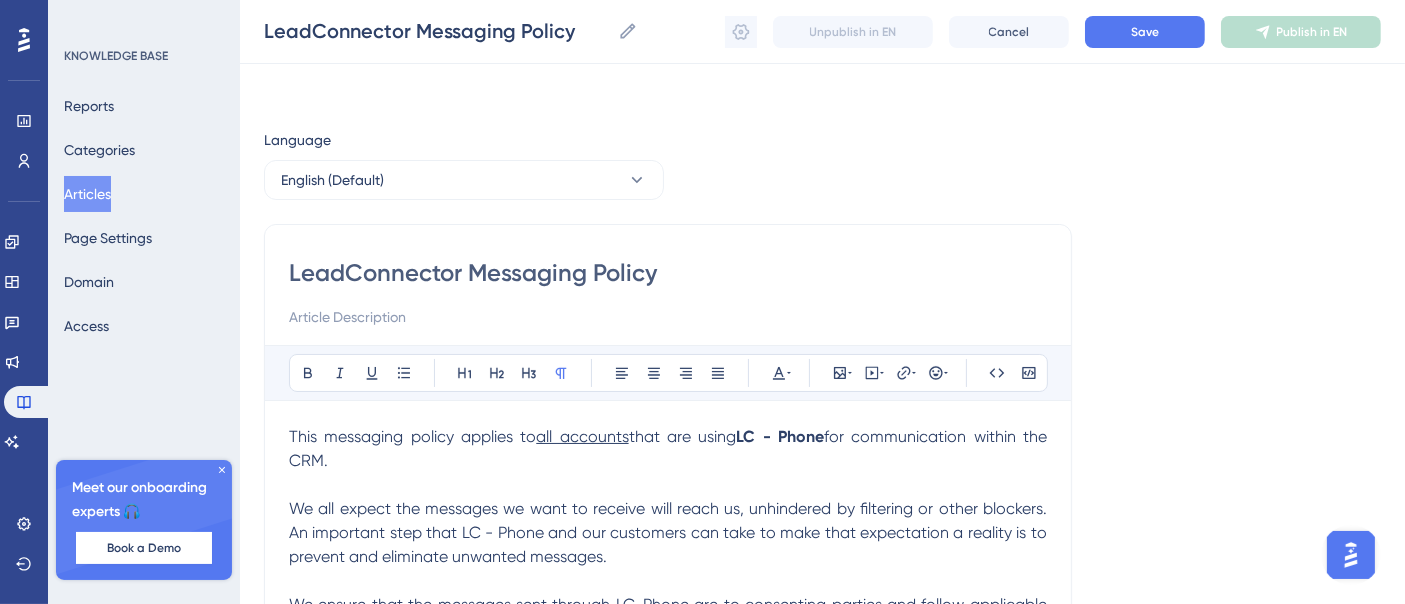 scroll, scrollTop: 12457, scrollLeft: 0, axis: vertical 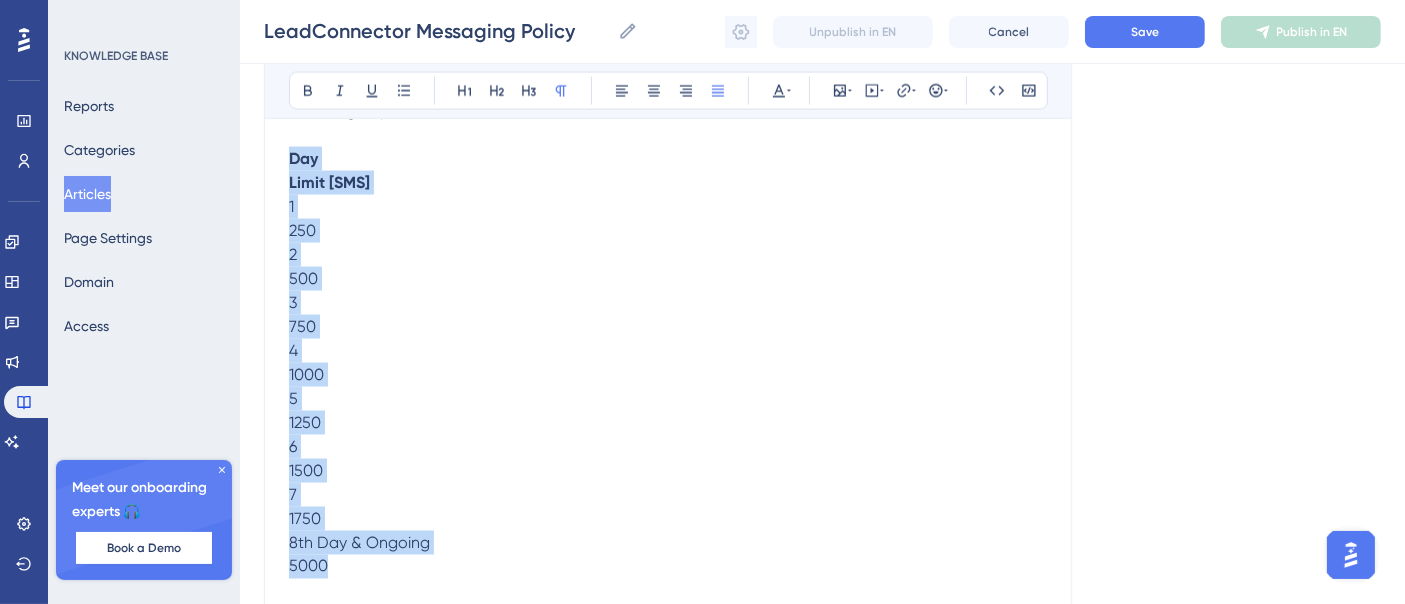 drag, startPoint x: 325, startPoint y: 567, endPoint x: 244, endPoint y: 165, distance: 410.07925 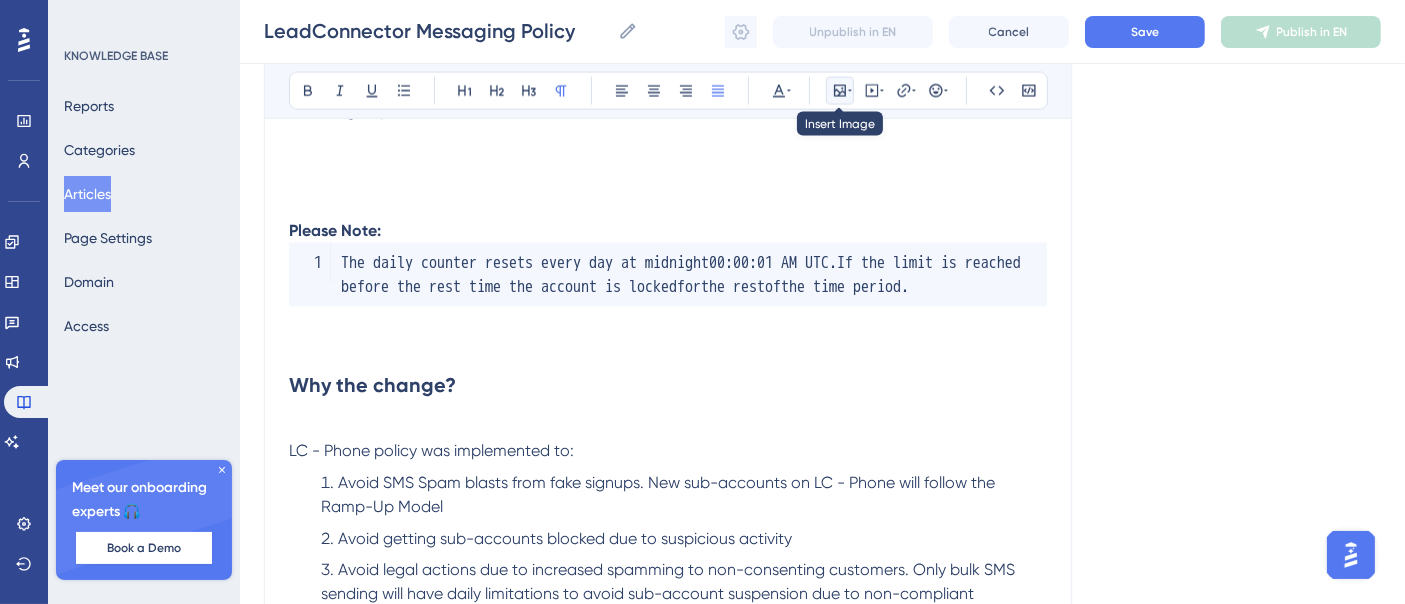 click 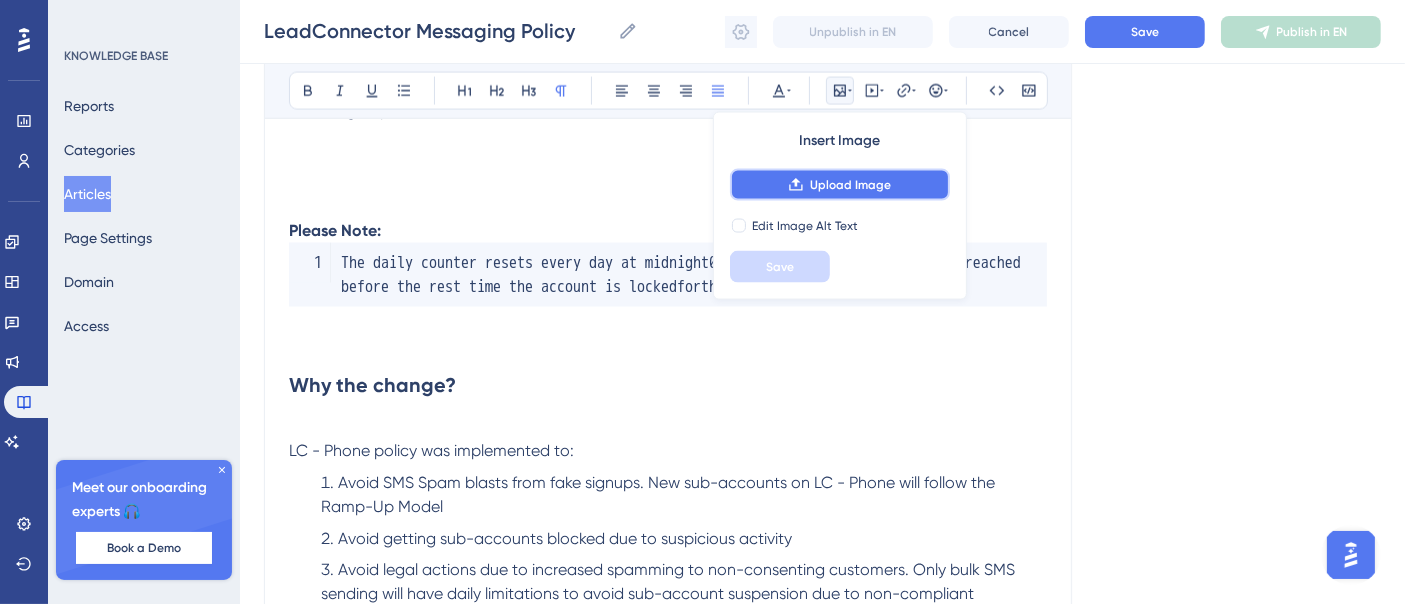 click on "Upload Image" at bounding box center (850, 185) 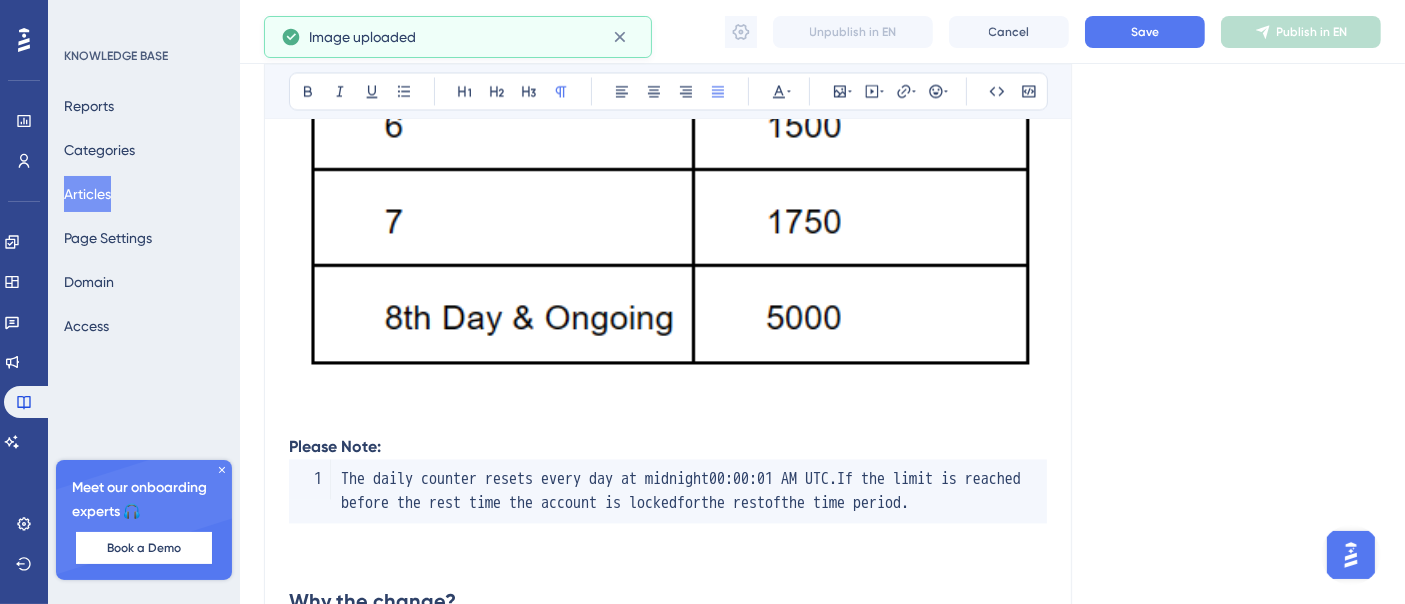 scroll, scrollTop: 3791, scrollLeft: 0, axis: vertical 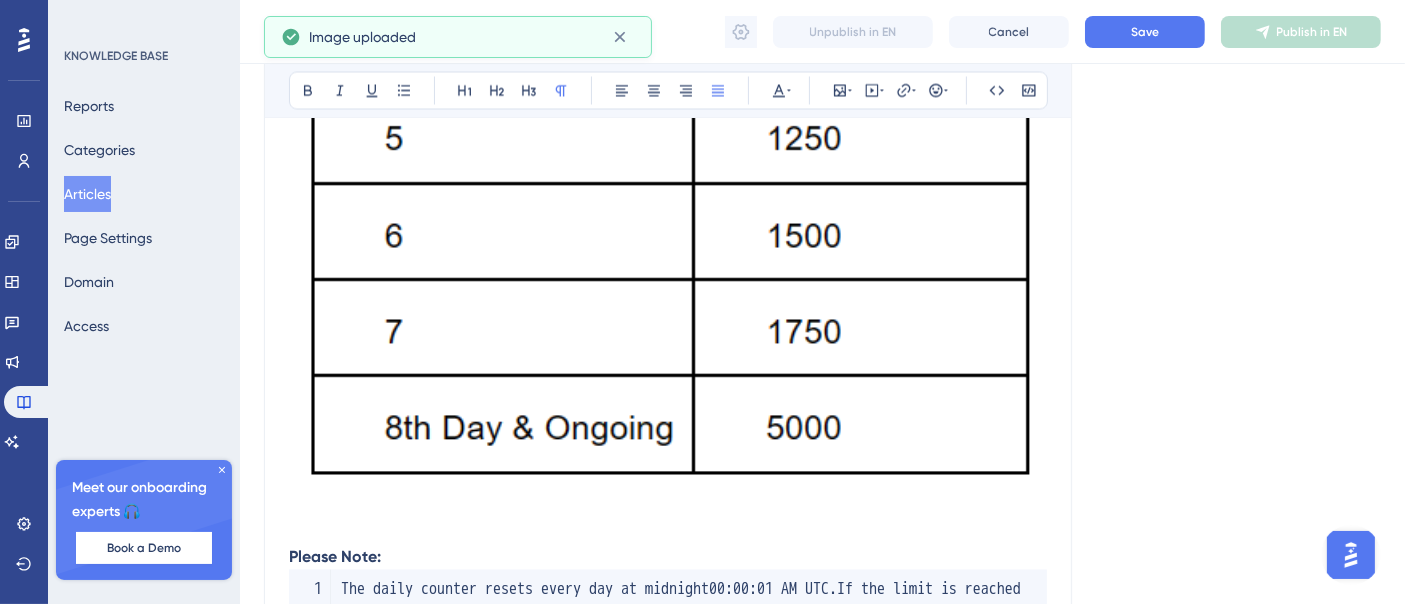 click at bounding box center (668, 41) 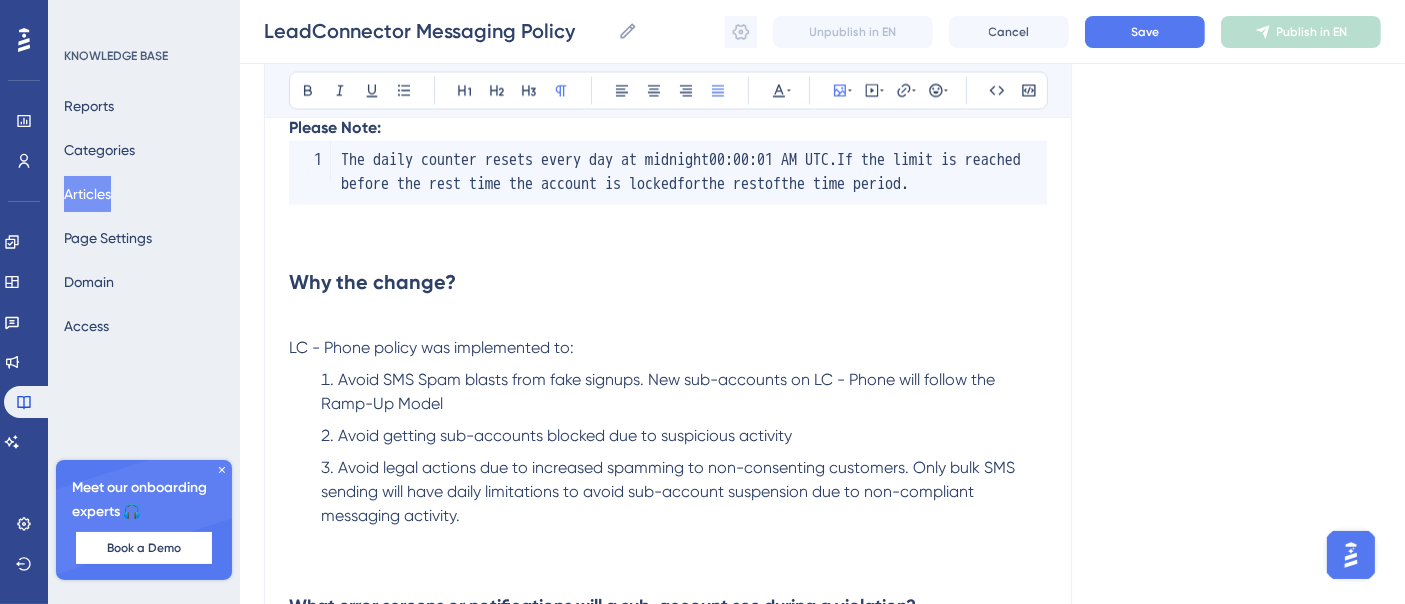 click on "This messaging policy applies to  all accounts  that are using  LC - Phone  for communication within the CRM. We all expect the messages we want to receive will reach us, unhindered by filtering or other blockers. An important step that LC - Phone and our customers can take to make that expectation a reality is to prevent and eliminate unwanted messages. We ensure that the messages sent through LC-Phone are to consenting parties and follow applicable laws, industry standards, and guidelines. We also want to be mindful of measures of fairness and decency when in doubt. Covered in this Article LC - Phone Messaging Policy How We Handle Violations? 1. Ramp-Up Model: Why the change? What error screens or notifications will a sub-account see during a violation? How to update the limit for a sub-account? 2. Spam Message Handling: Advantage: Spam messaging error screens: How to revoke the DND for a contact? 3. Opt-Out Language addition Sample Opt-Out Language message screen: 4. Sender Information addition FAQs 00" at bounding box center [668, 4436] 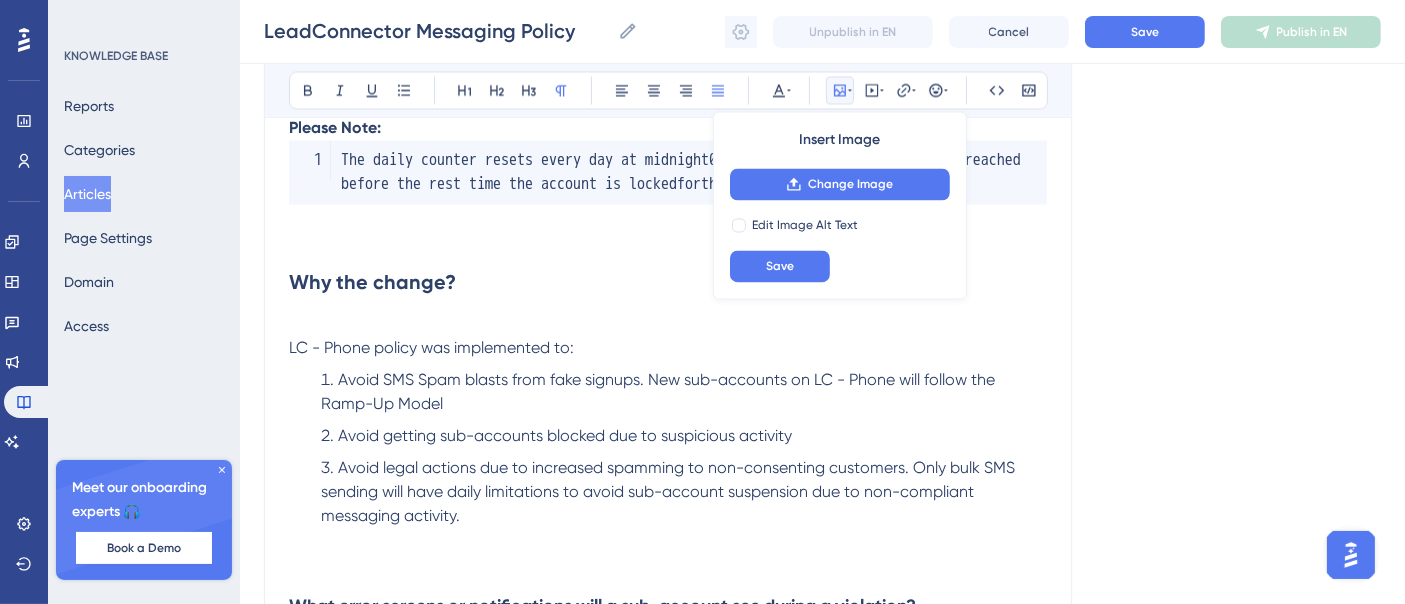 scroll, scrollTop: 3457, scrollLeft: 0, axis: vertical 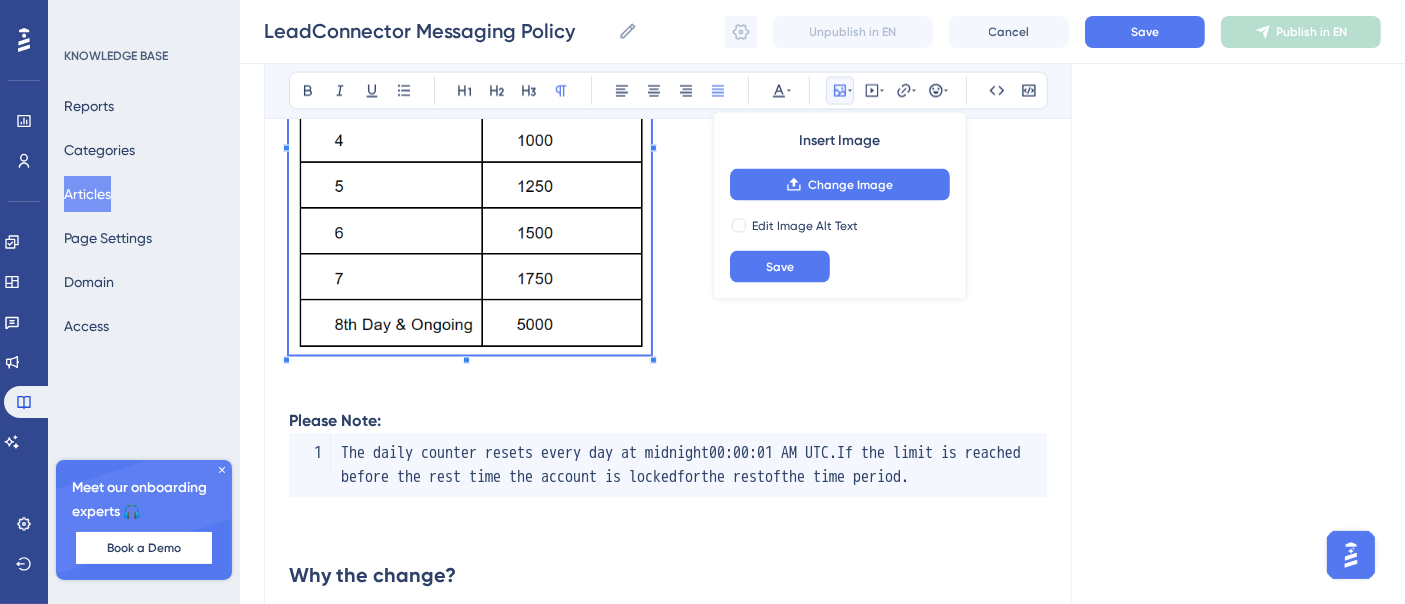 click on "This messaging policy applies to  all accounts  that are using  LC - Phone  for communication within the CRM. We all expect the messages we want to receive will reach us, unhindered by filtering or other blockers. An important step that LC - Phone and our customers can take to make that expectation a reality is to prevent and eliminate unwanted messages. We ensure that the messages sent through LC-Phone are to consenting parties and follow applicable laws, industry standards, and guidelines. We also want to be mindful of measures of fairness and decency when in doubt. Covered in this Article LC - Phone Messaging Policy How We Handle Violations? 1. Ramp-Up Model: Why the change? What error screens or notifications will a sub-account see during a violation? How to update the limit for a sub-account? 2. Spam Message Handling: Advantage: Spam messaging error screens: How to revoke the DND for a contact? 3. Opt-Out Language addition Sample Opt-Out Language message screen: 4. Sender Information addition FAQs 00" at bounding box center [668, 4749] 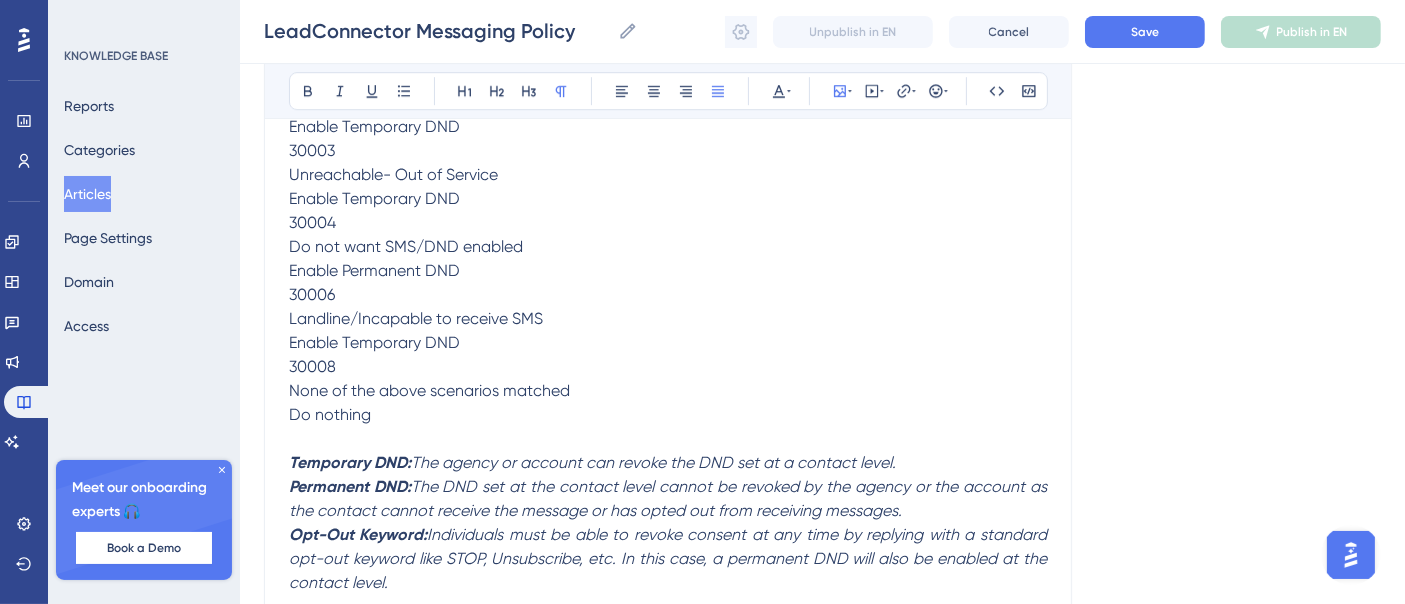 scroll, scrollTop: 6013, scrollLeft: 0, axis: vertical 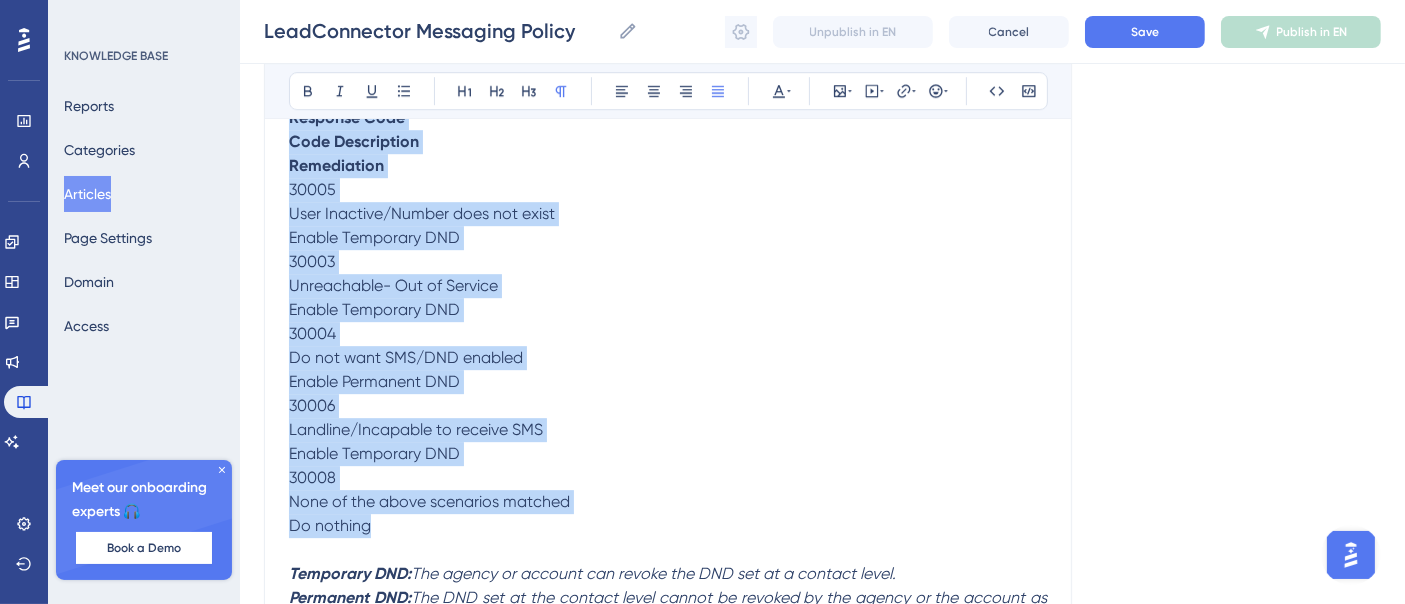 drag, startPoint x: 380, startPoint y: 559, endPoint x: 247, endPoint y: 150, distance: 430.0814 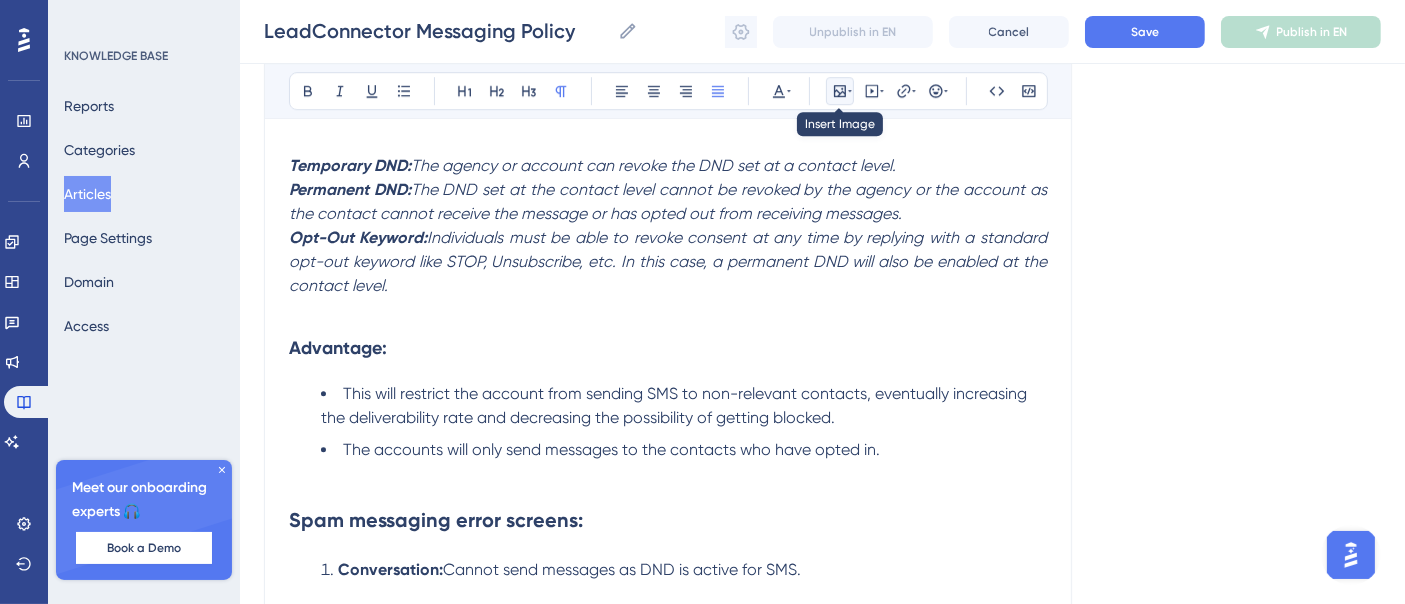 click at bounding box center (840, 91) 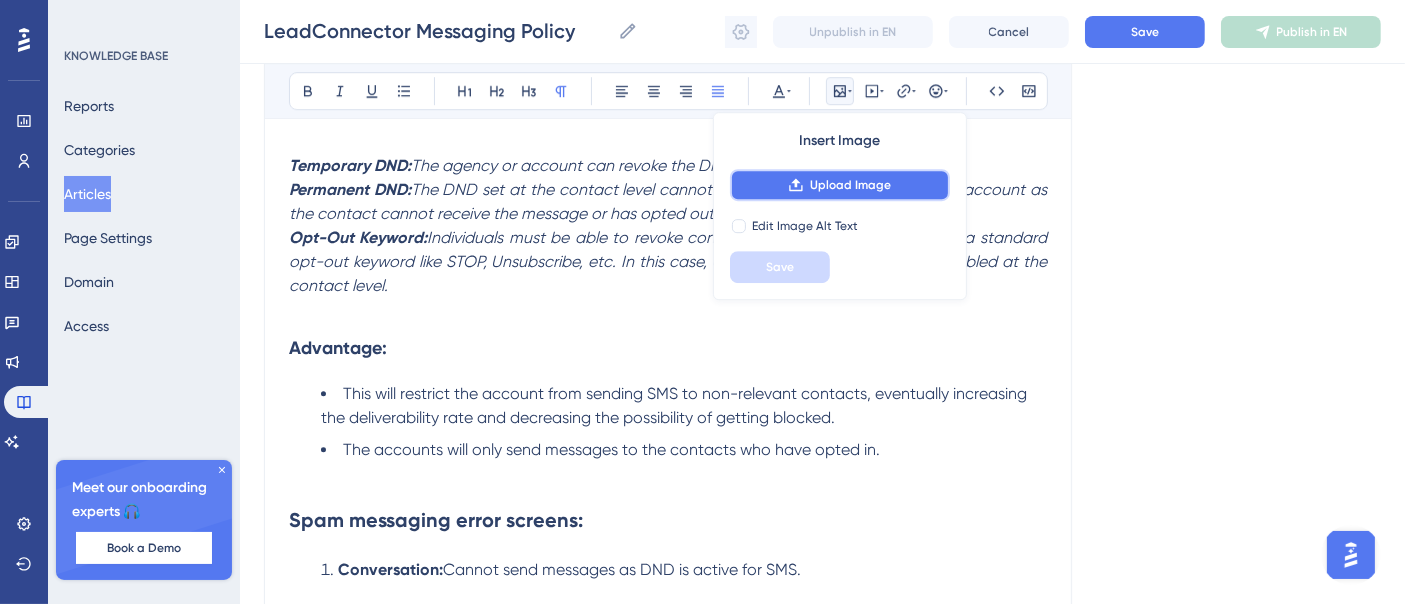 click on "Upload Image" at bounding box center [840, 185] 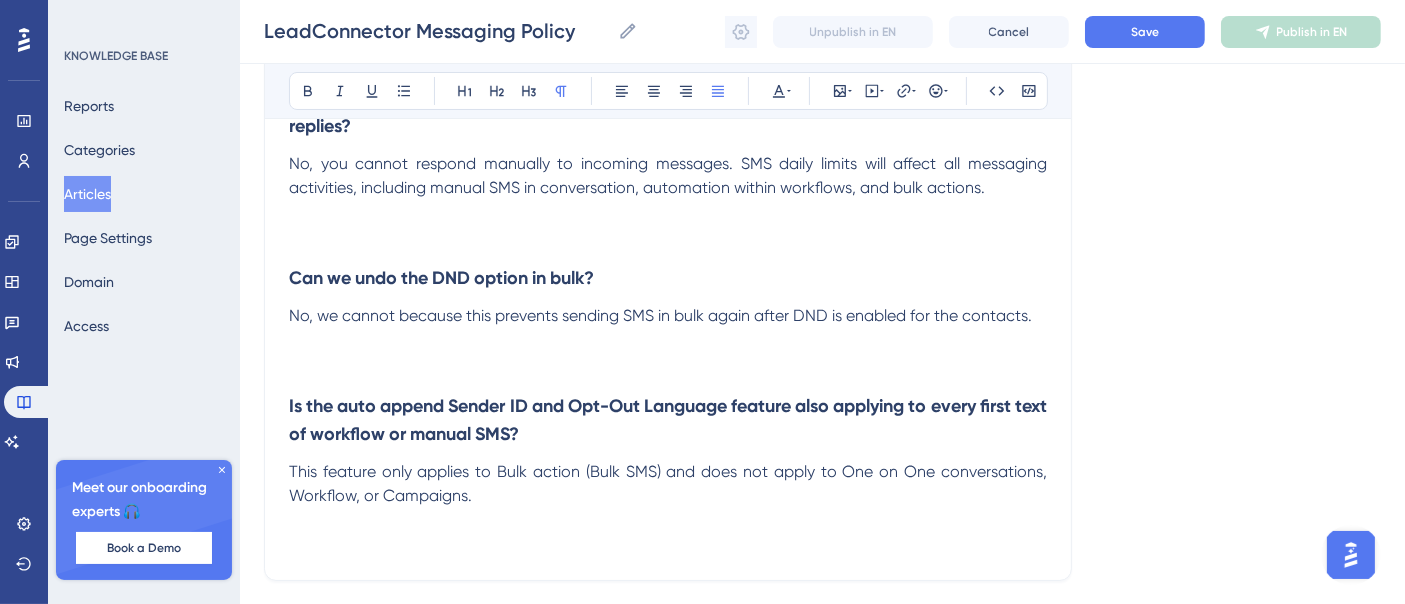 scroll, scrollTop: 15433, scrollLeft: 0, axis: vertical 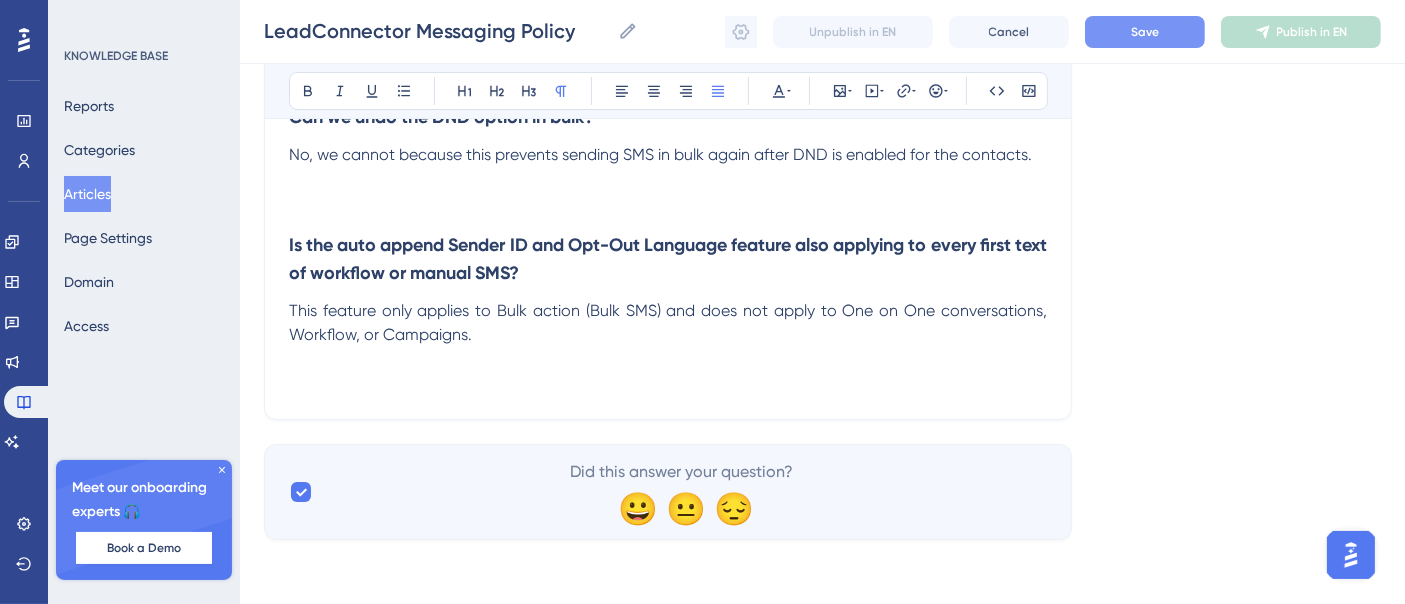 click on "Save" at bounding box center (1145, 32) 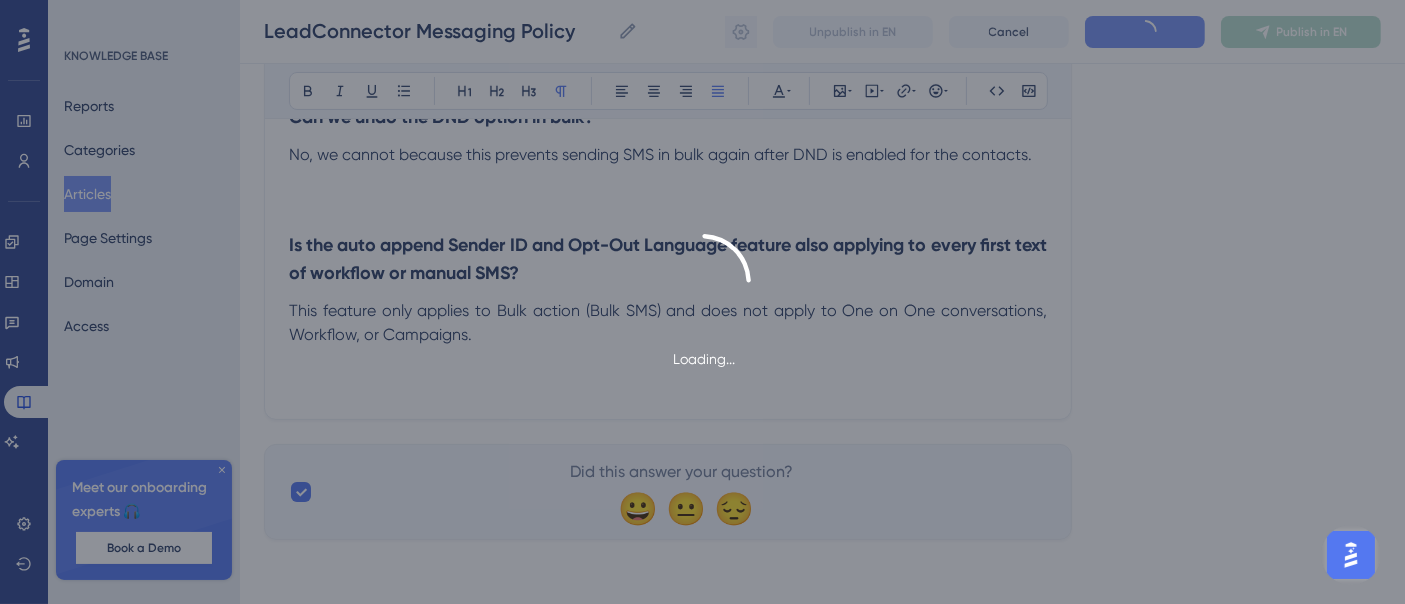 scroll, scrollTop: 11633, scrollLeft: 0, axis: vertical 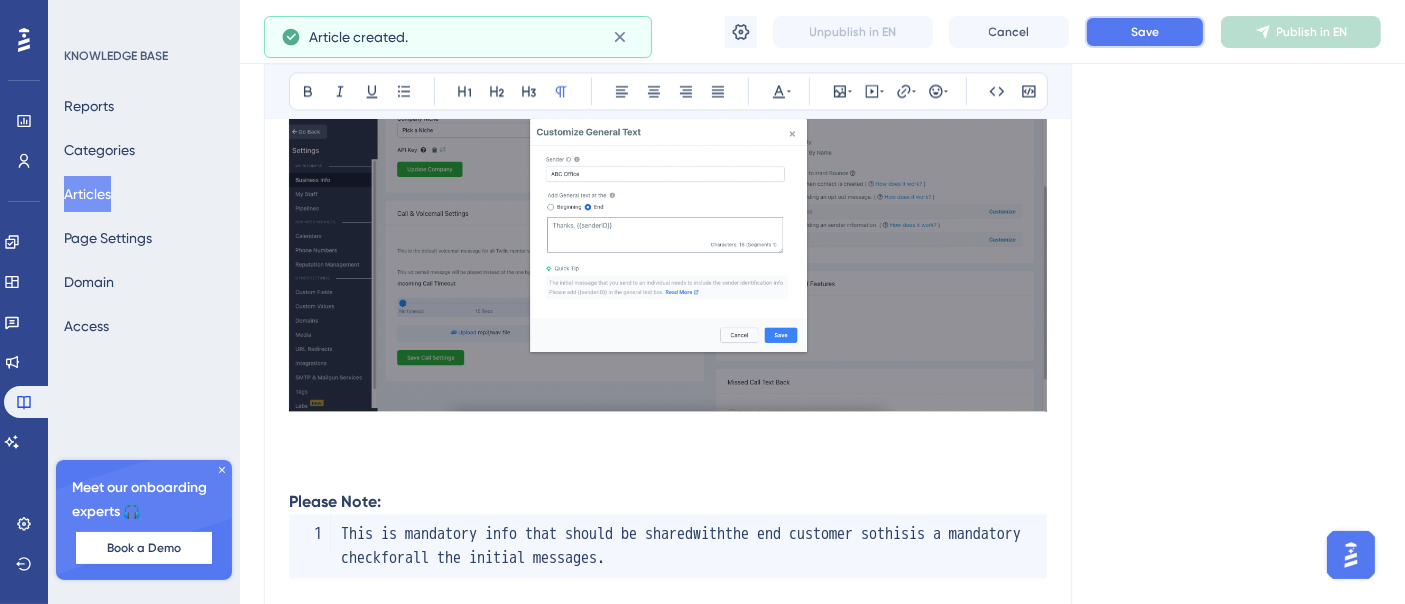click on "Save" at bounding box center [1145, 32] 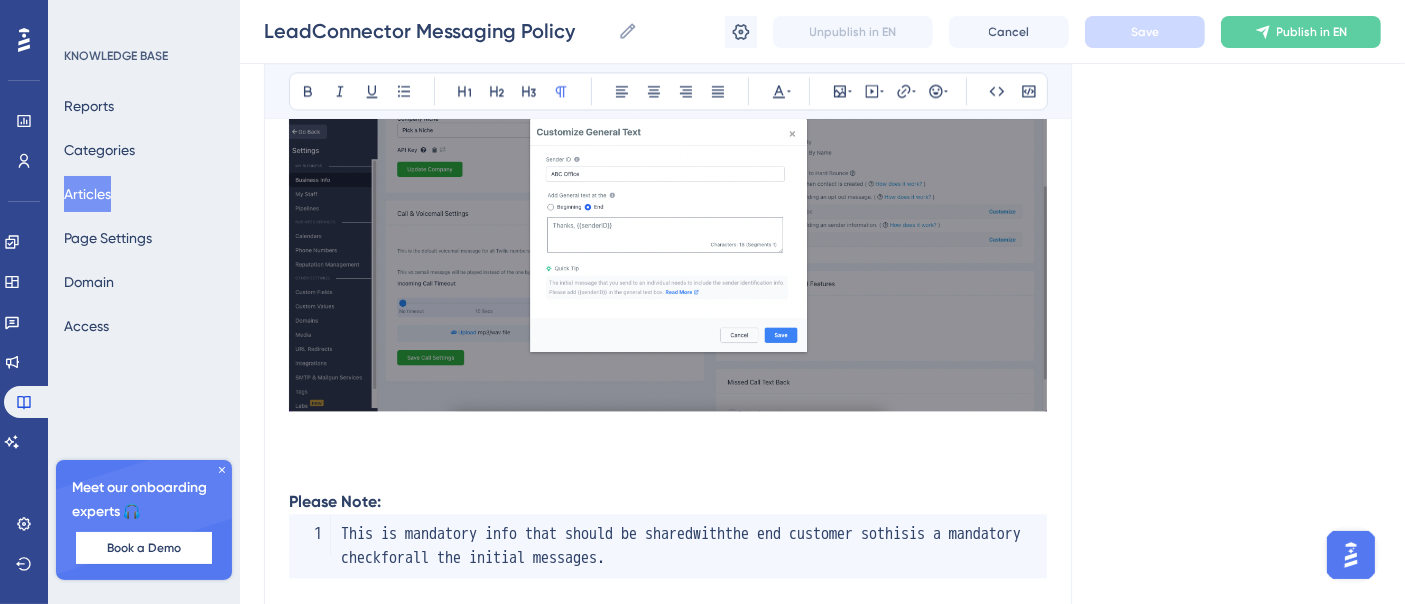 click on "Articles" at bounding box center (87, 194) 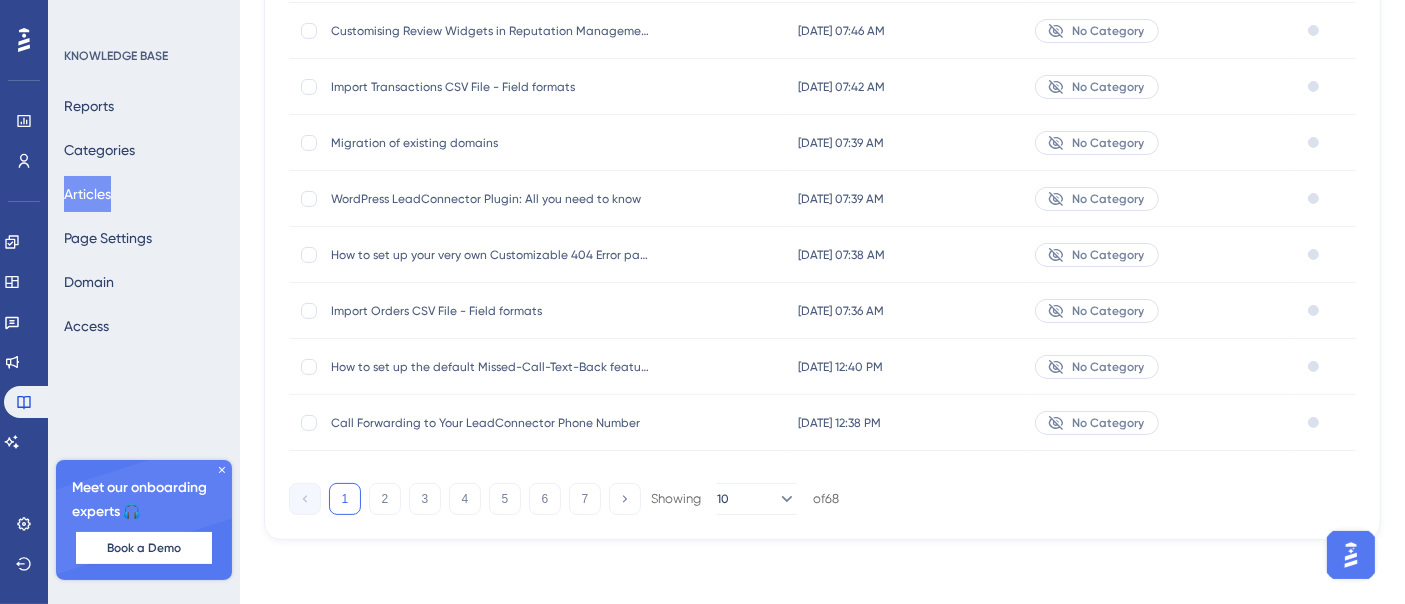 scroll, scrollTop: 0, scrollLeft: 0, axis: both 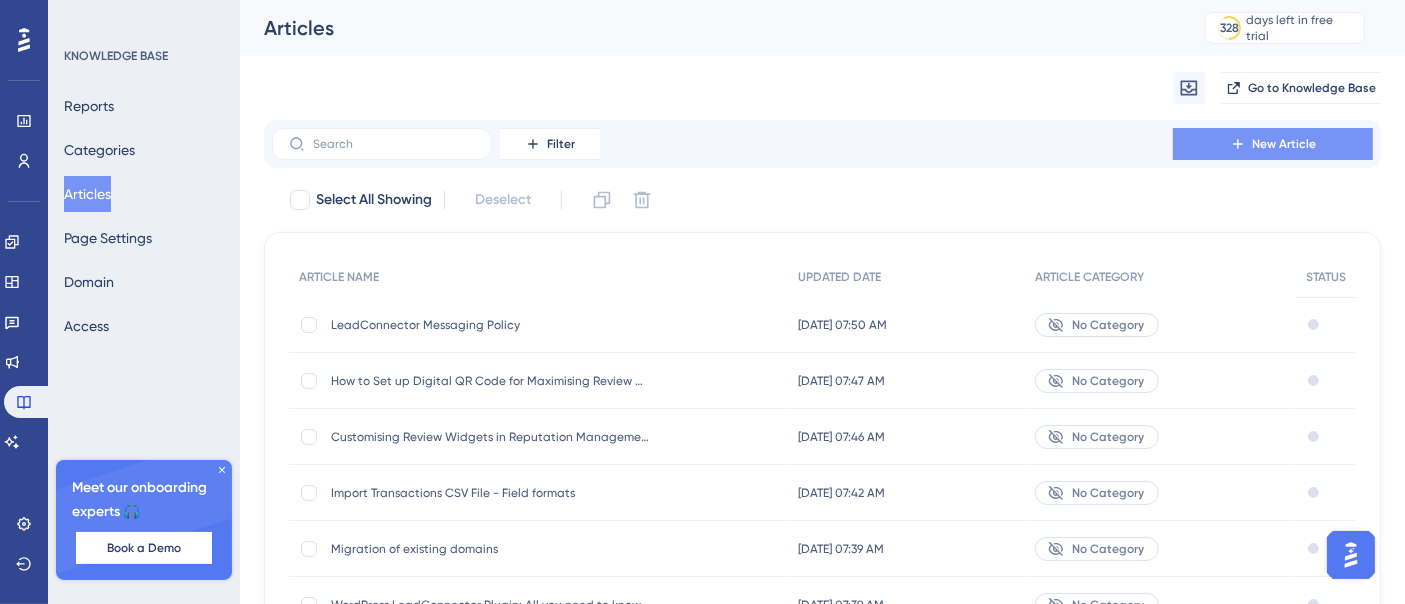click on "New Article" at bounding box center [1284, 144] 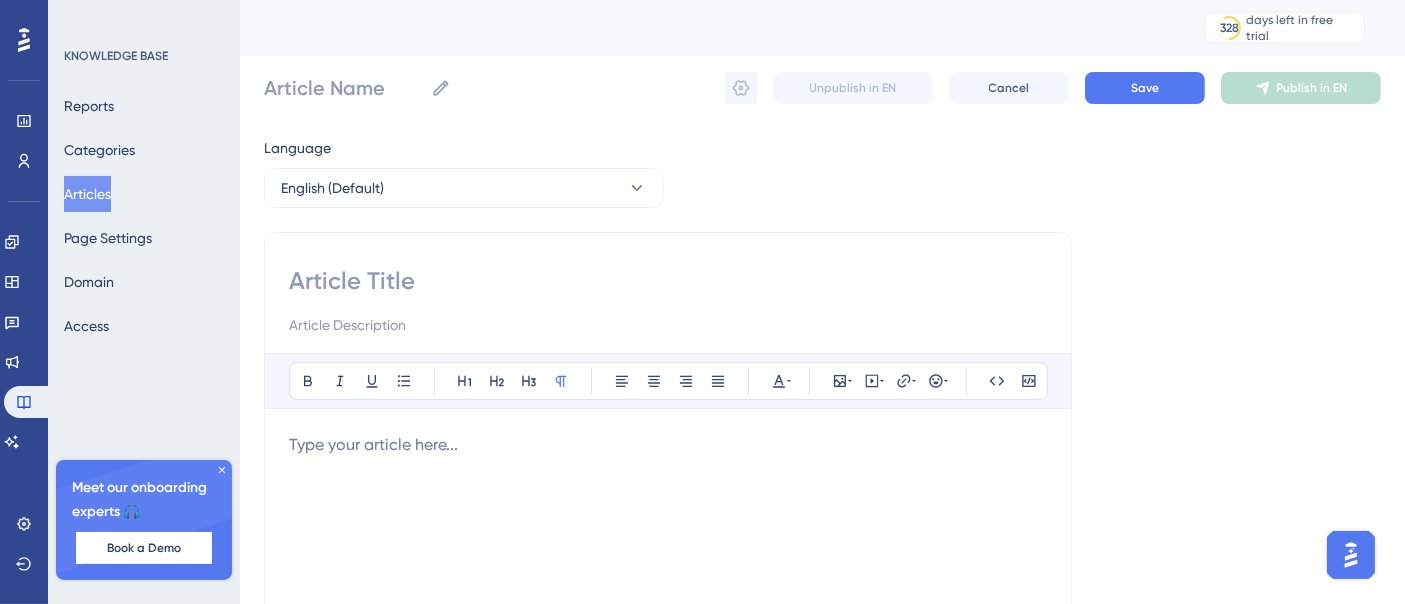click at bounding box center (668, 281) 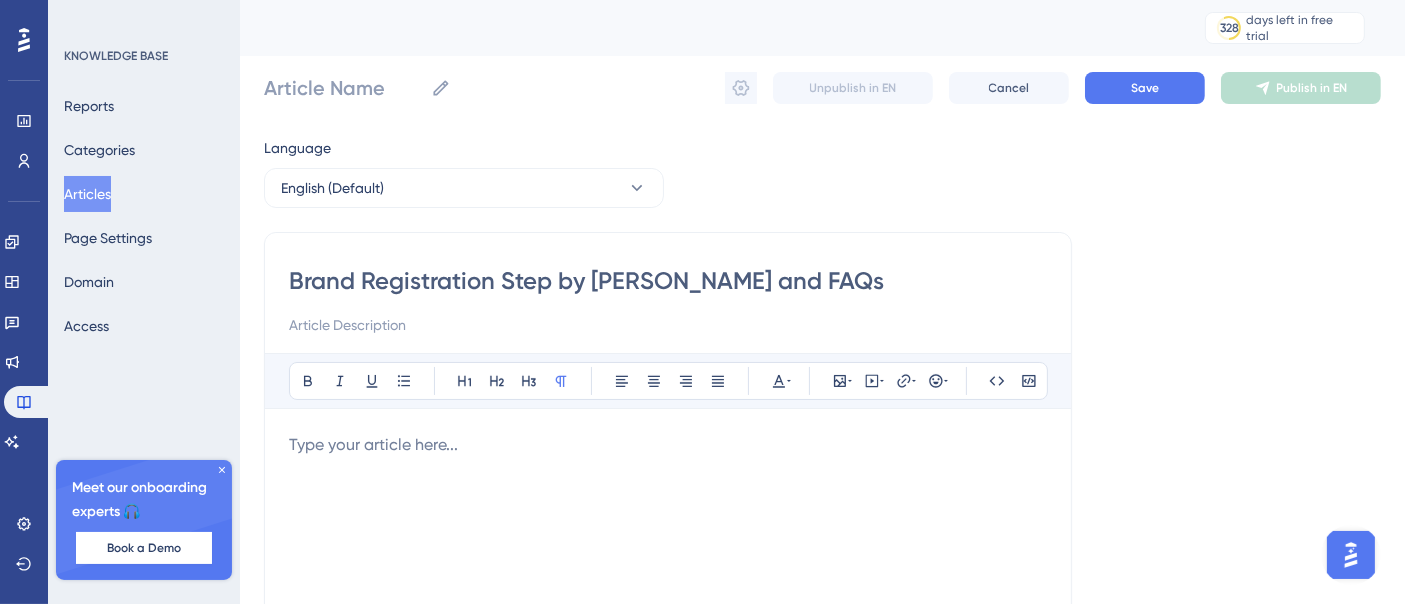 type on "Brand Registration Step by [PERSON_NAME] and FAQs" 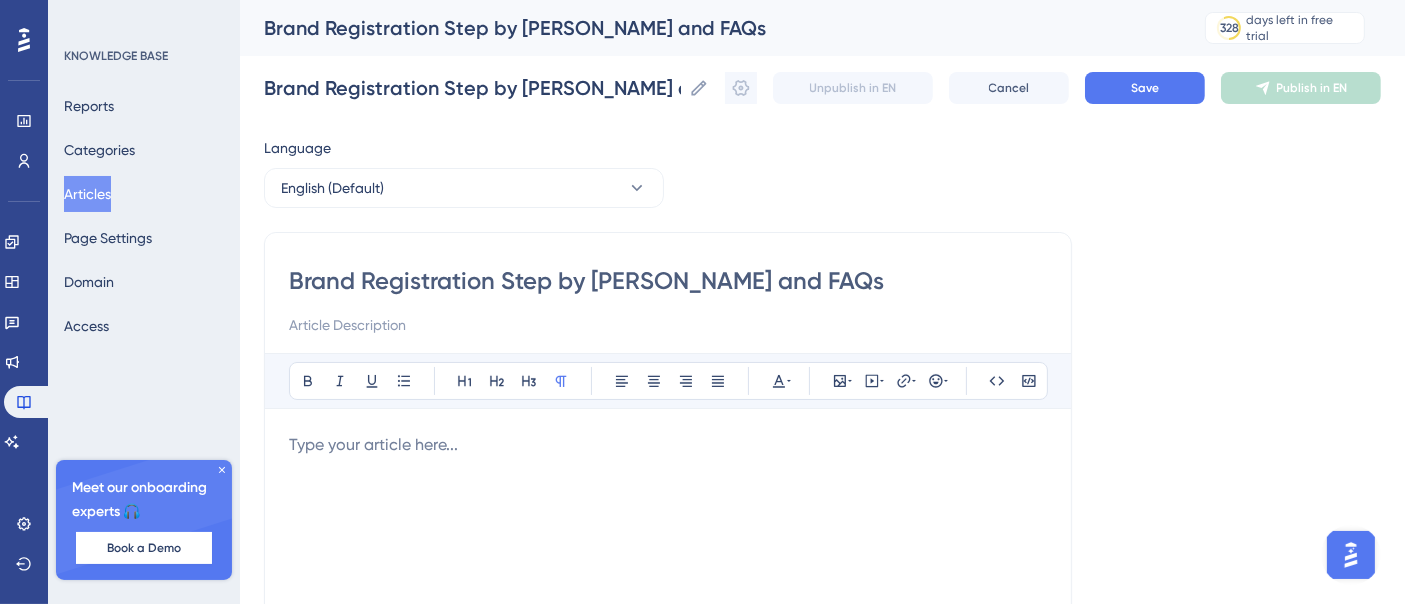 type on "Brand Registration Step by [PERSON_NAME] and FAQs" 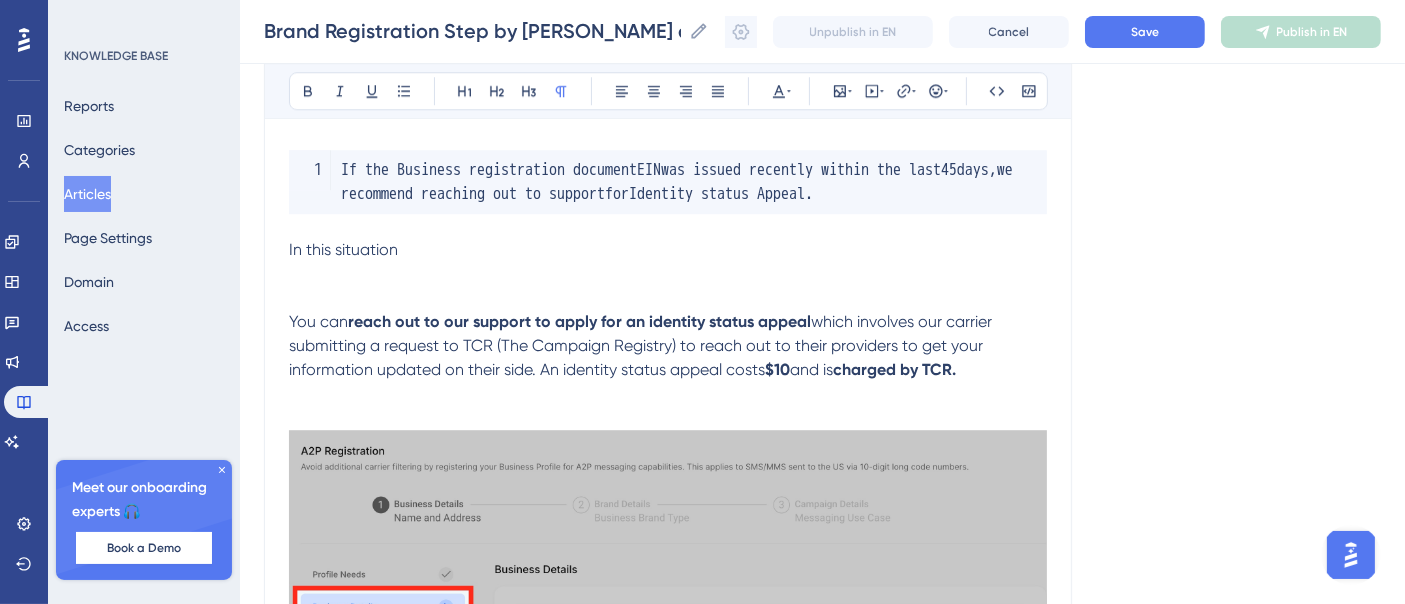 scroll, scrollTop: 5696, scrollLeft: 0, axis: vertical 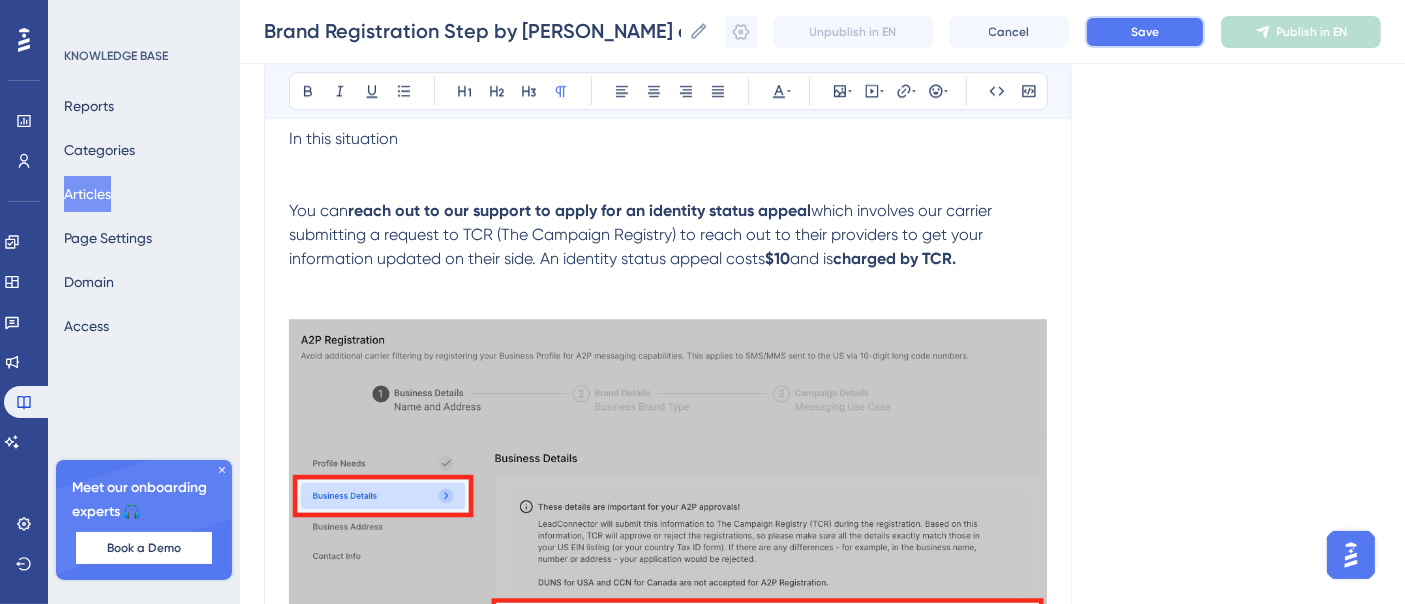 click on "Save" at bounding box center [1145, 32] 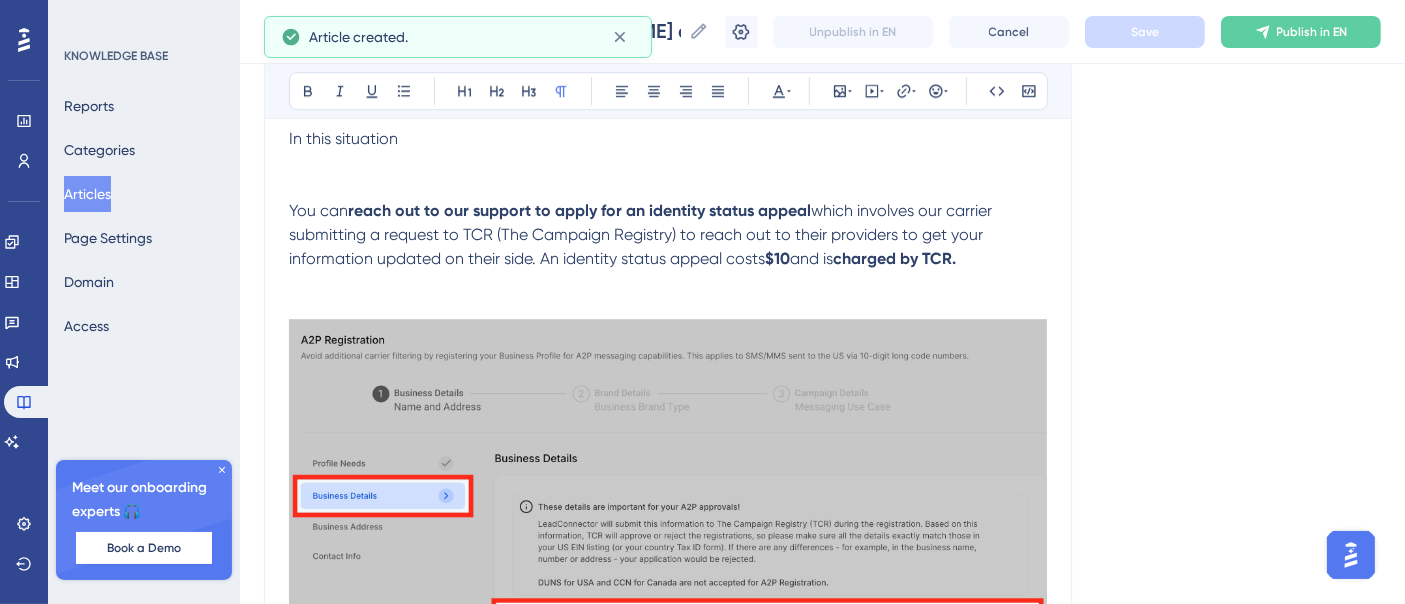 scroll, scrollTop: 10022, scrollLeft: 0, axis: vertical 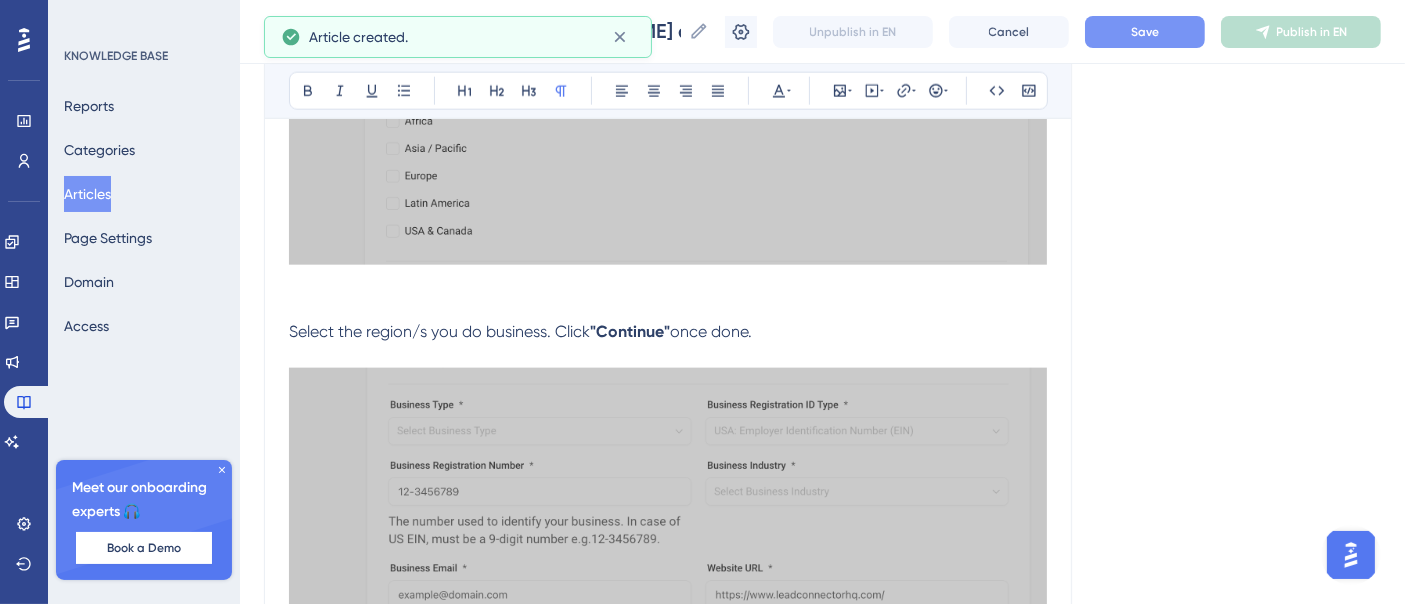 click on "Save" at bounding box center [1145, 32] 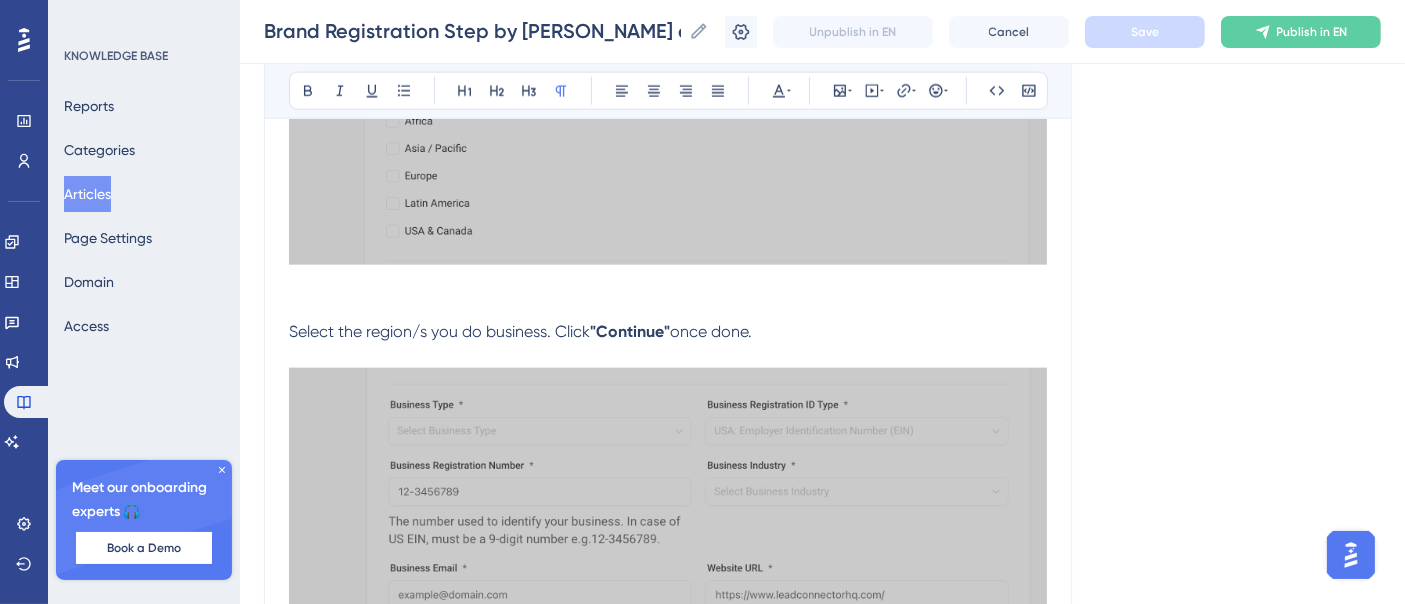 click on "Articles" at bounding box center (87, 194) 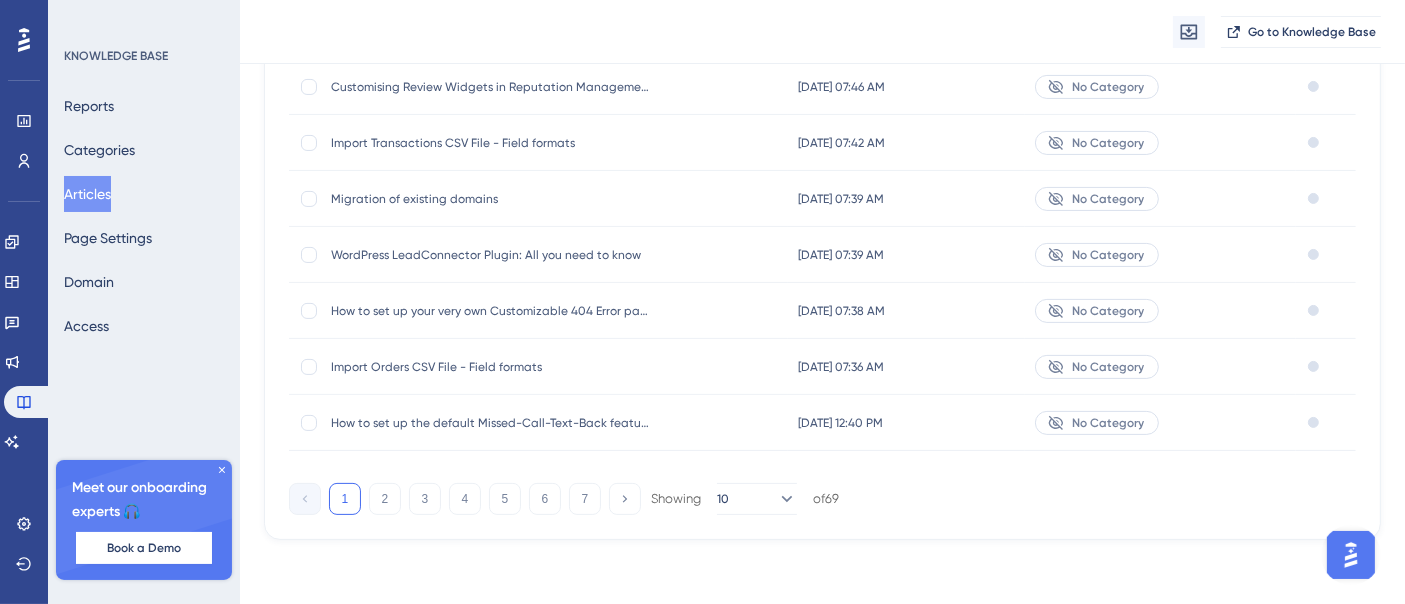 scroll, scrollTop: 0, scrollLeft: 0, axis: both 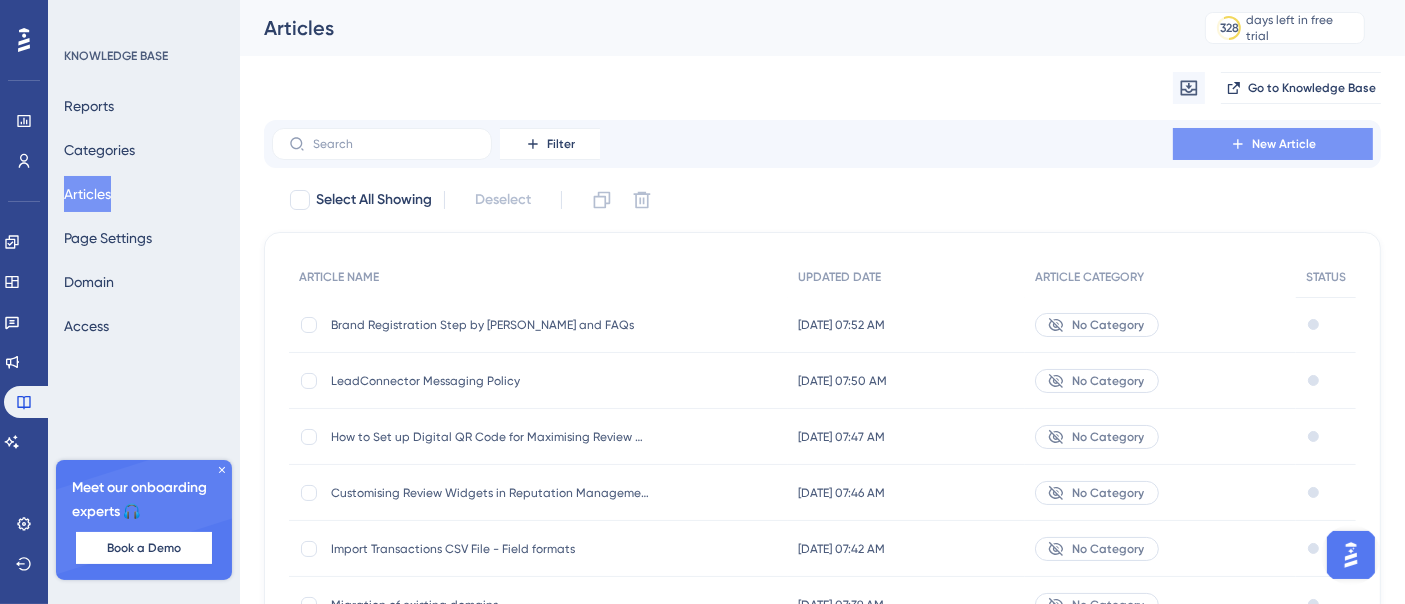 click on "New Article" at bounding box center [1273, 144] 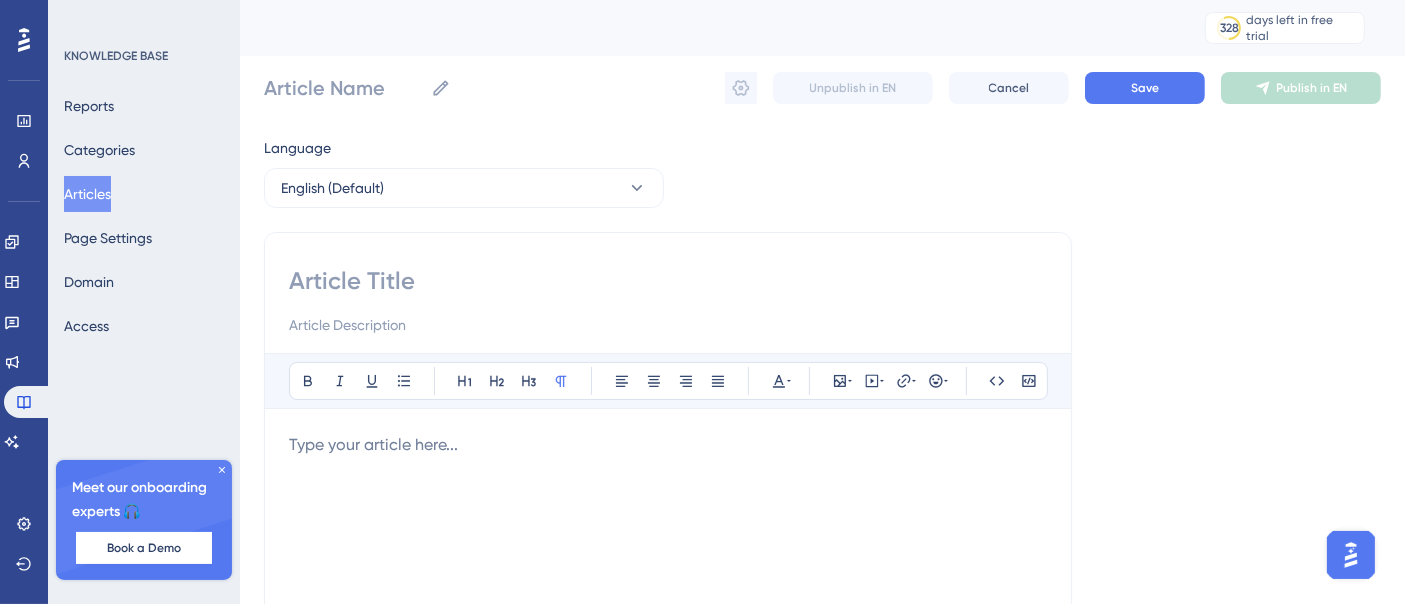 click at bounding box center (668, 281) 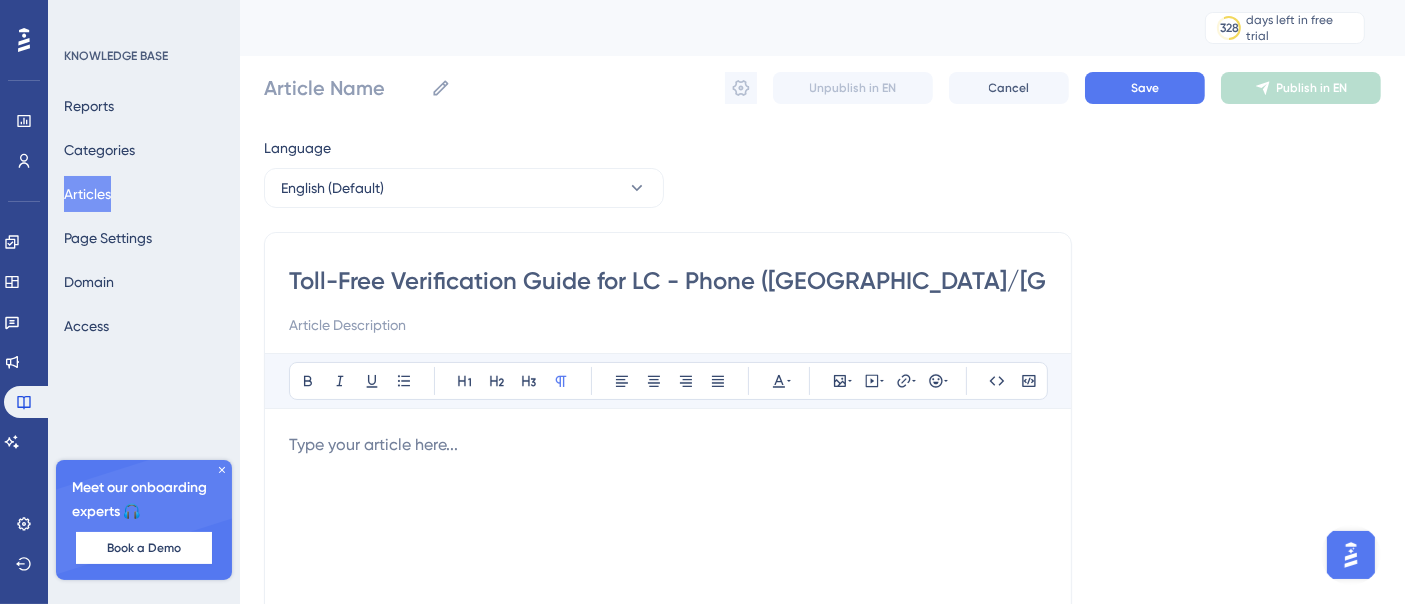 type on "Toll-Free Verification Guide for LC - Phone ([GEOGRAPHIC_DATA]/[GEOGRAPHIC_DATA])" 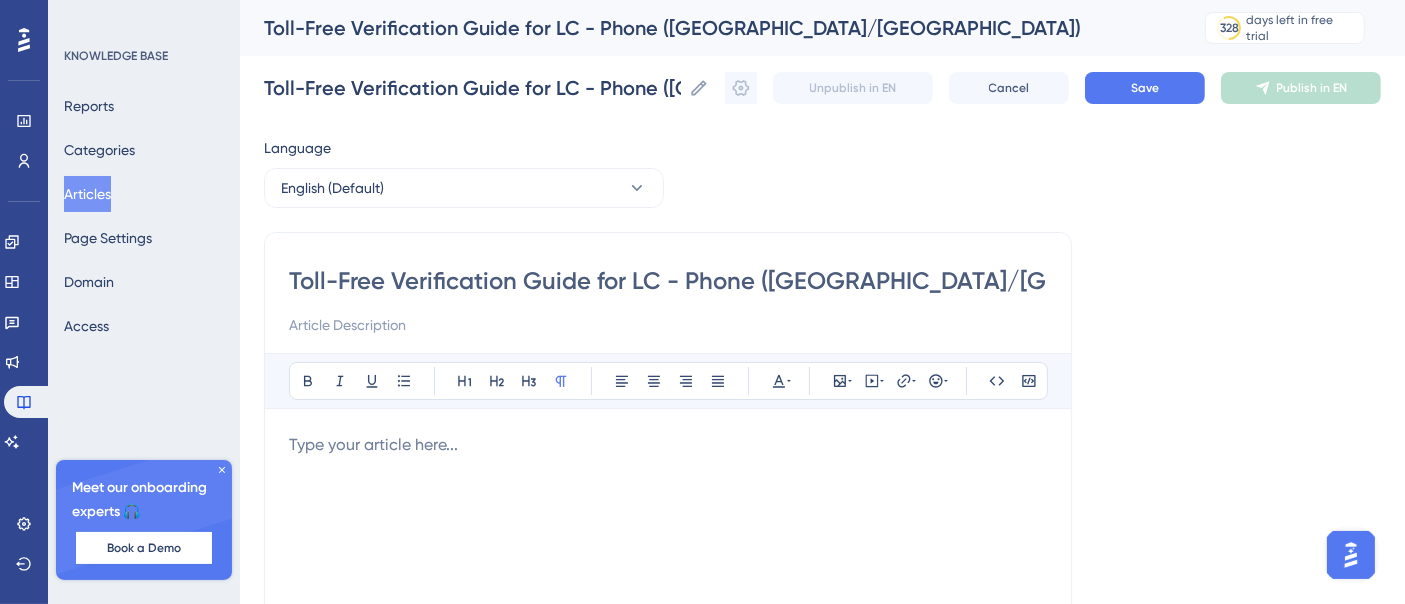 type on "Toll-Free Verification Guide for LC - Phone ([GEOGRAPHIC_DATA]/[GEOGRAPHIC_DATA])" 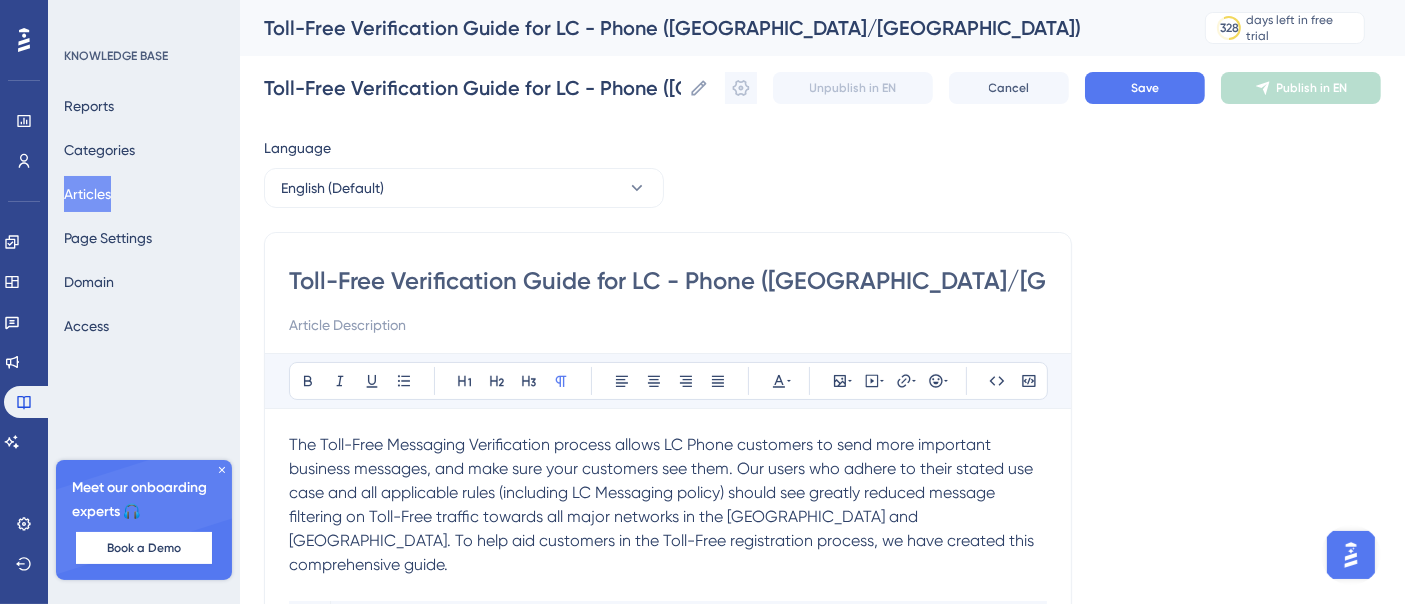 scroll, scrollTop: 5798, scrollLeft: 0, axis: vertical 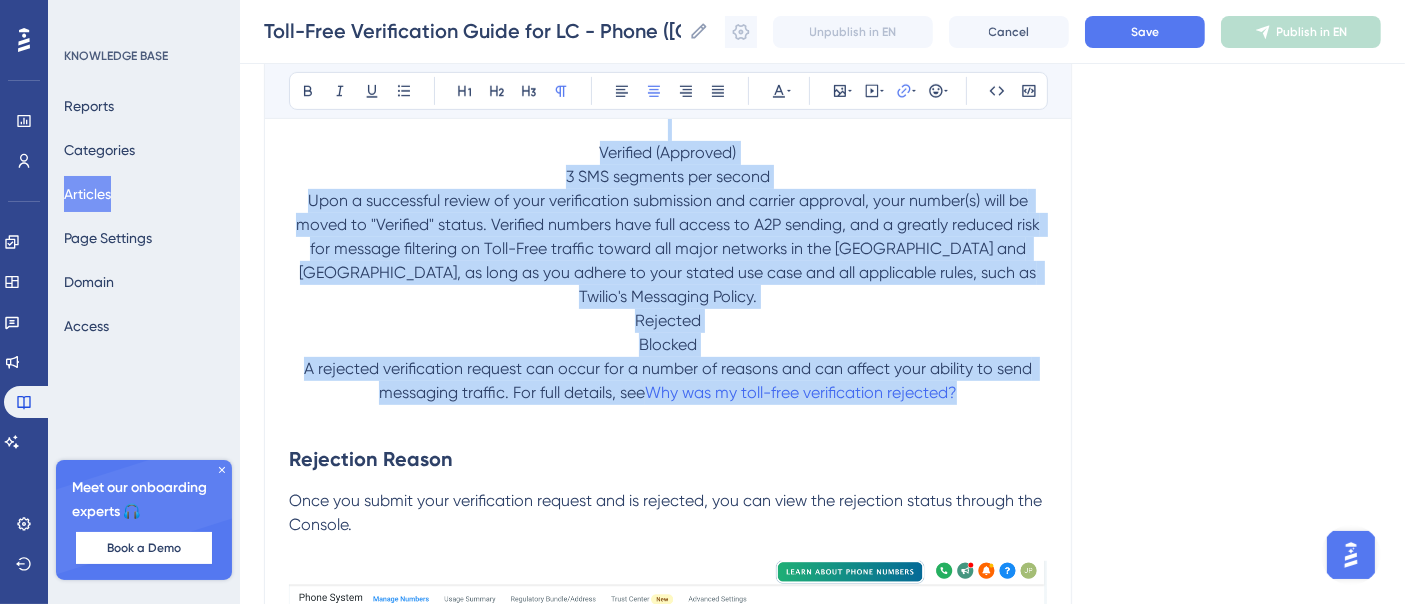 drag, startPoint x: 617, startPoint y: 275, endPoint x: 1016, endPoint y: 427, distance: 426.9719 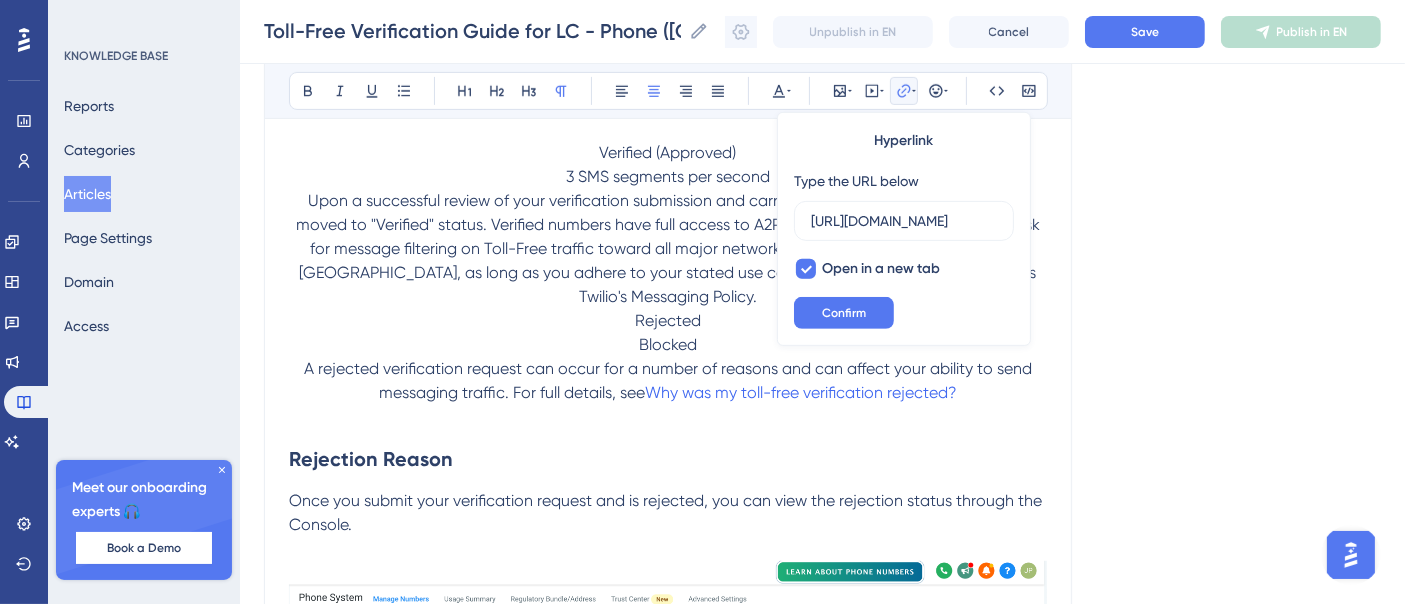 scroll, scrollTop: 0, scrollLeft: 0, axis: both 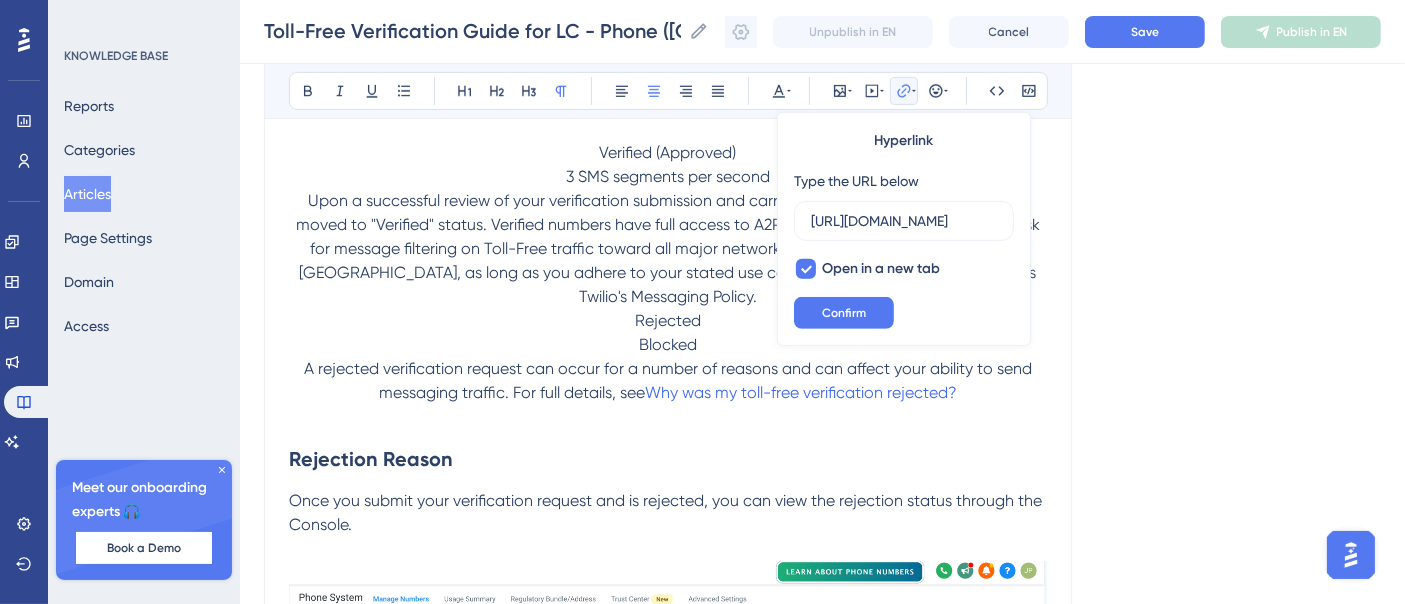 click at bounding box center [668, 417] 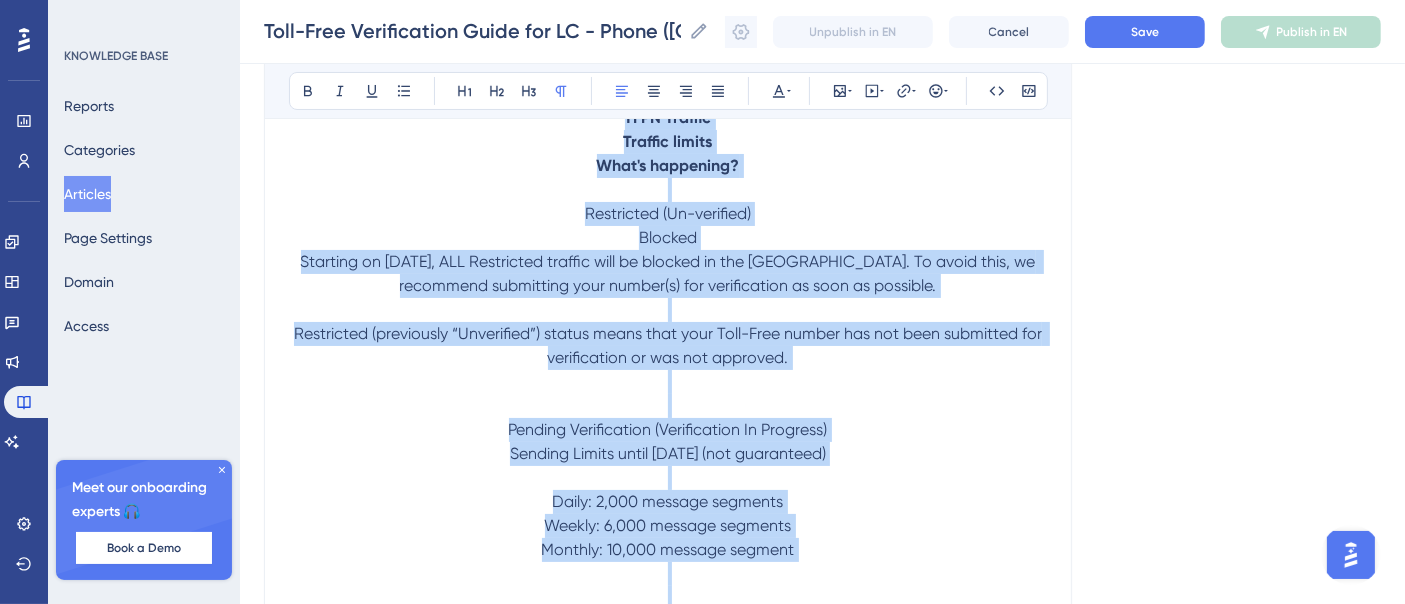 scroll, scrollTop: 7697, scrollLeft: 0, axis: vertical 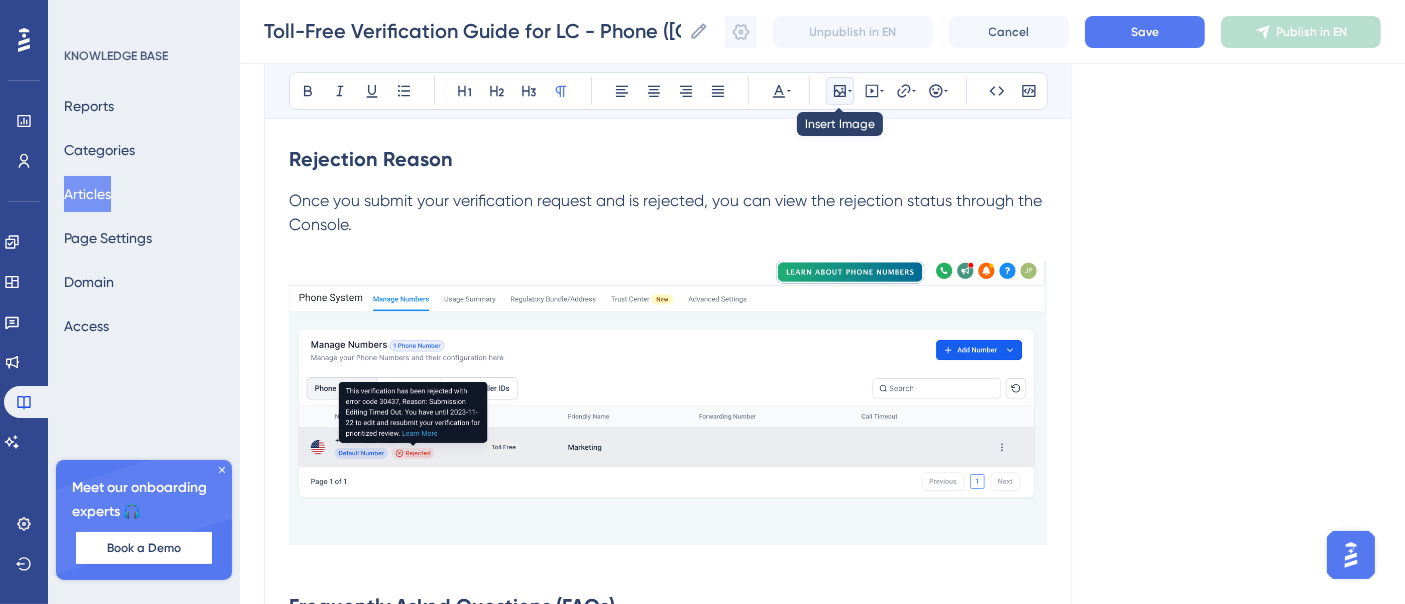 click 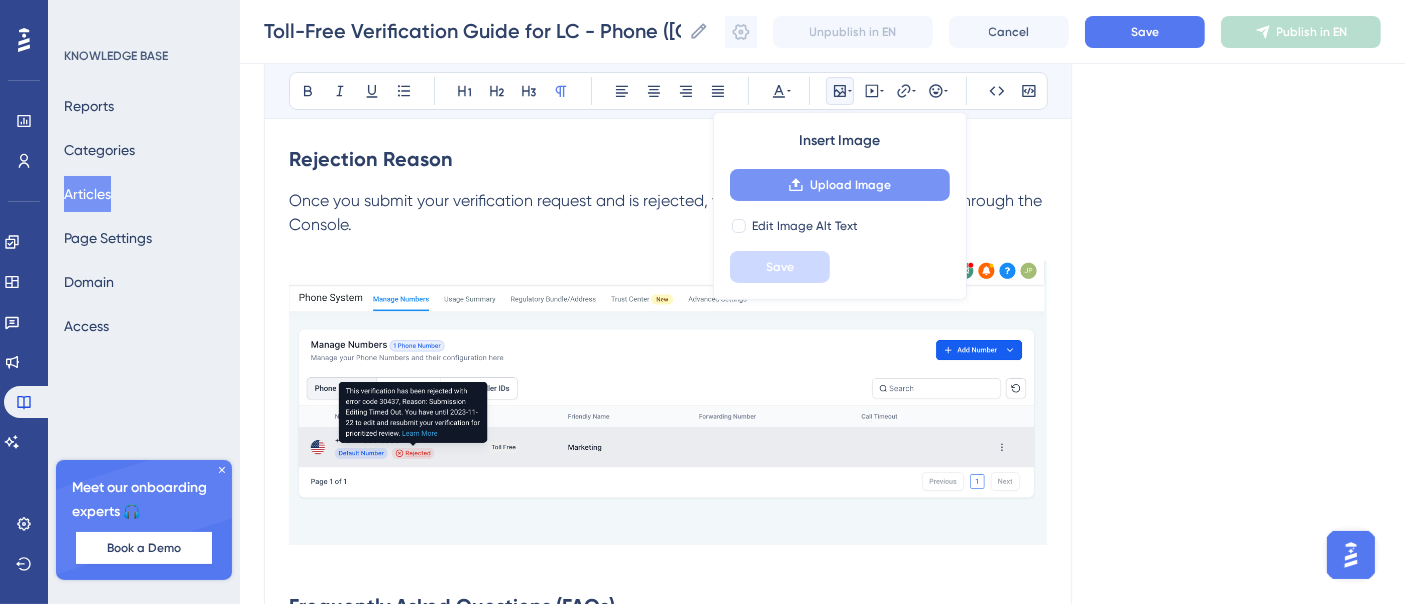 click on "Upload Image" at bounding box center [850, 185] 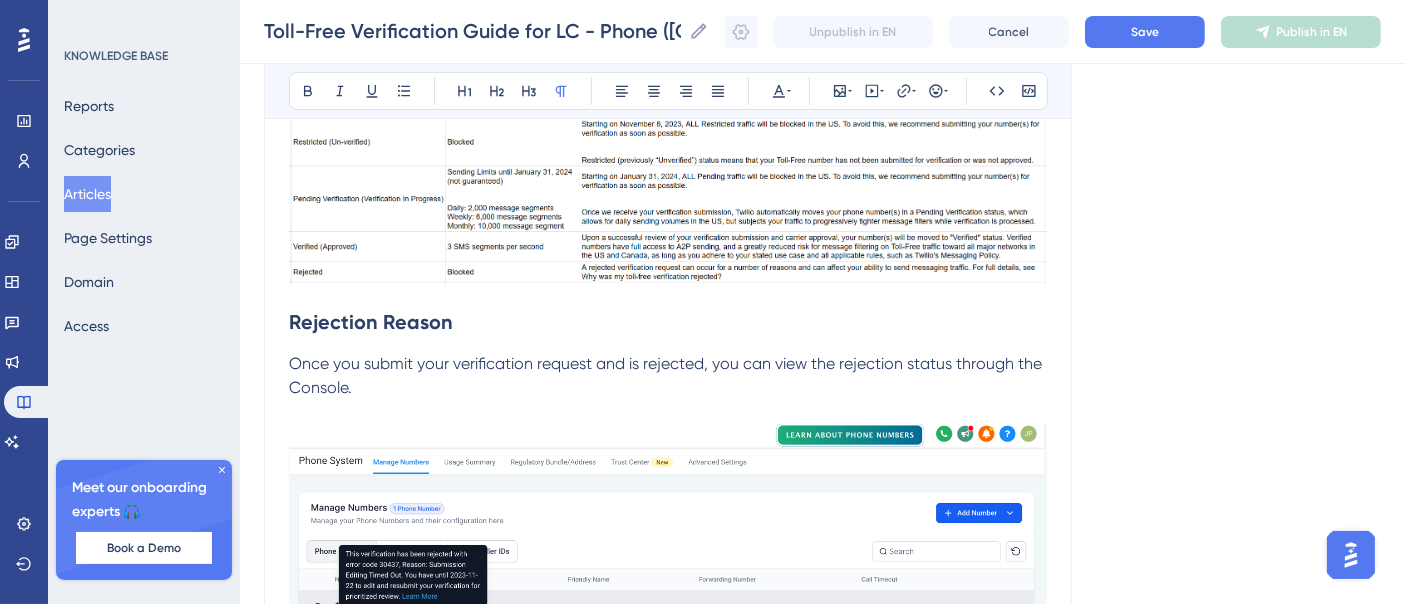 scroll, scrollTop: 7474, scrollLeft: 0, axis: vertical 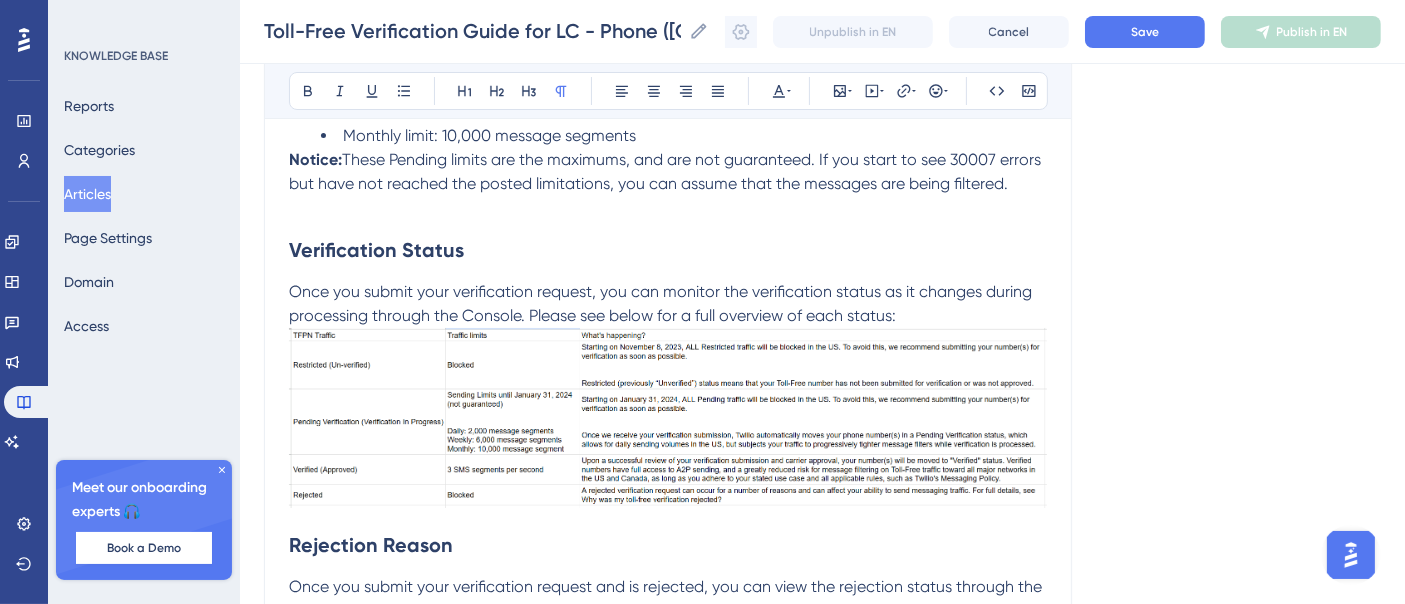 click at bounding box center (668, 418) 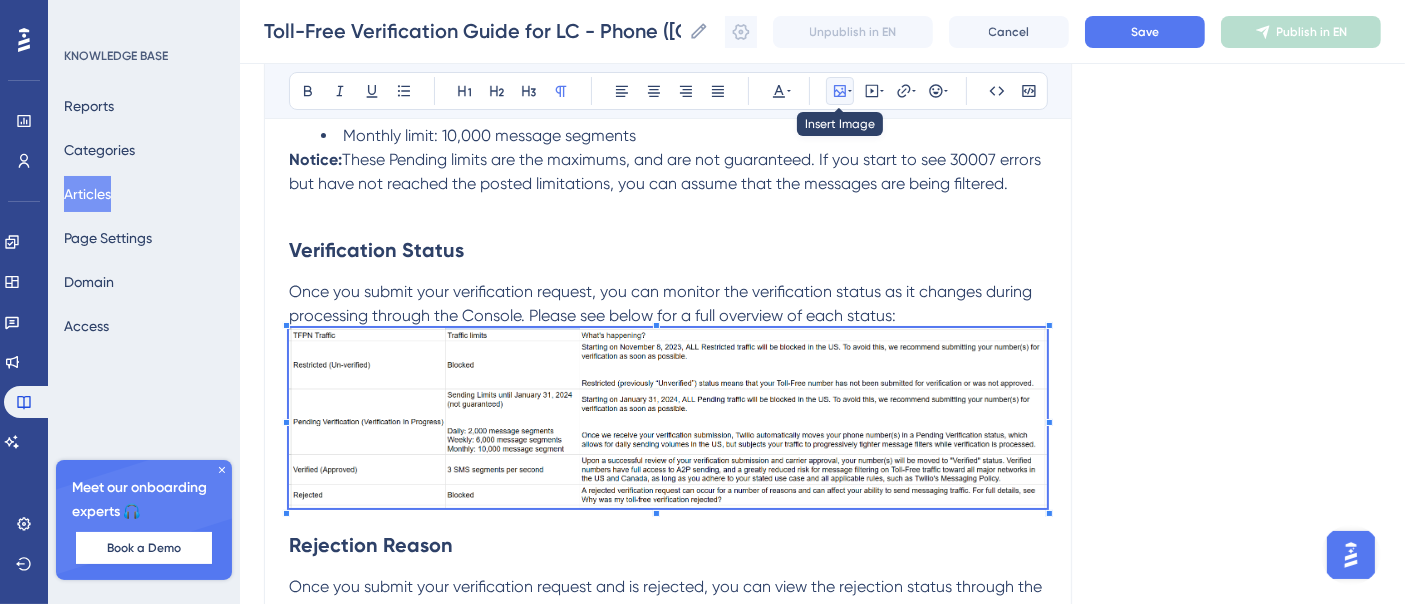 click at bounding box center [840, 91] 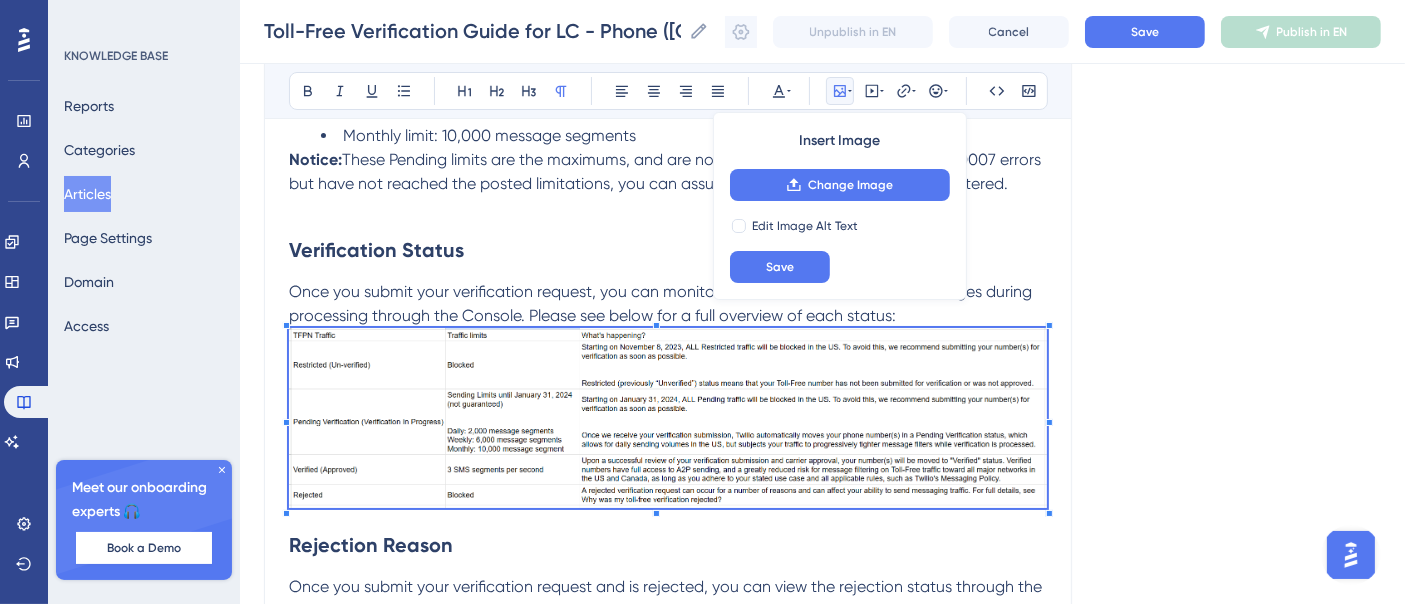 click on "Insert Image Change Image Edit Image Alt Text Save" at bounding box center (840, 206) 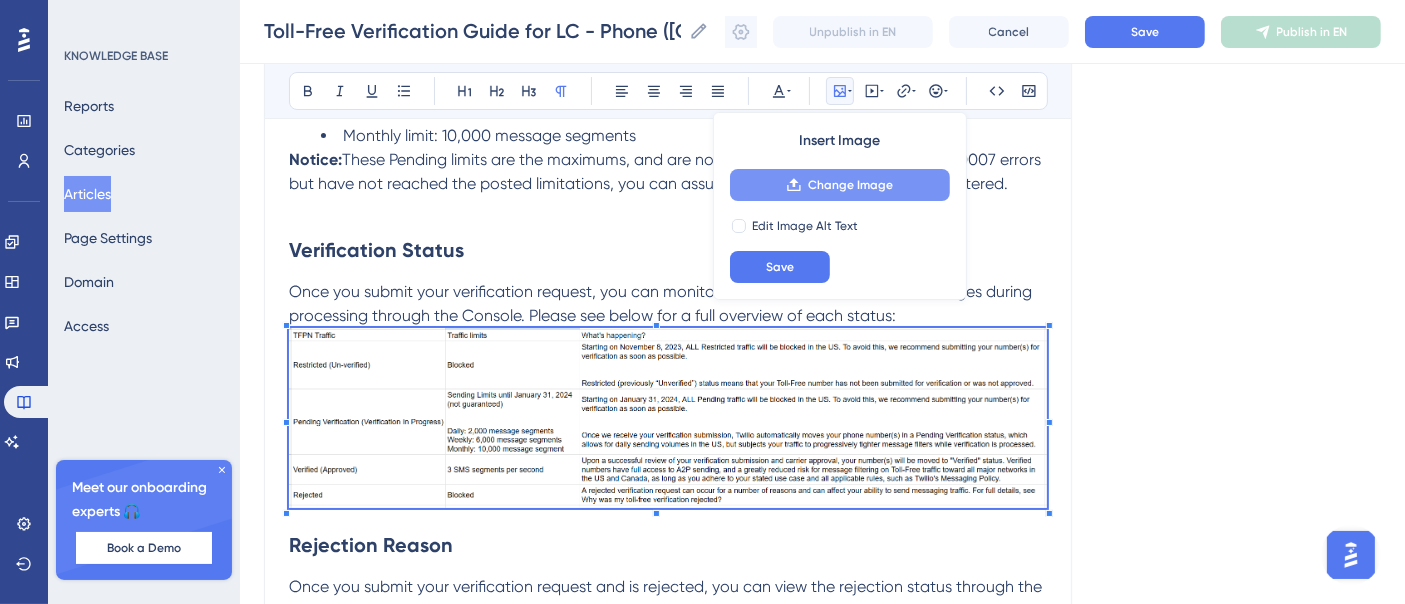 click on "Change Image" at bounding box center [850, 185] 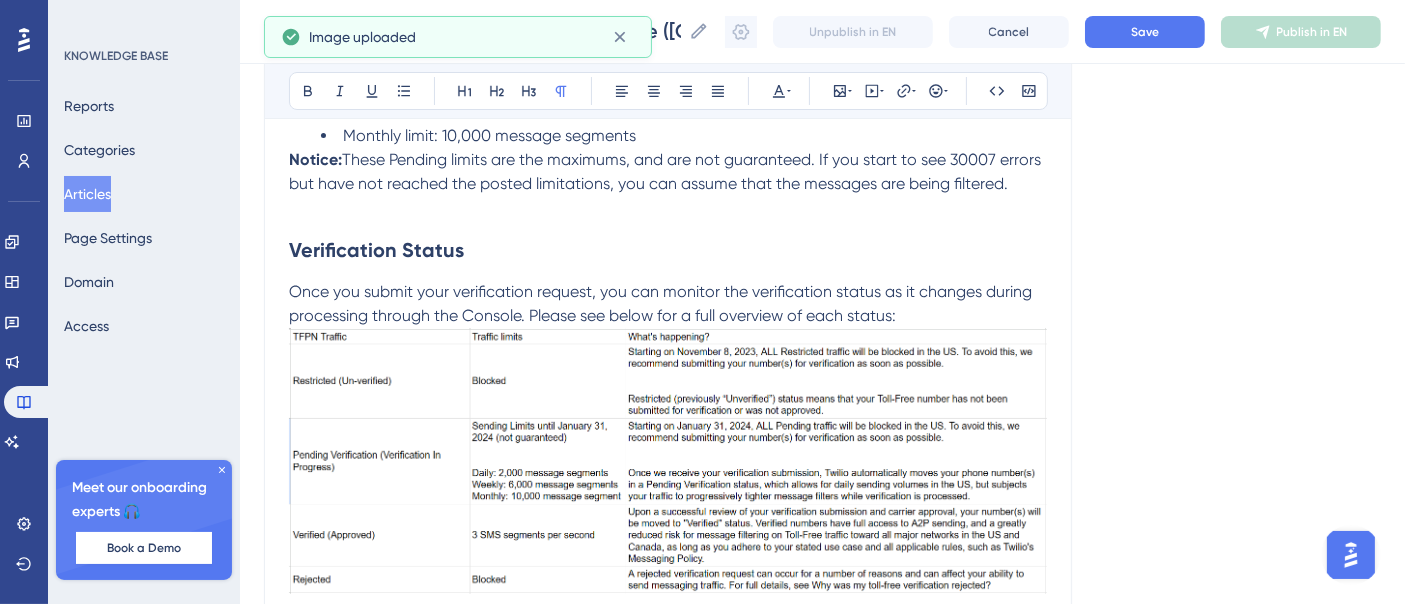 scroll, scrollTop: 7585, scrollLeft: 0, axis: vertical 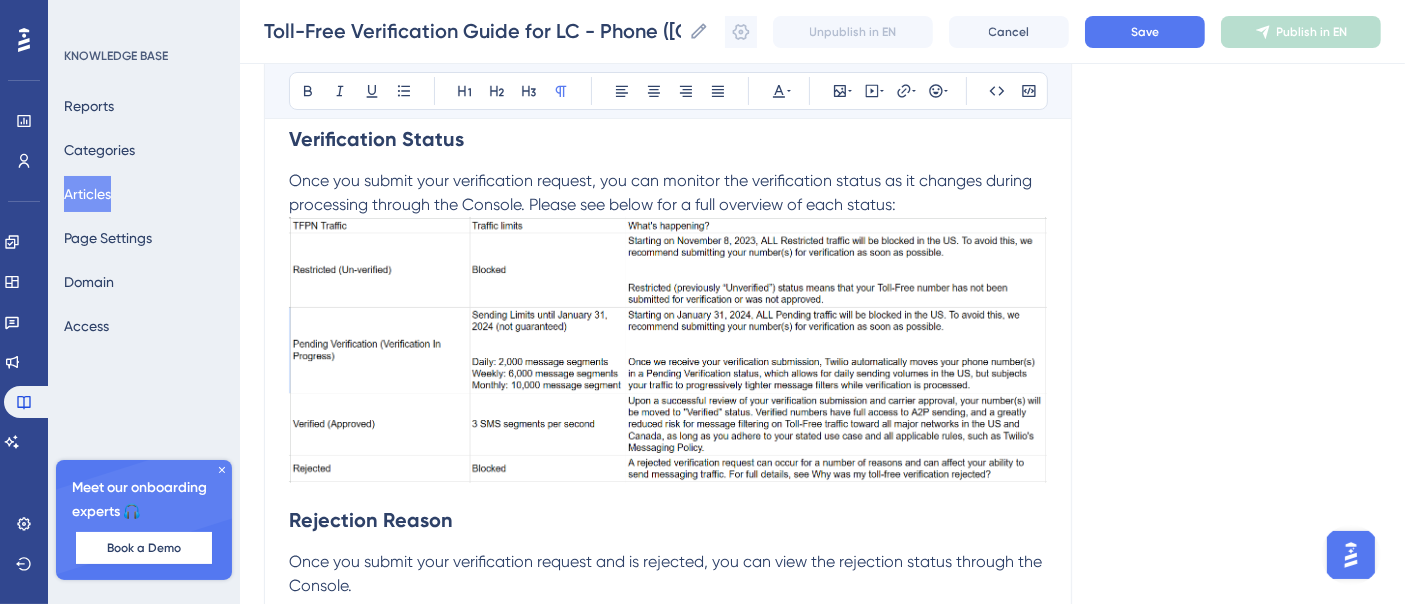 click at bounding box center (668, 349) 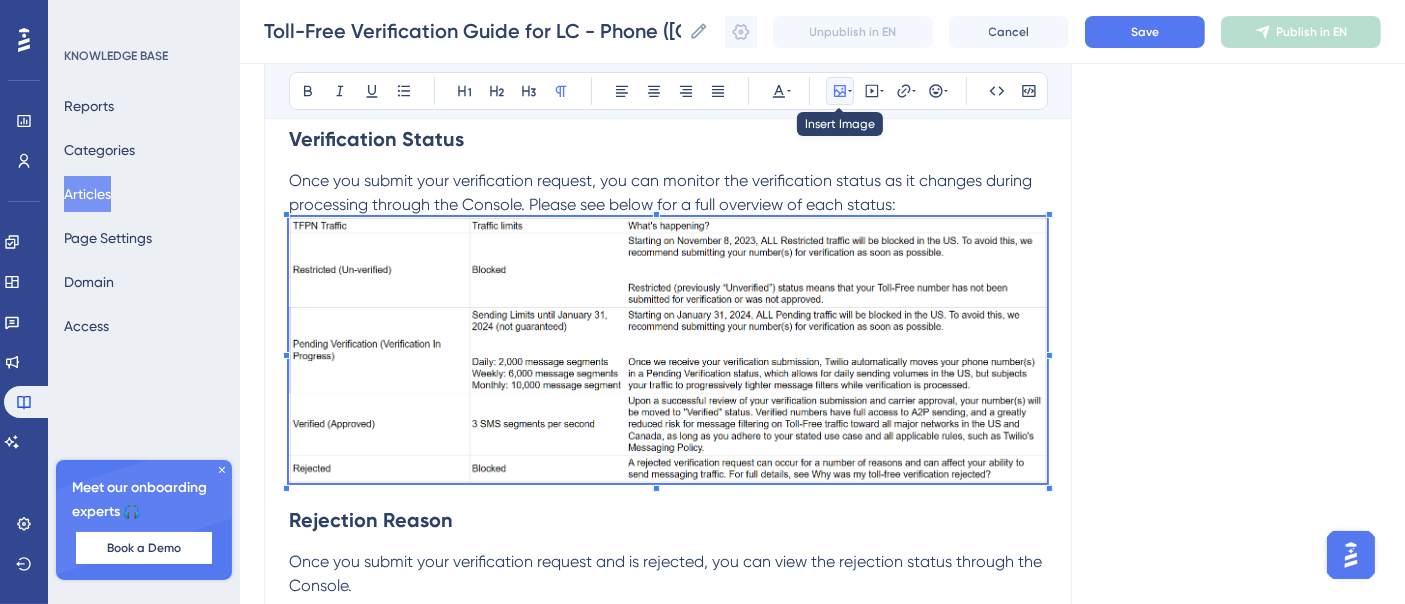 drag, startPoint x: 840, startPoint y: 82, endPoint x: 840, endPoint y: 96, distance: 14 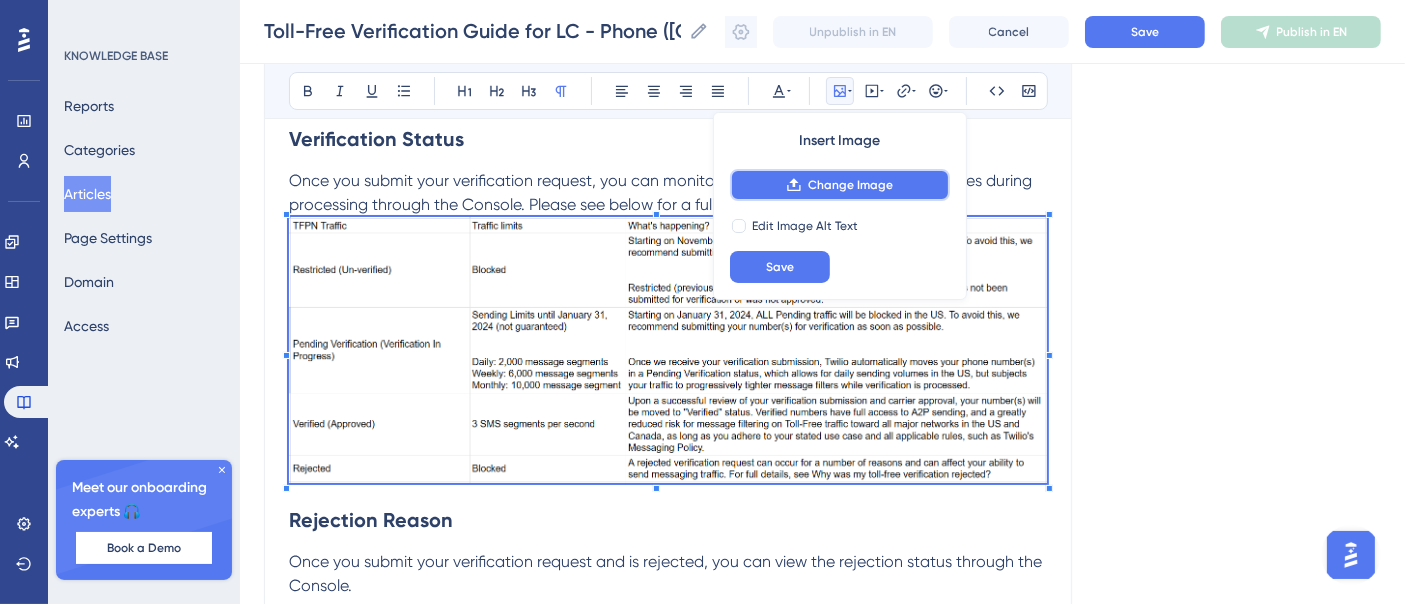 drag, startPoint x: 871, startPoint y: 184, endPoint x: 846, endPoint y: 204, distance: 32.01562 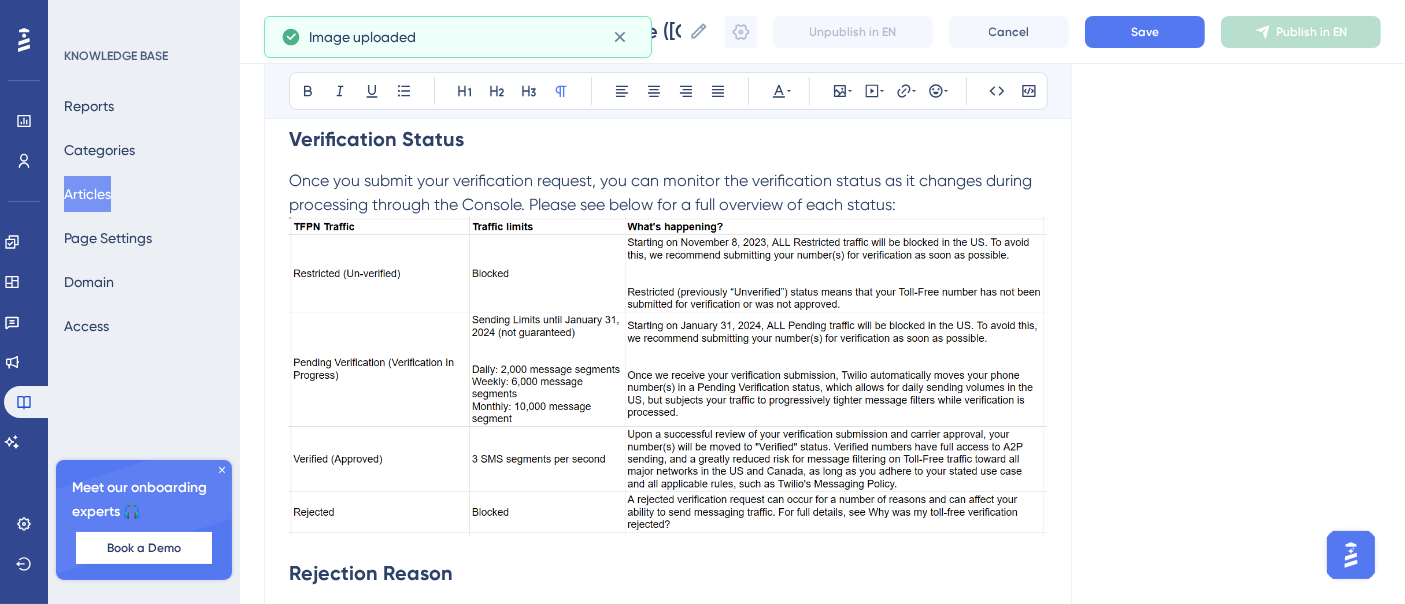 click at bounding box center [668, 376] 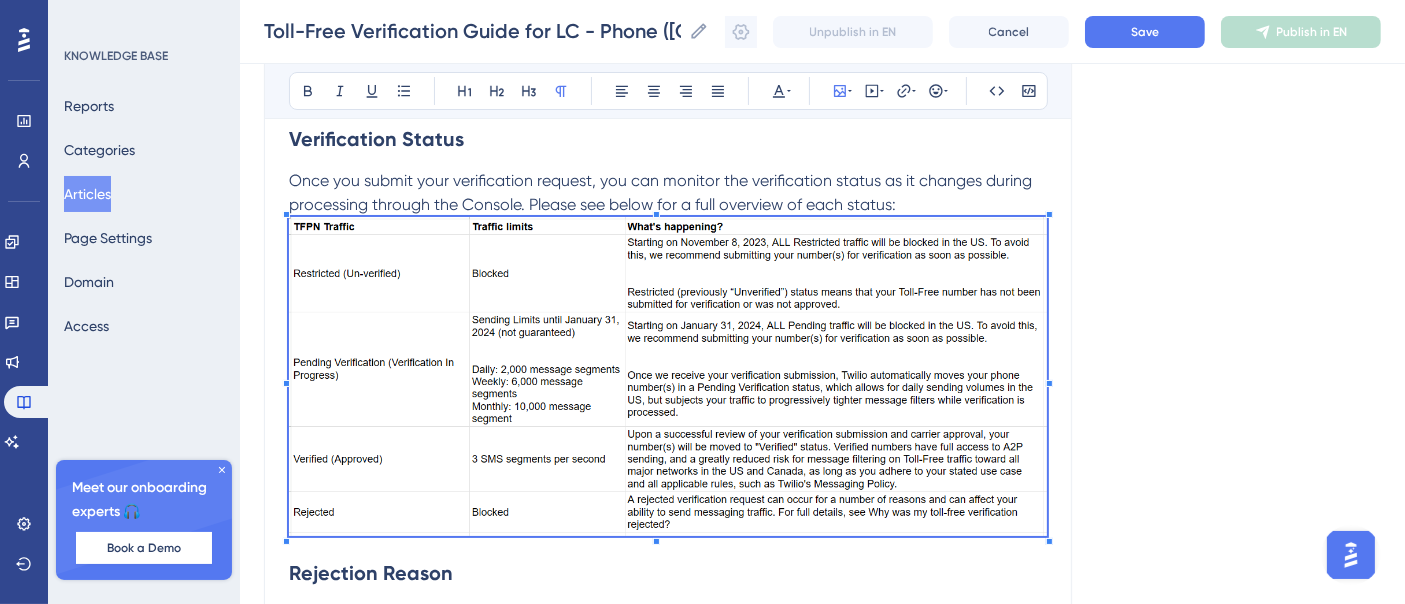 click on "Language English (Default) Toll-Free Verification Guide for LC - Phone ([GEOGRAPHIC_DATA]/[GEOGRAPHIC_DATA]) Bold Italic Underline Bullet Point Heading 1 Heading 2 Heading 3 Normal Align Left Align Center Align Right Align Justify Text Color Insert Image Embed Video Hyperlink Emojis Code Code Block The Toll-Free Messaging Verification process allows LC Phone customers to send more important business messages, and make sure your customers see them. Our users who adhere to their stated use case and all applicable rules (including LC Messaging policy) should see greatly reduced message filtering on Toll-Free traffic towards all major networks in the [GEOGRAPHIC_DATA] and [GEOGRAPHIC_DATA]. To help aid customers in the Toll-Free registration process, we have created this comprehensive guide. Why Was My Toll - Free Verification Rejected ? Notice :  Starting [DATE] ,  messages sent from Non  registered   ( previously “Unverified” )  Toll - Free phone numbers will be blocked  in  the  [GEOGRAPHIC_DATA] . Submitting your Toll - Free phone numbers  for Verification" at bounding box center (822, -2689) 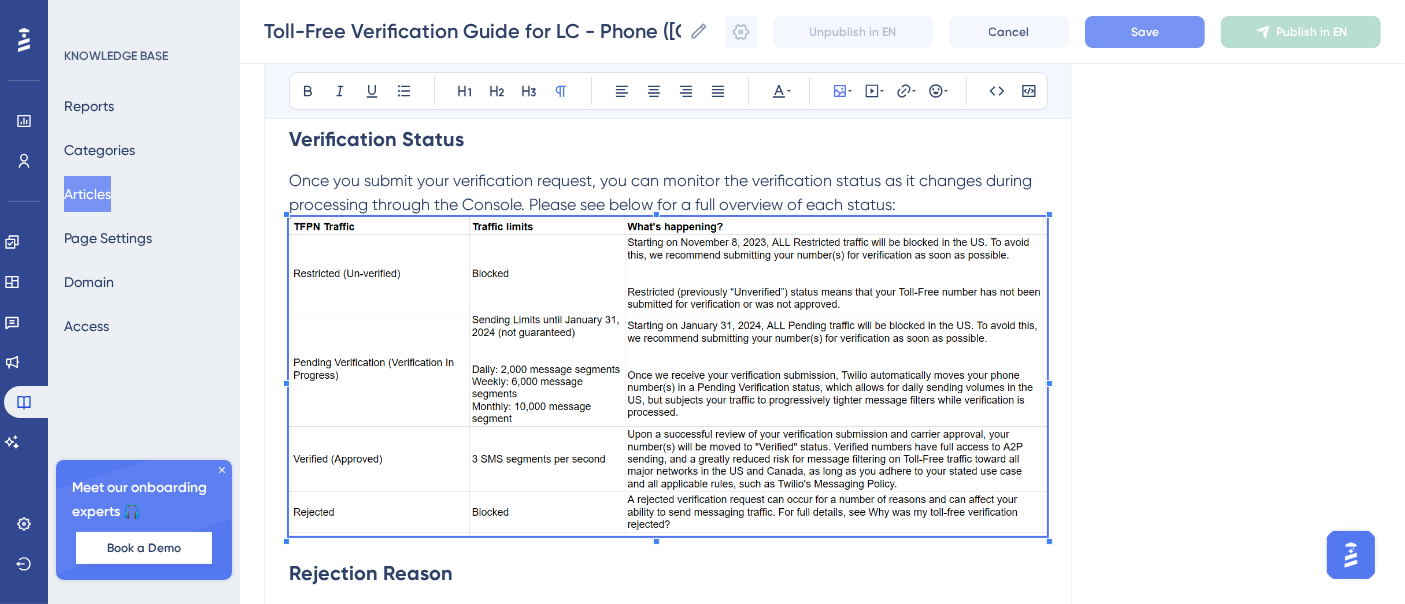 click on "Save" at bounding box center (1145, 32) 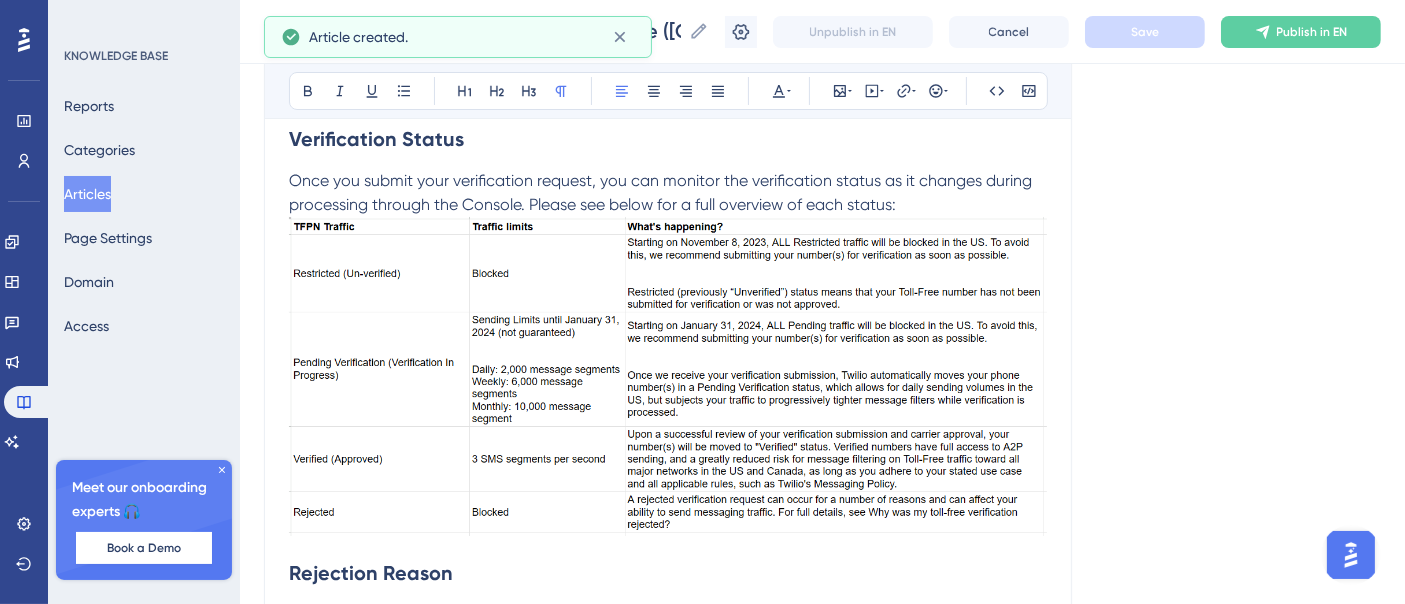 scroll, scrollTop: 4830, scrollLeft: 0, axis: vertical 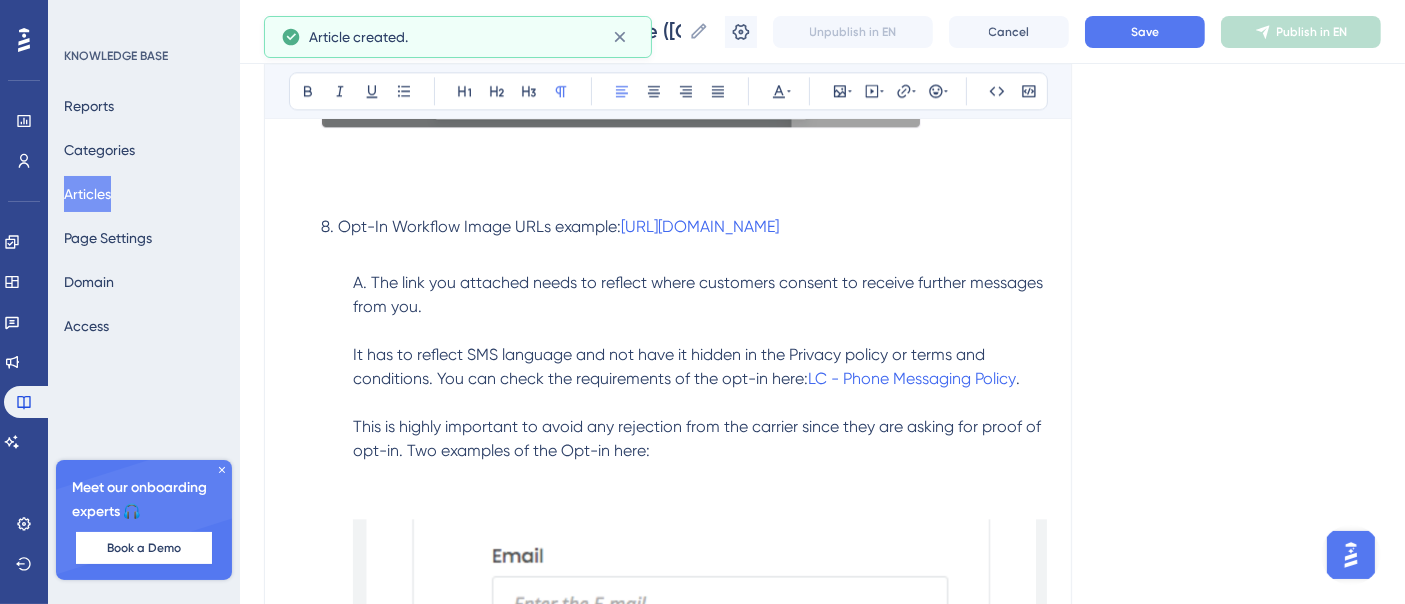 click on "Save" at bounding box center [1145, 32] 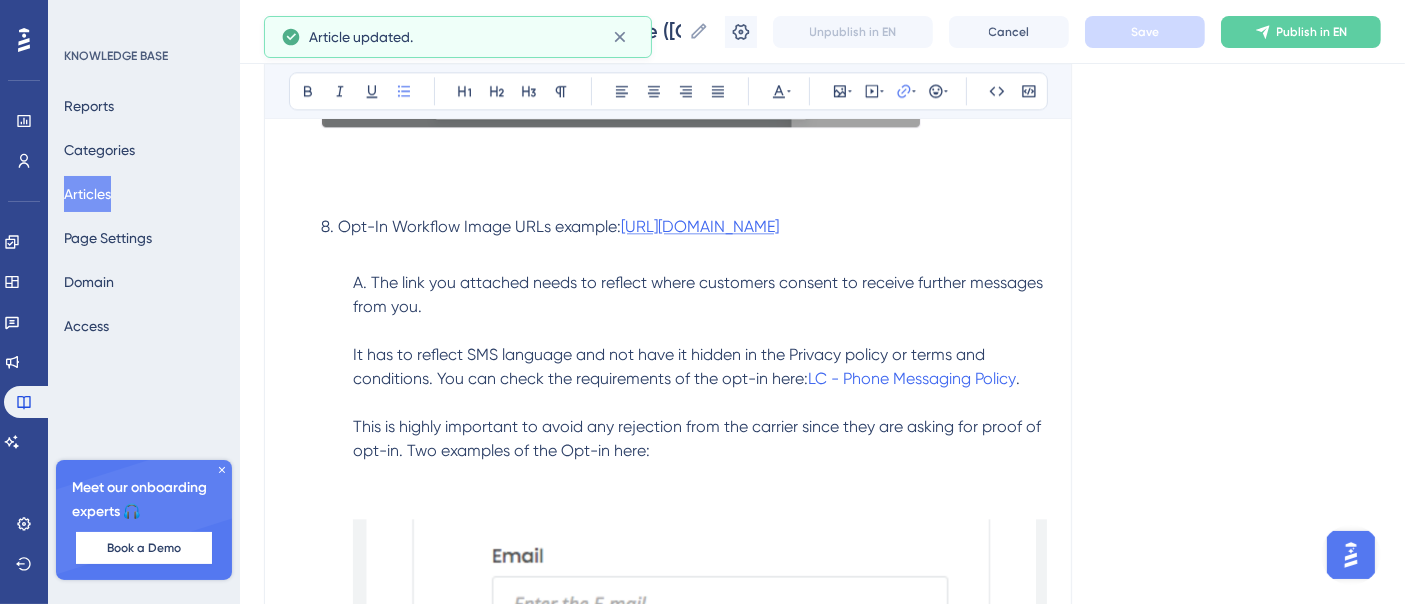 click on "[URL][DOMAIN_NAME]" at bounding box center [700, 226] 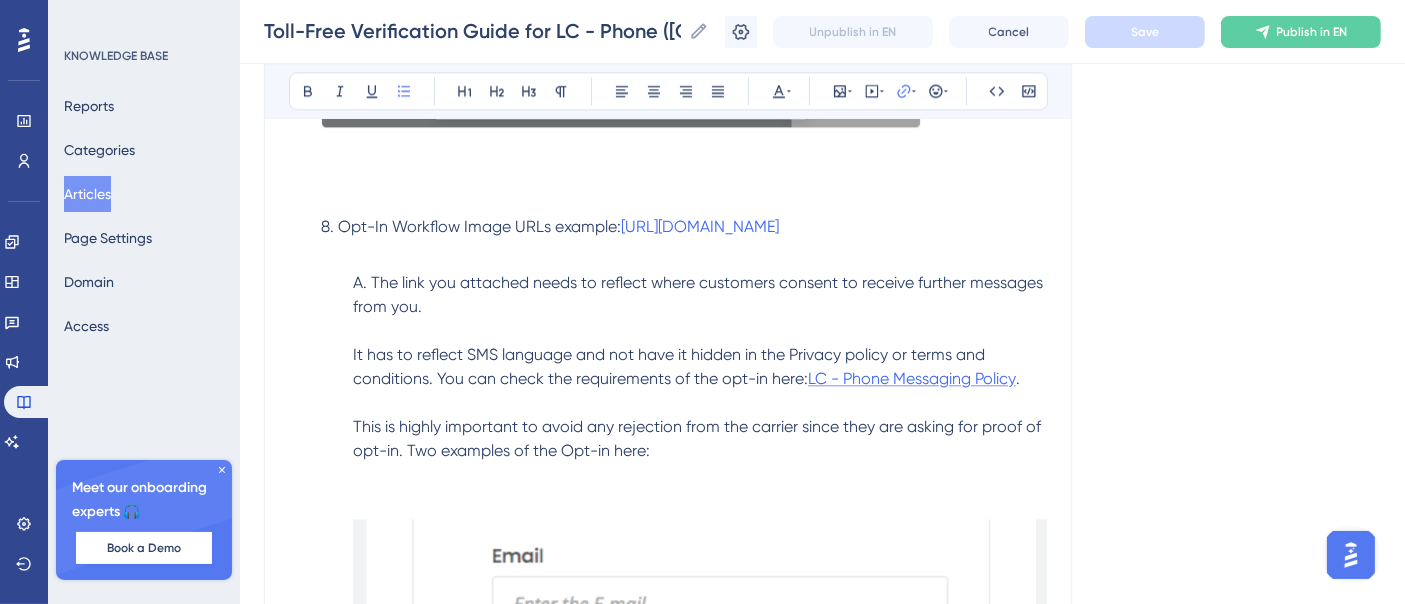 click on "LC - Phone Messaging Policy" at bounding box center [912, 378] 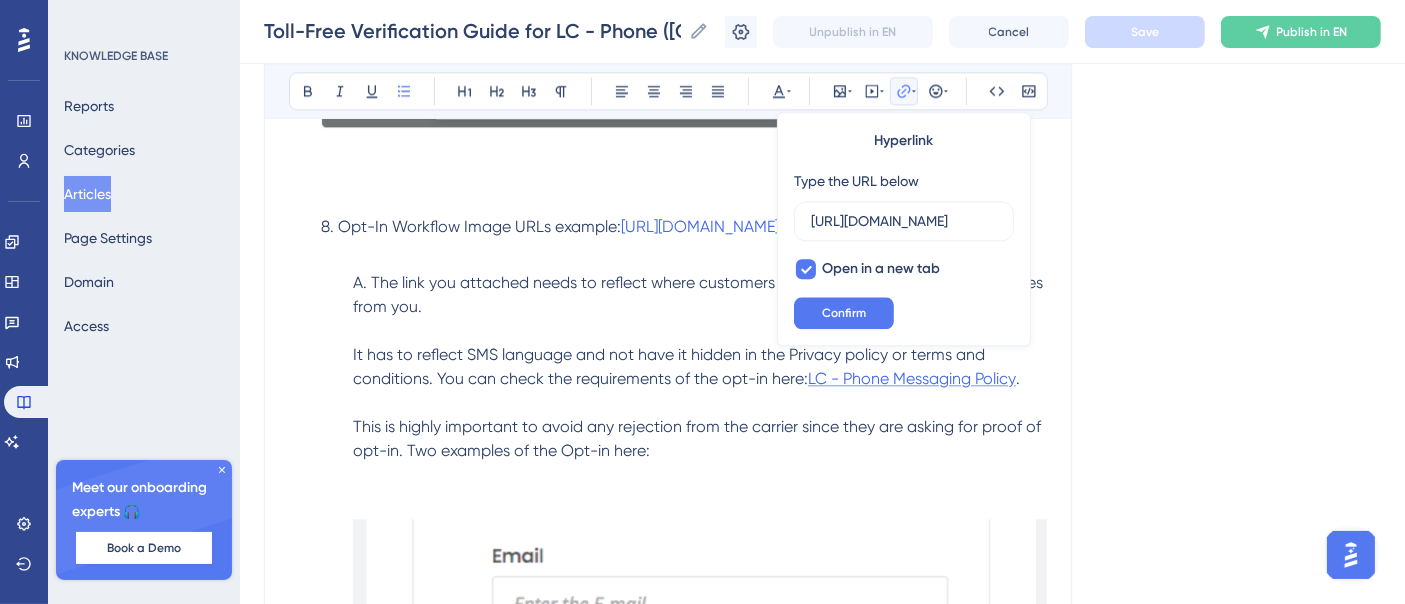 scroll, scrollTop: 0, scrollLeft: 284, axis: horizontal 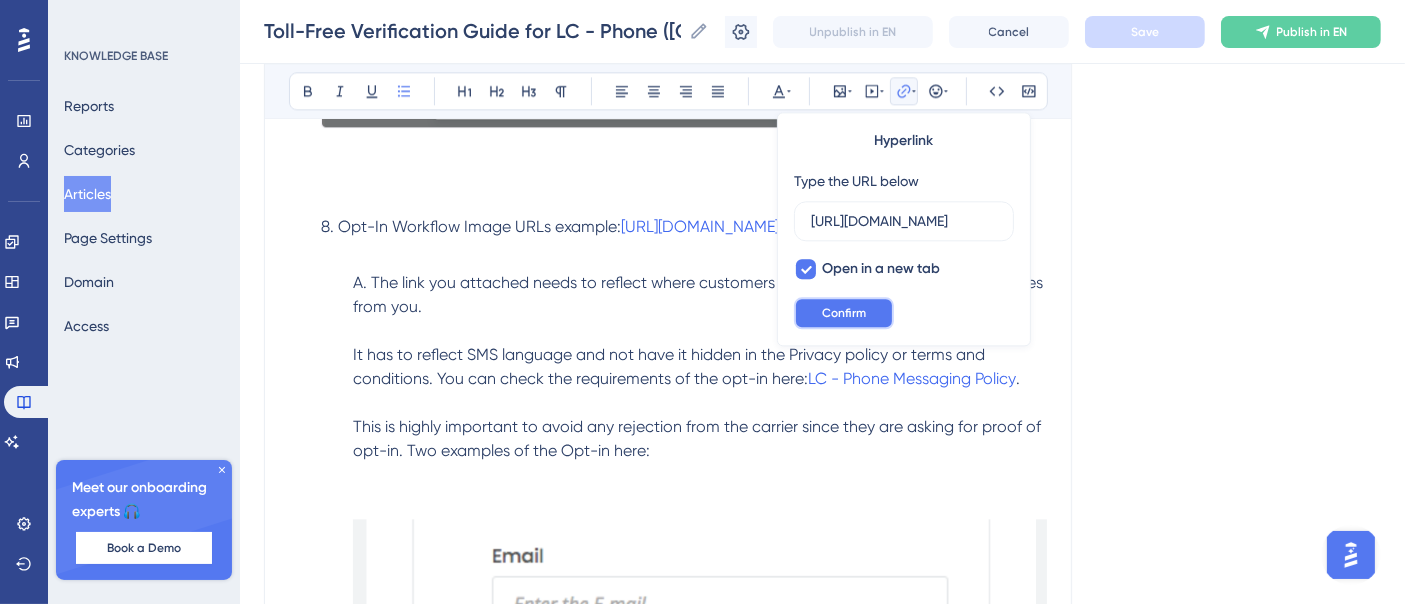 click on "Confirm" at bounding box center [844, 313] 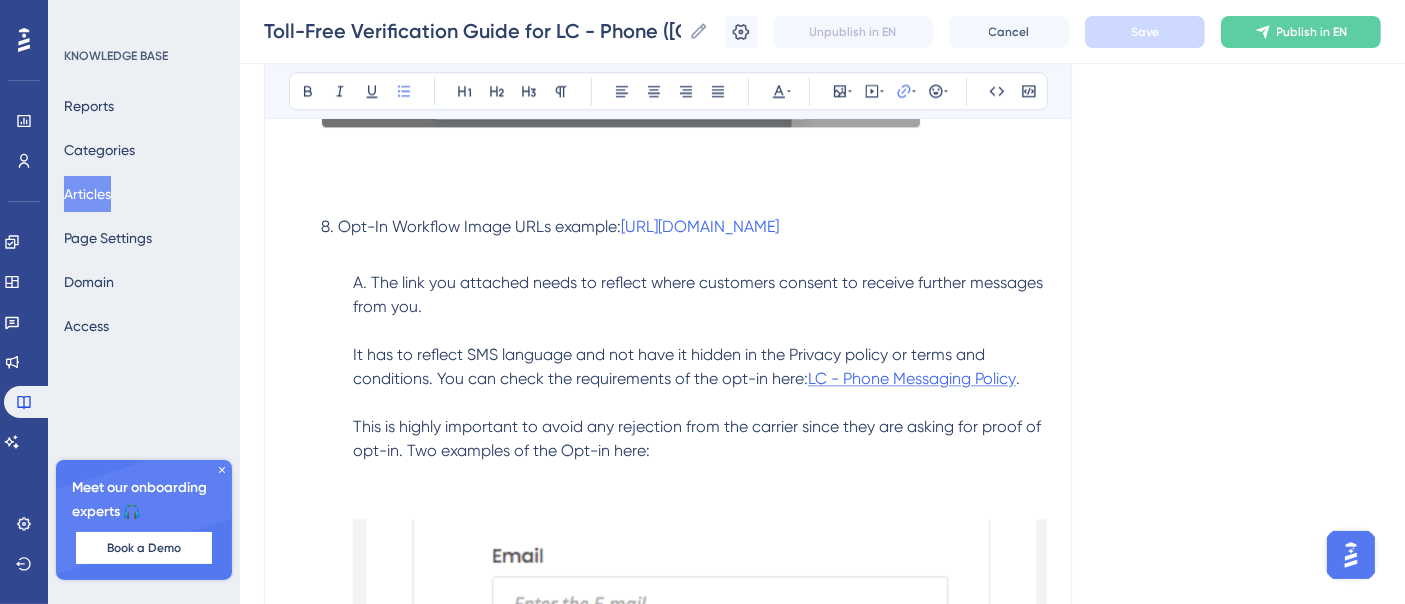click on "LC - Phone Messaging Policy" at bounding box center (912, 378) 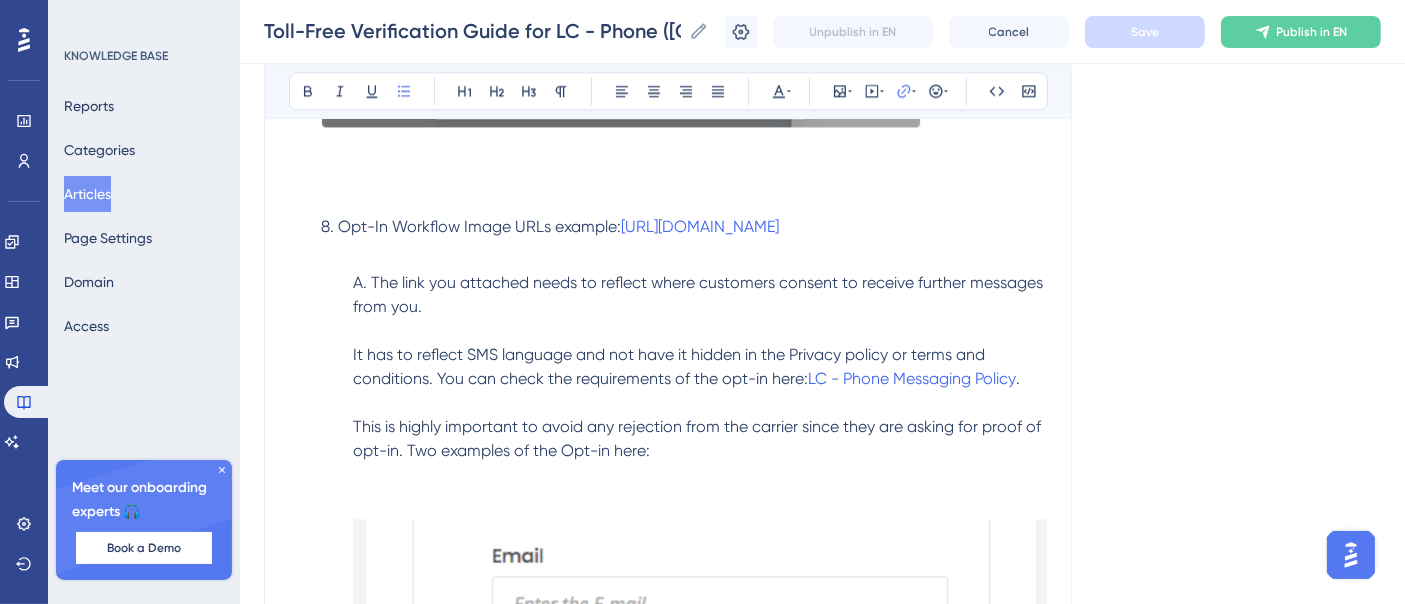 click on "It has to reflect SMS language and not have it hidden in the Privacy policy or terms and conditions. You can check the requirements of the opt-in here:" at bounding box center (671, 366) 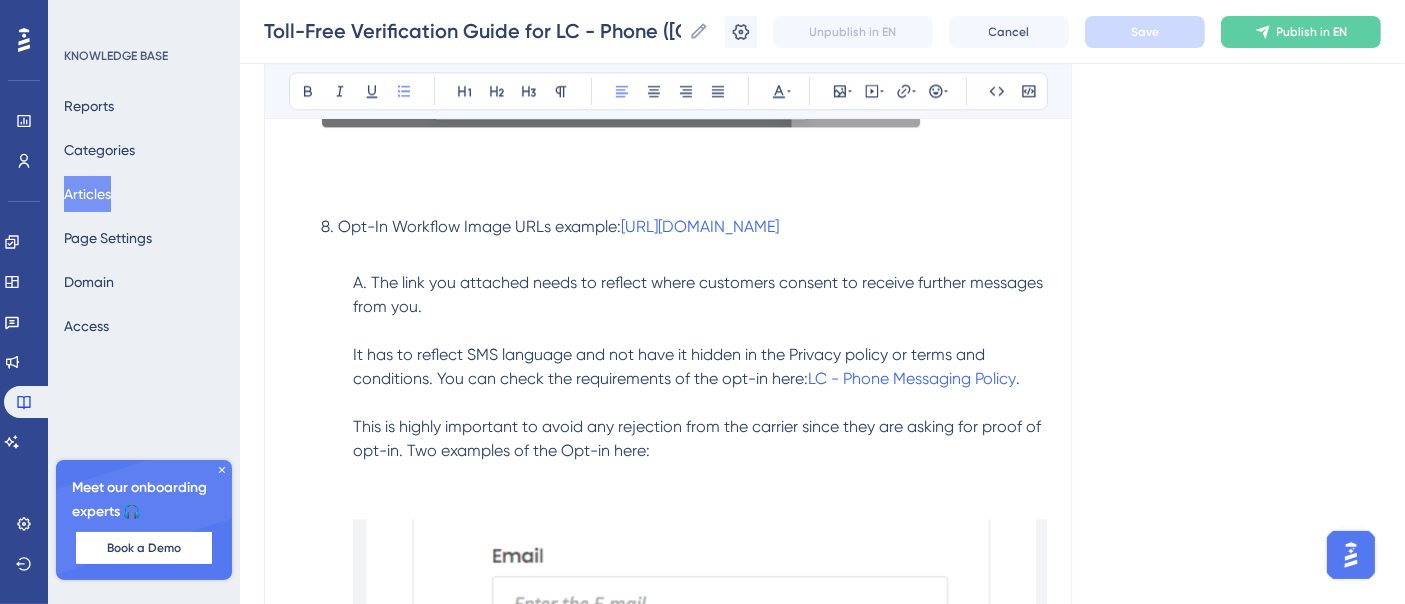 click on "It has to reflect SMS language and not have it hidden in the Privacy policy or terms and conditions. You can check the requirements of the opt-in here:" at bounding box center (671, 366) 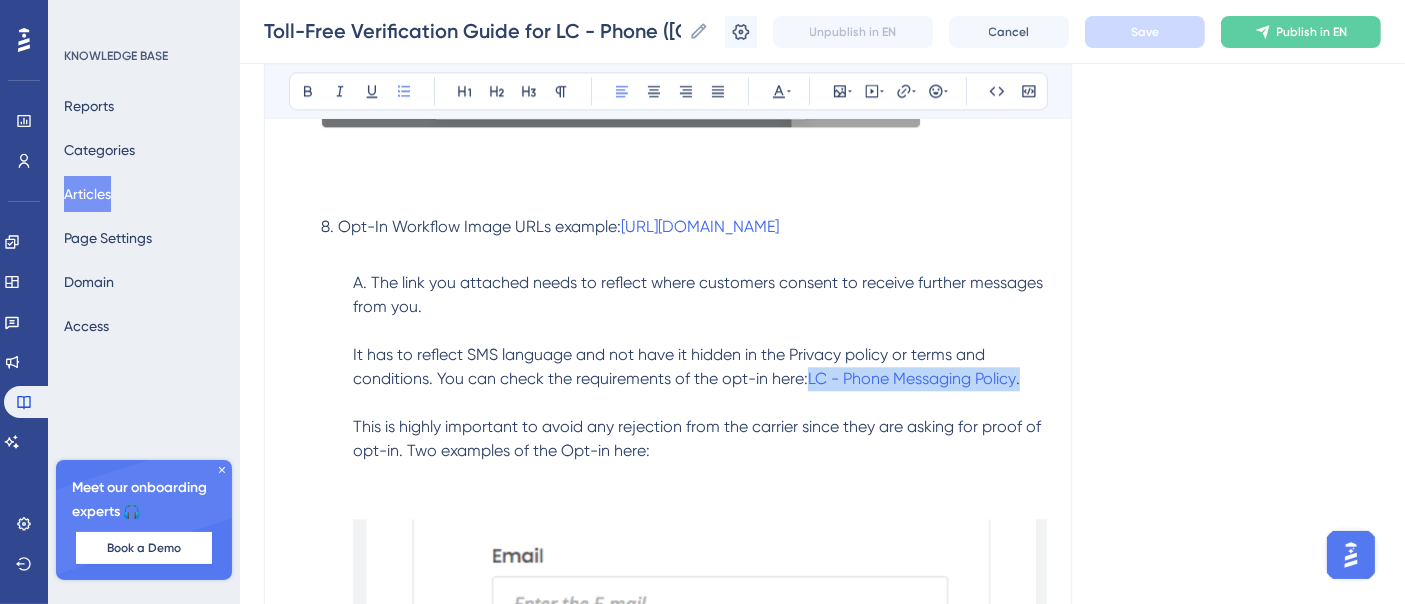 drag, startPoint x: 806, startPoint y: 424, endPoint x: 1099, endPoint y: 436, distance: 293.24564 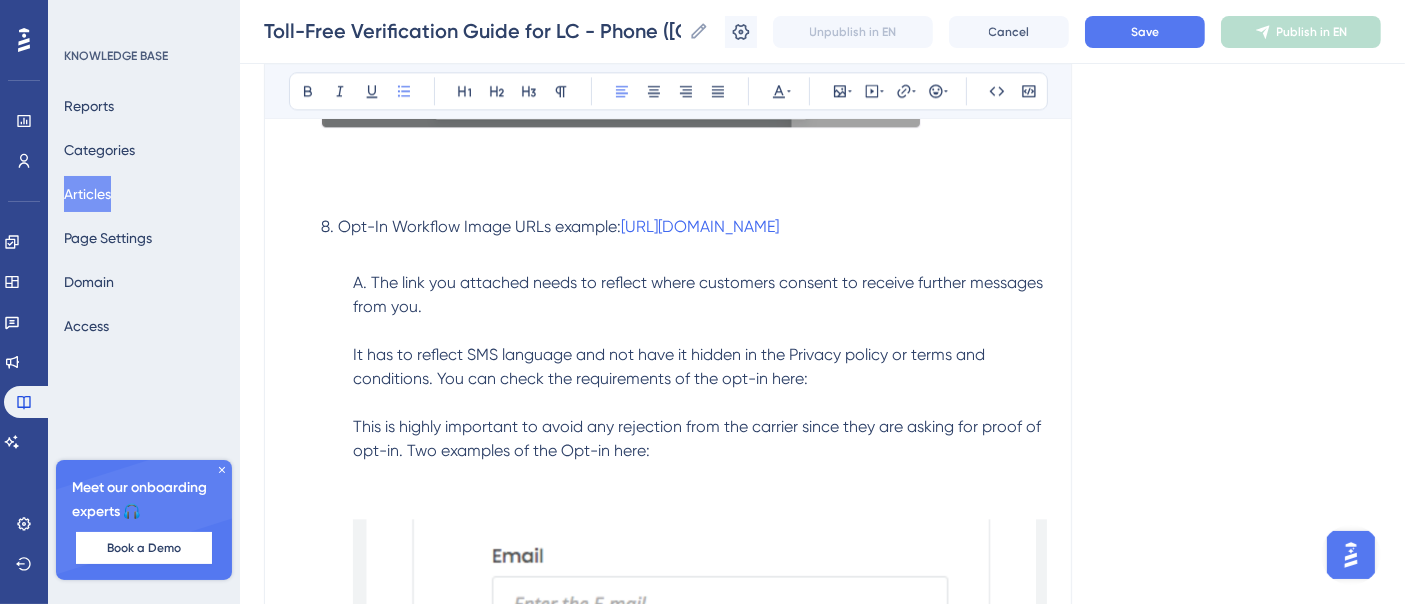 type 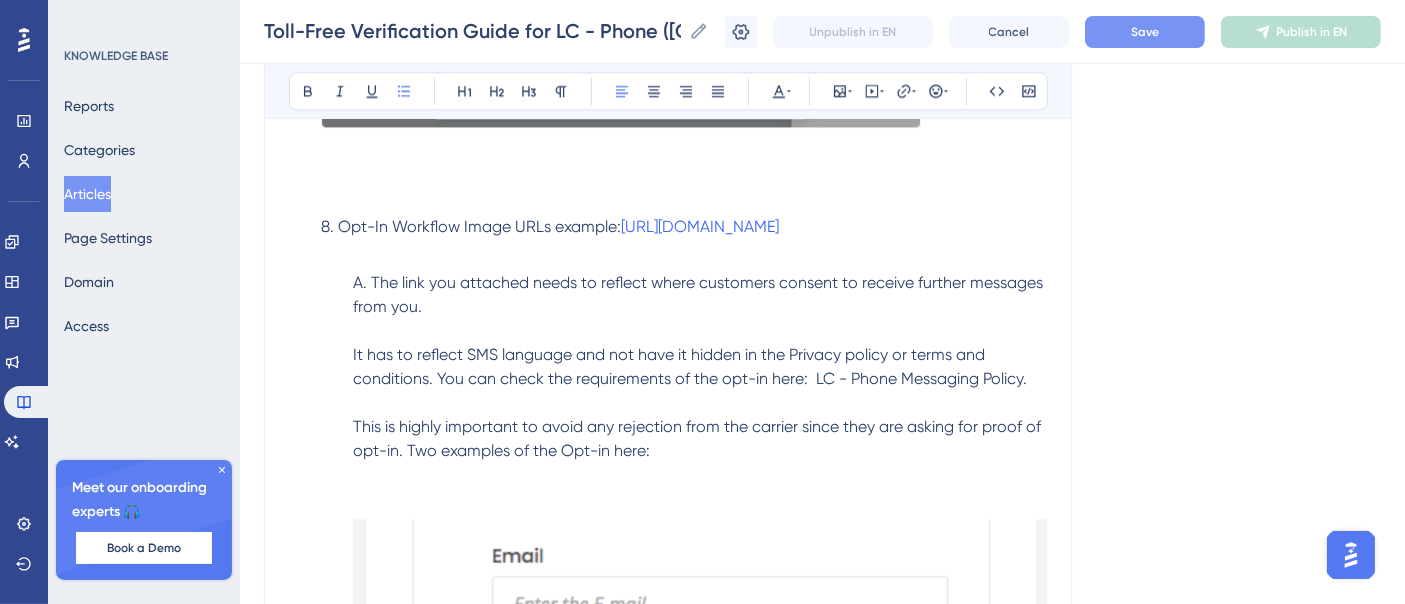 click on "Save" at bounding box center (1145, 32) 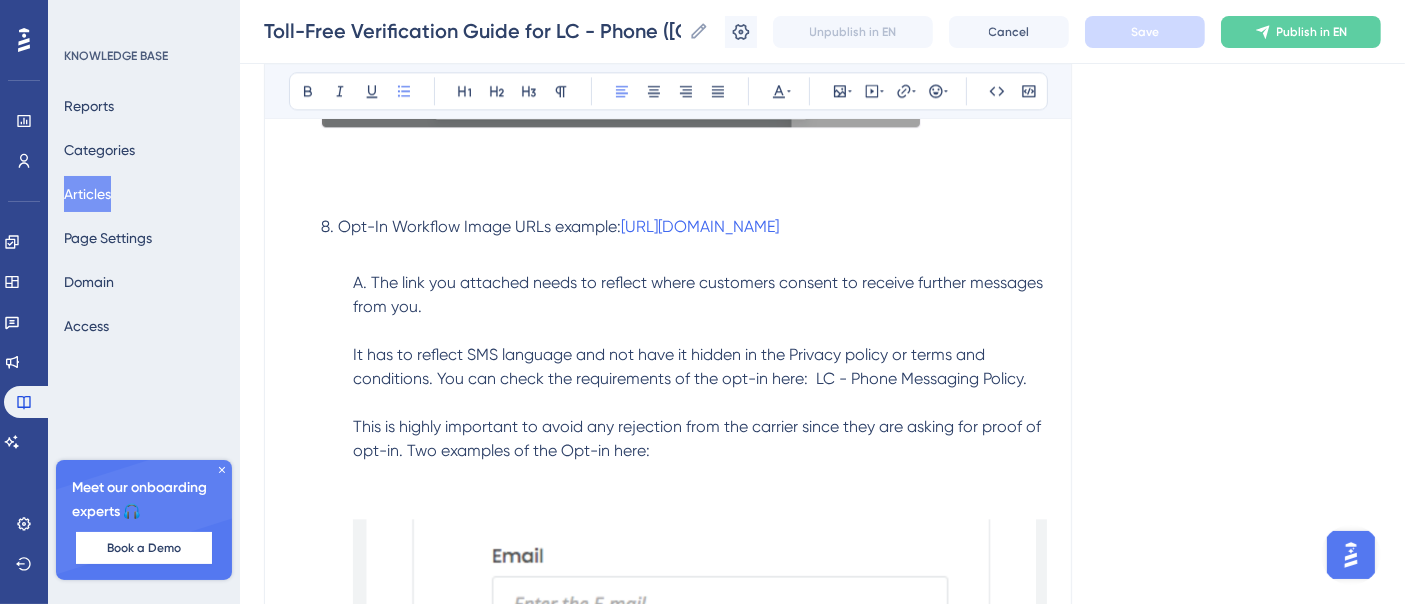 click on "Articles" at bounding box center (87, 194) 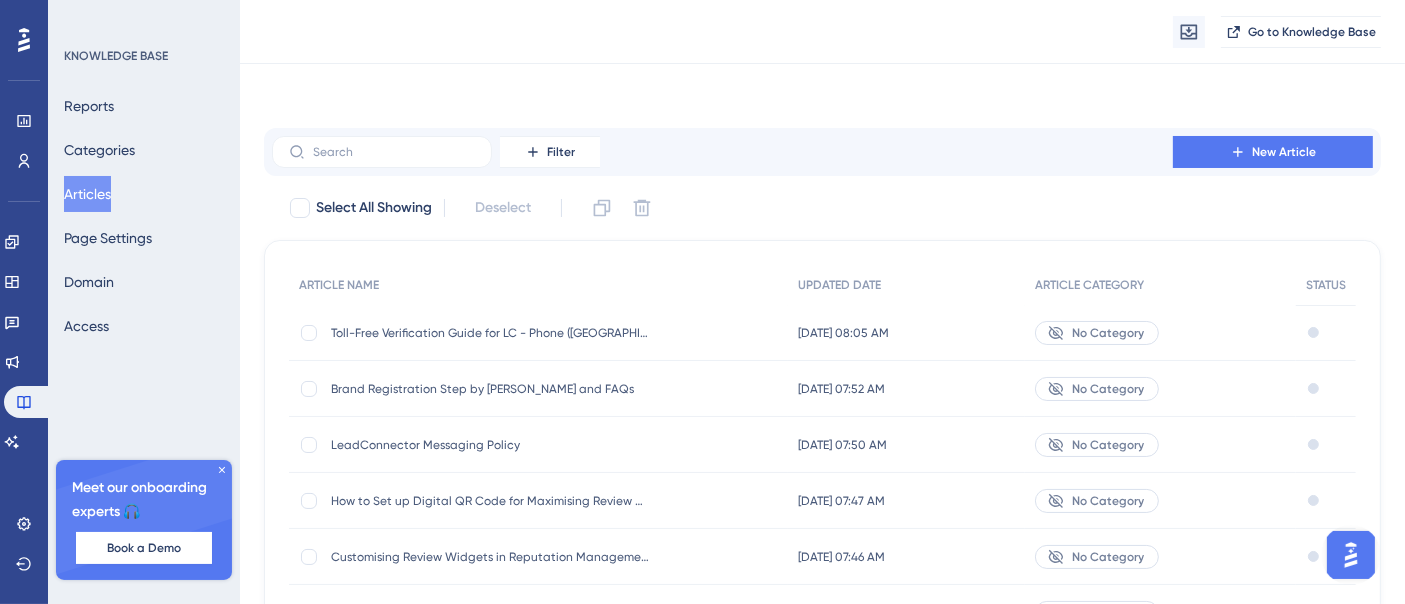 scroll, scrollTop: 412, scrollLeft: 0, axis: vertical 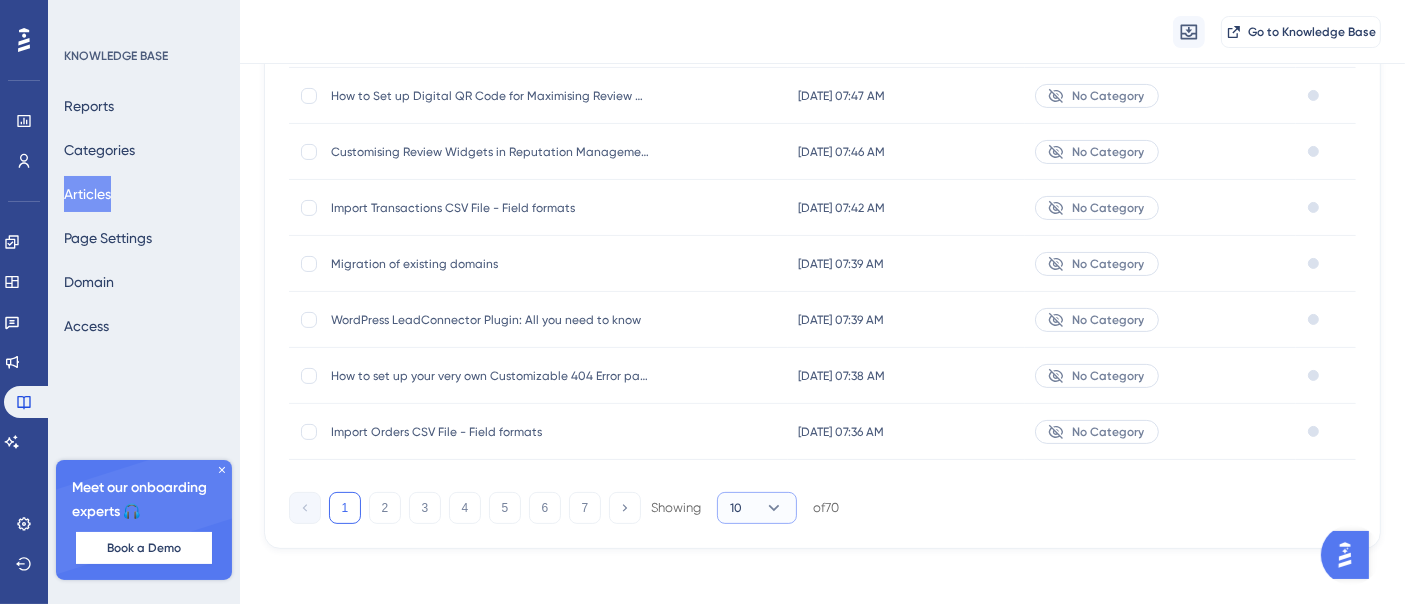 click on "10" at bounding box center (757, 508) 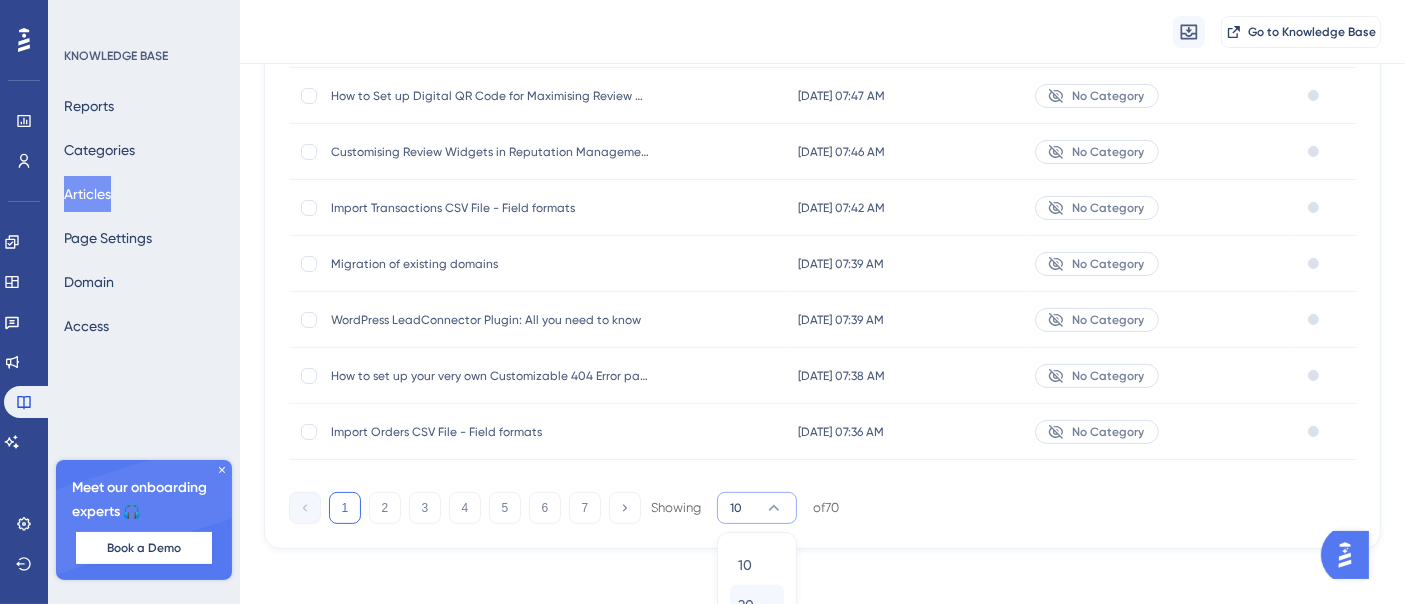 scroll, scrollTop: 517, scrollLeft: 0, axis: vertical 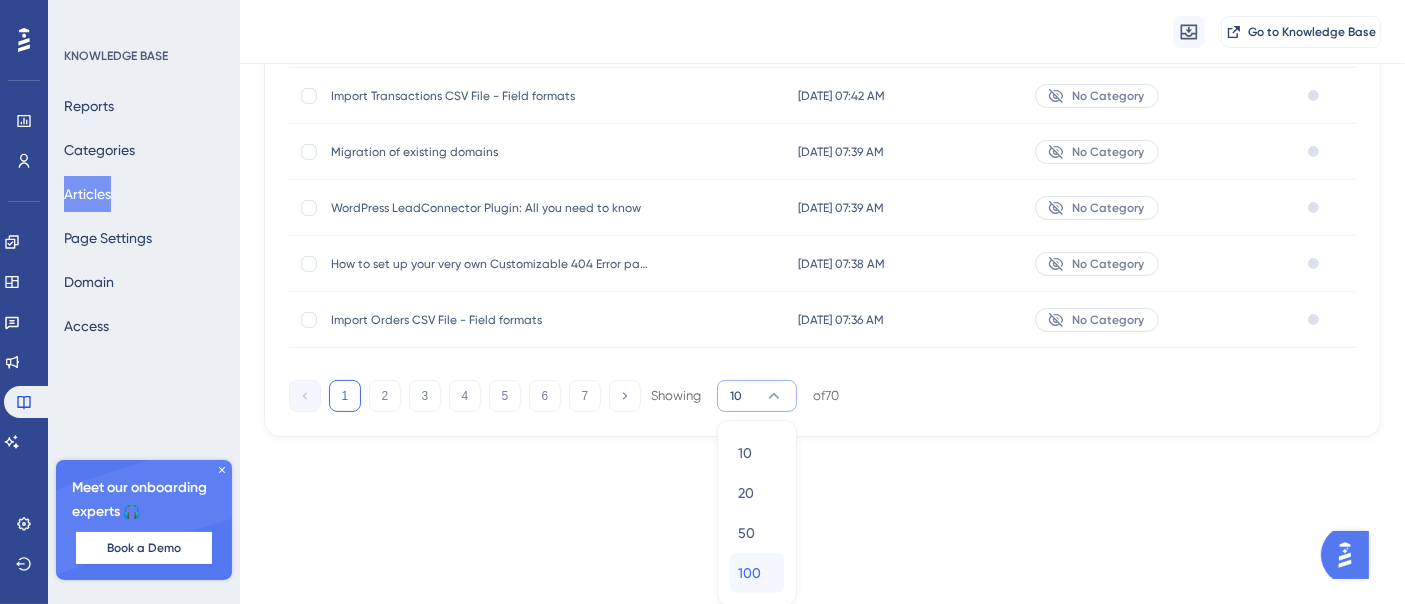 click on "100" at bounding box center (749, 573) 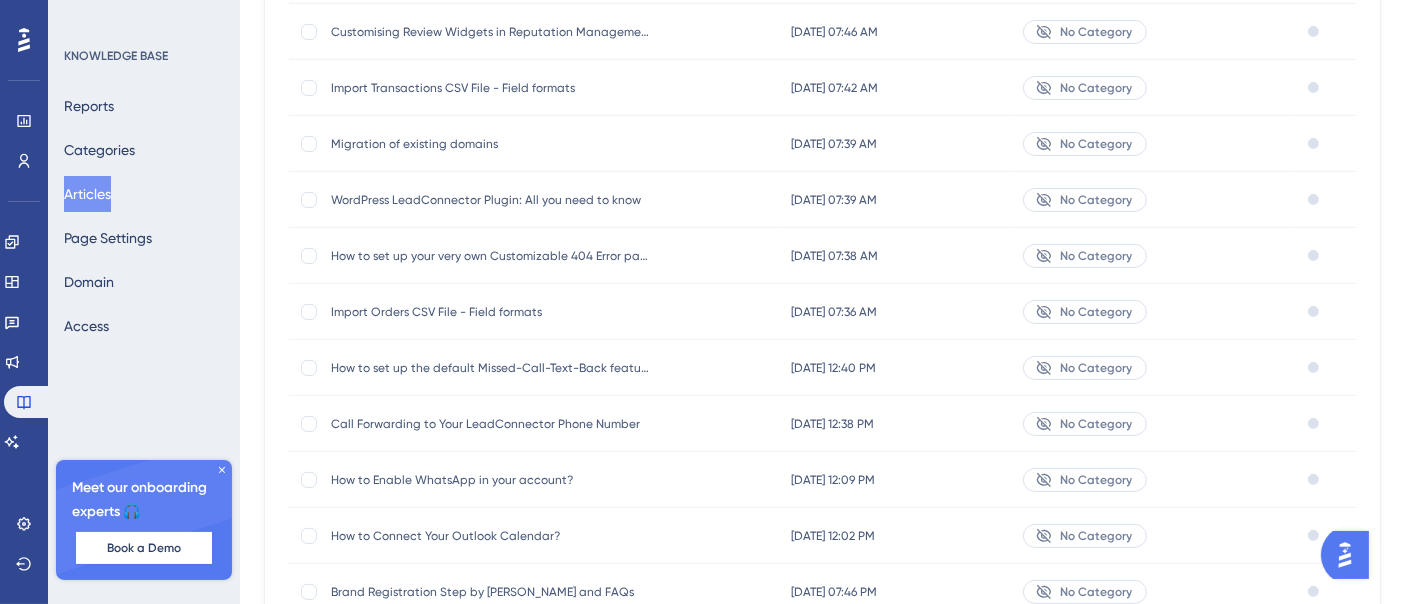 scroll, scrollTop: 0, scrollLeft: 0, axis: both 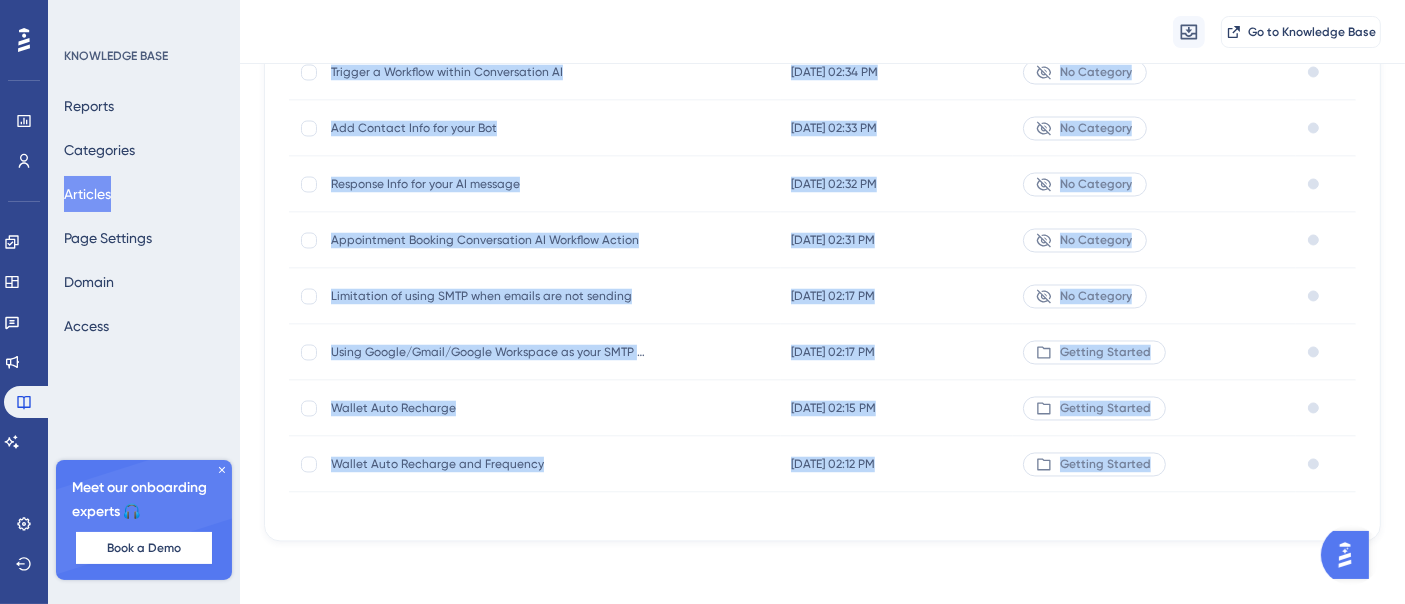 drag, startPoint x: 284, startPoint y: 255, endPoint x: 1342, endPoint y: 459, distance: 1077.4878 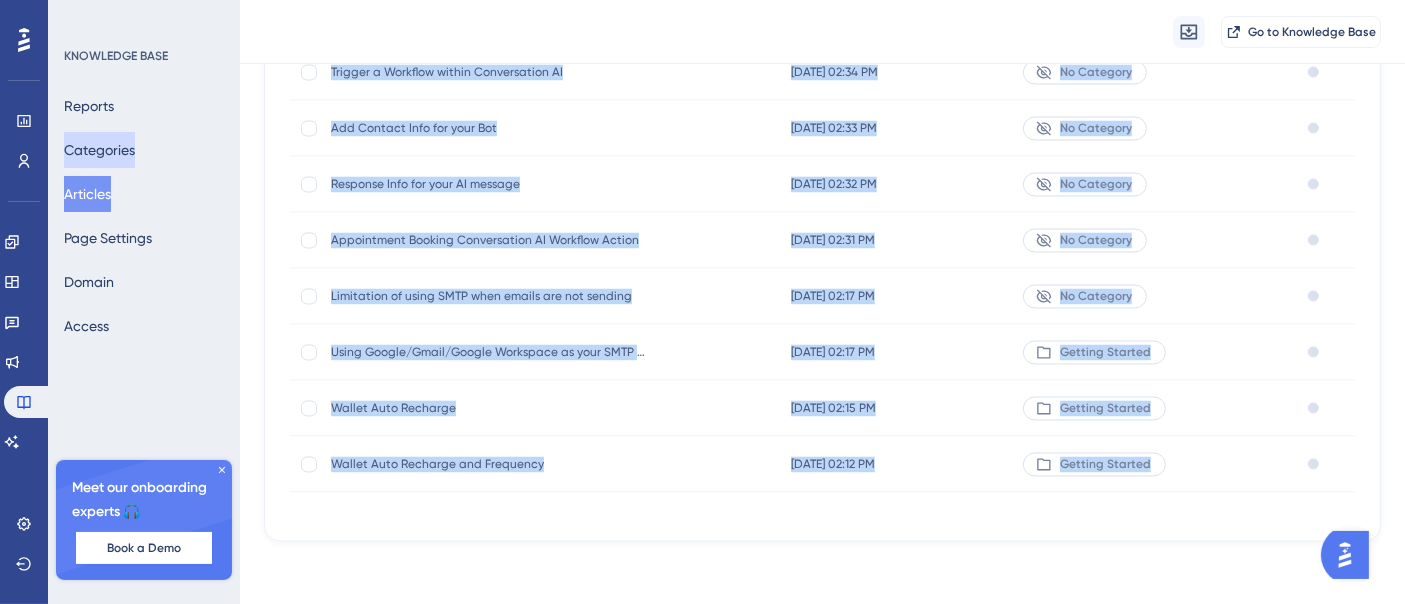 click on "Categories" at bounding box center (99, 150) 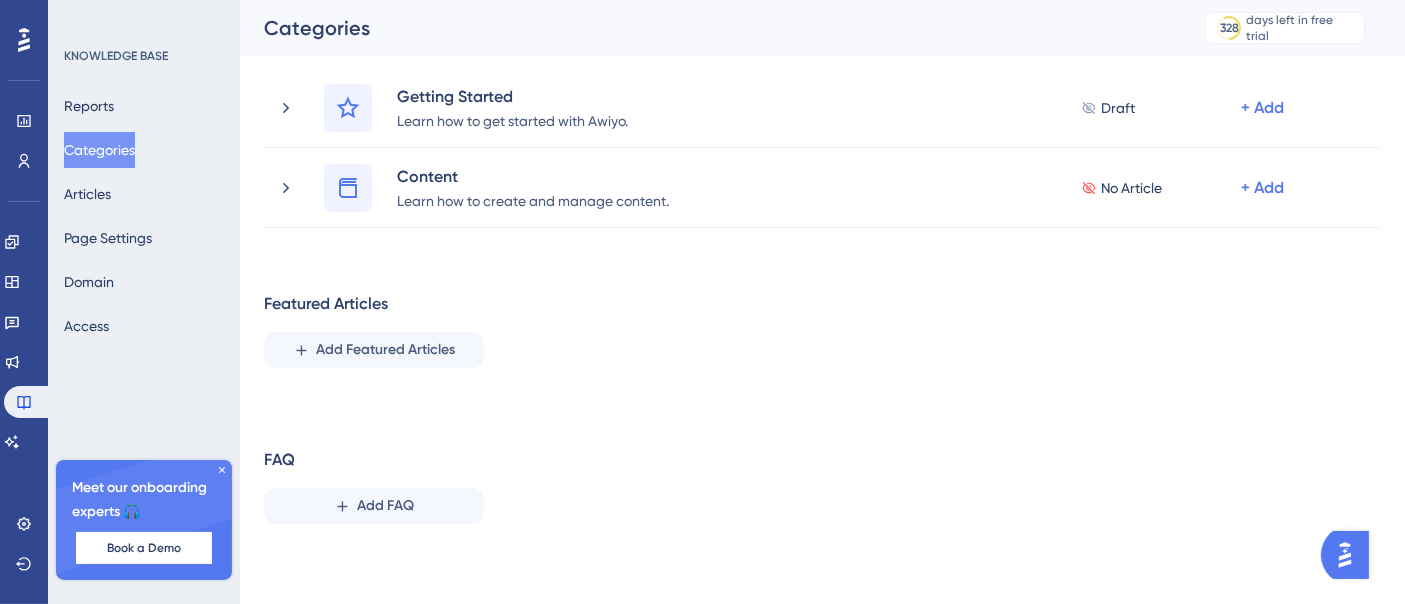 scroll, scrollTop: 0, scrollLeft: 0, axis: both 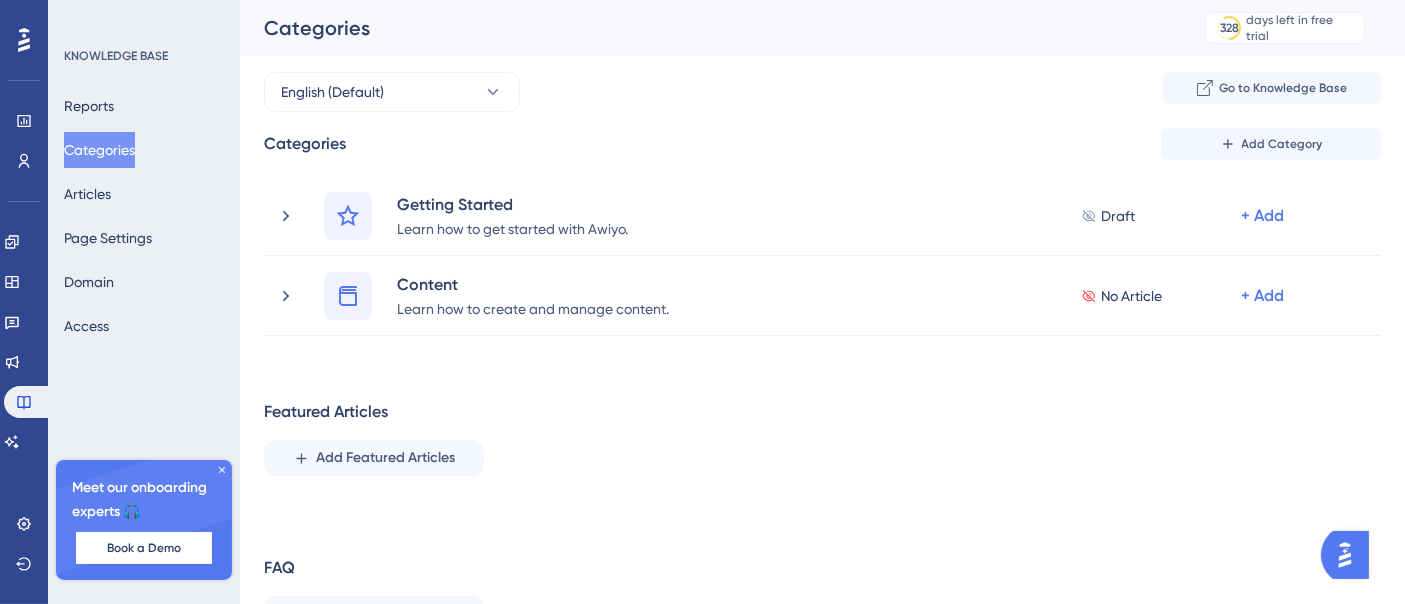 click on "Categories Add Category Getting Started Learn how to get started with Awiyo.   Draft + Add Delete Wallet Auto Recharge and Frequency   Draft + Add Delete Wallet Auto Recharge   Draft + Add Delete Using Google/Gmail/Google Workspace as your SMTP Provider   Draft + Add Delete Content Learn how to create and manage content.   No Article + Add Delete Featured Articles Add Featured Articles FAQ Add FAQ" at bounding box center [822, 388] 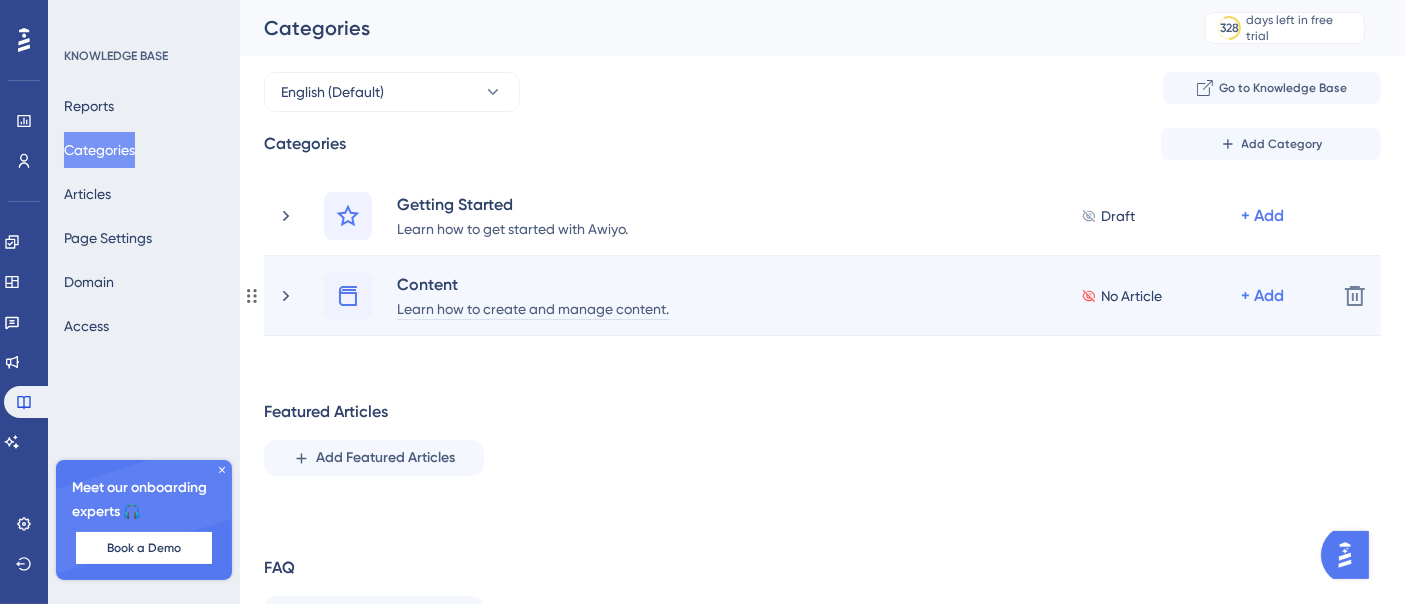 click on "Learn how to create and manage content." at bounding box center (533, 308) 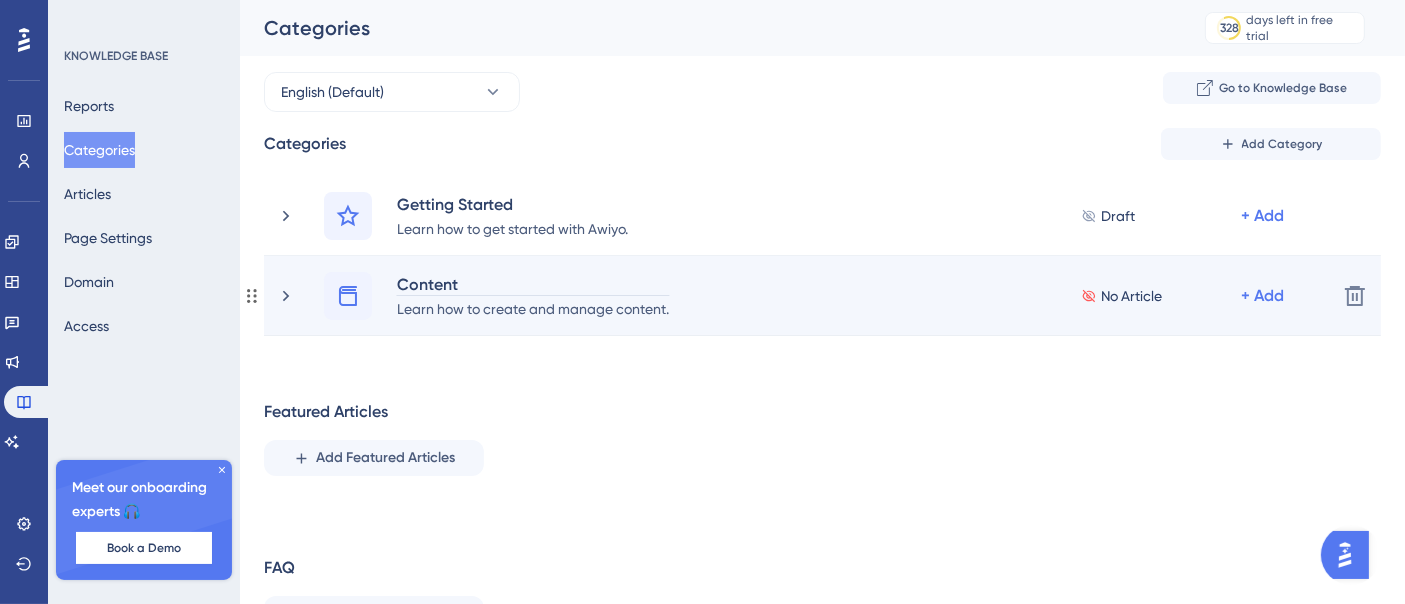 click on "Content" at bounding box center [533, 284] 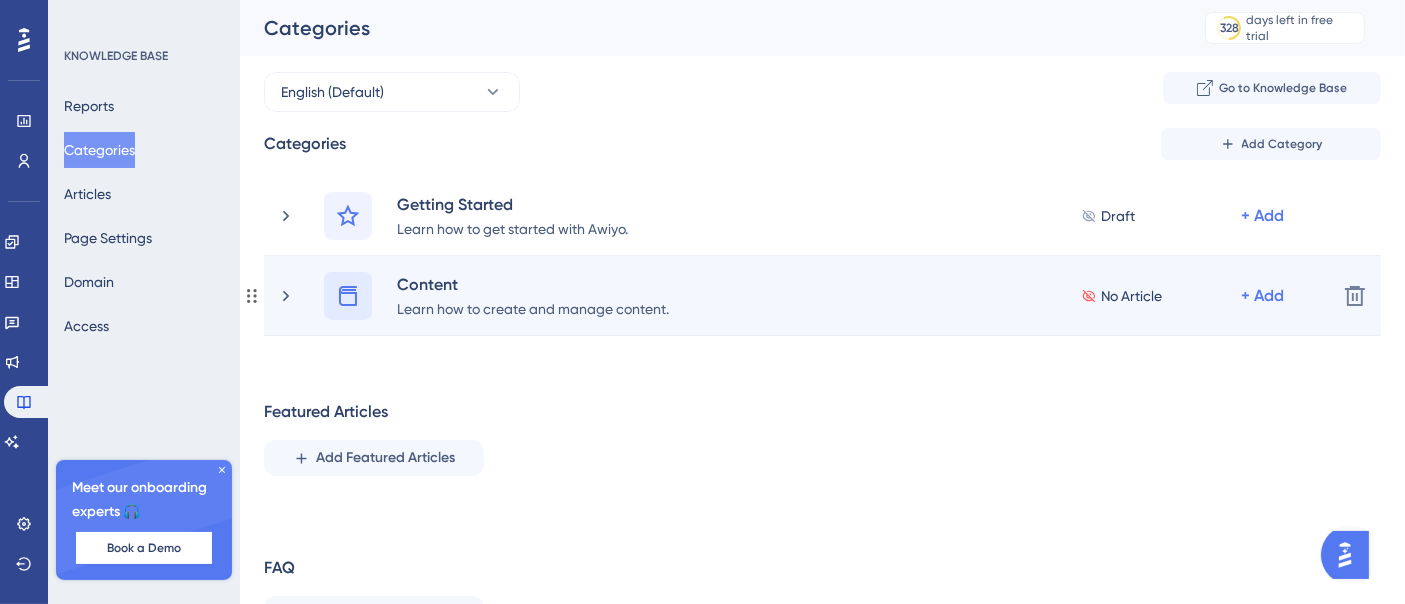 click 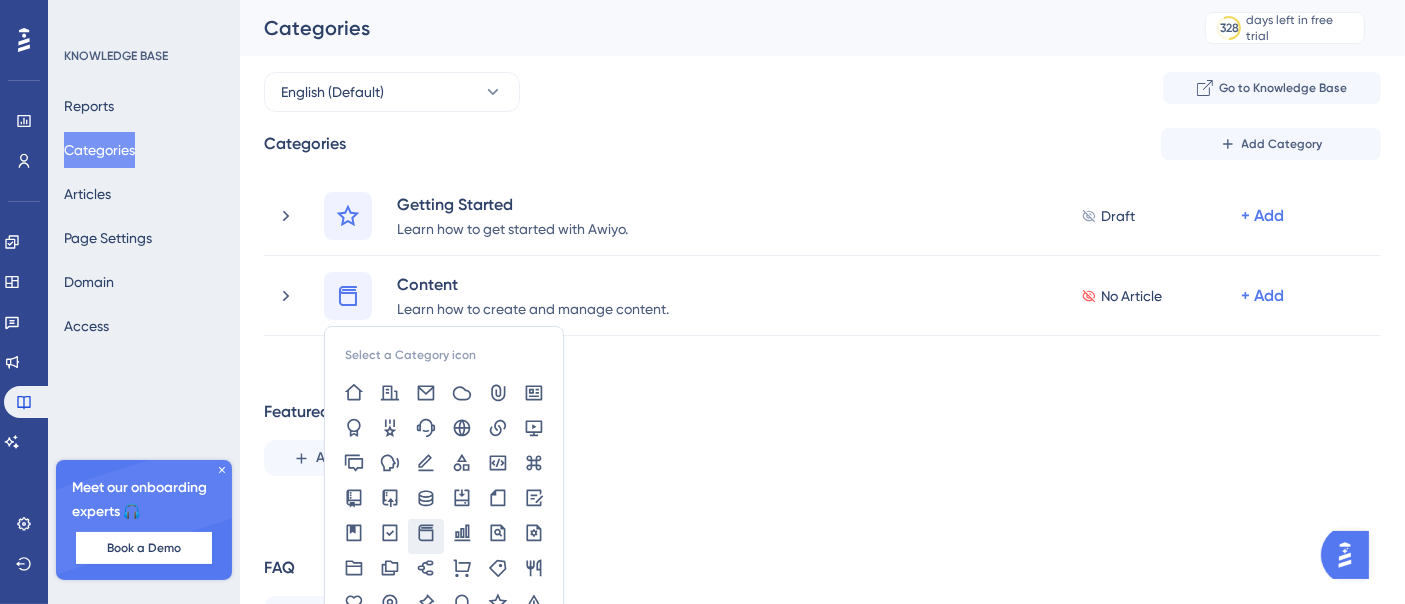 click on "Featured Articles Add Featured Articles" at bounding box center [822, 438] 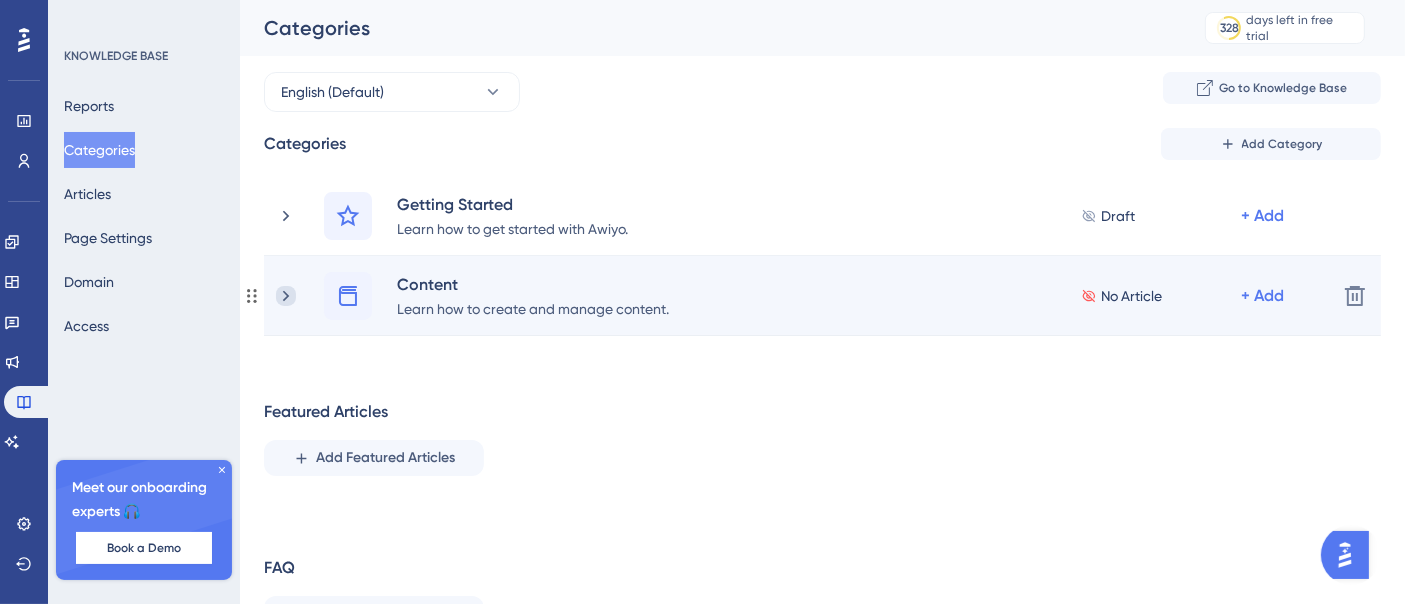 click 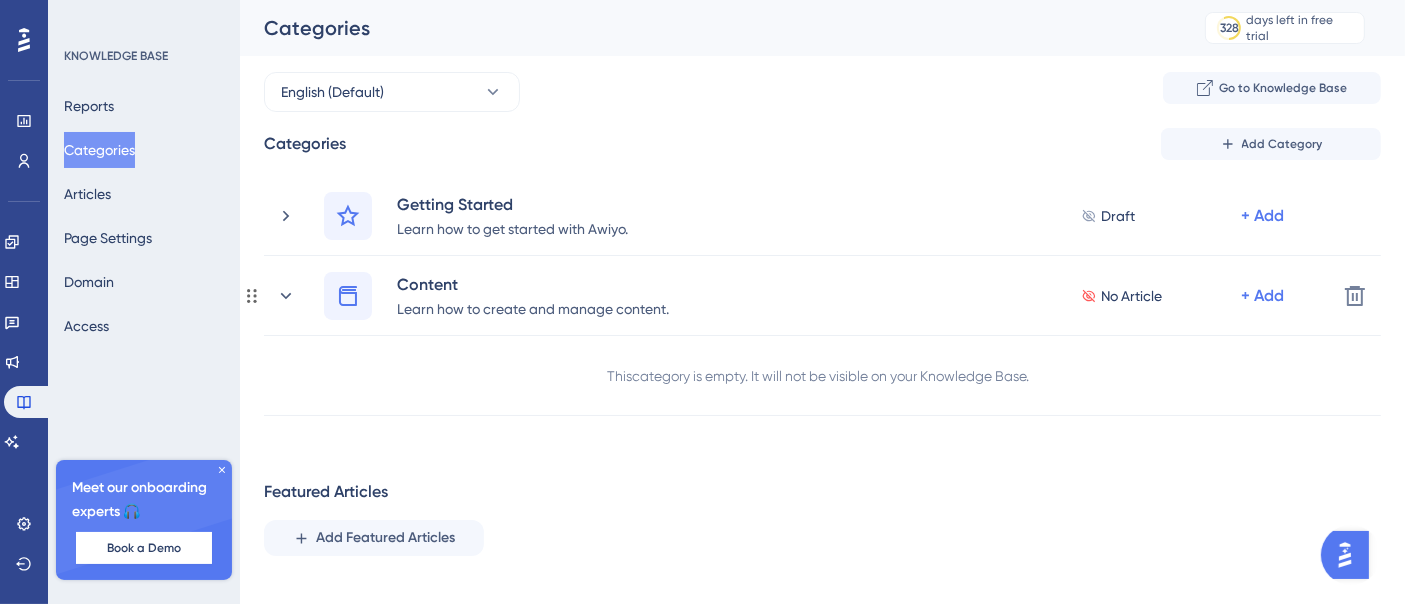 click 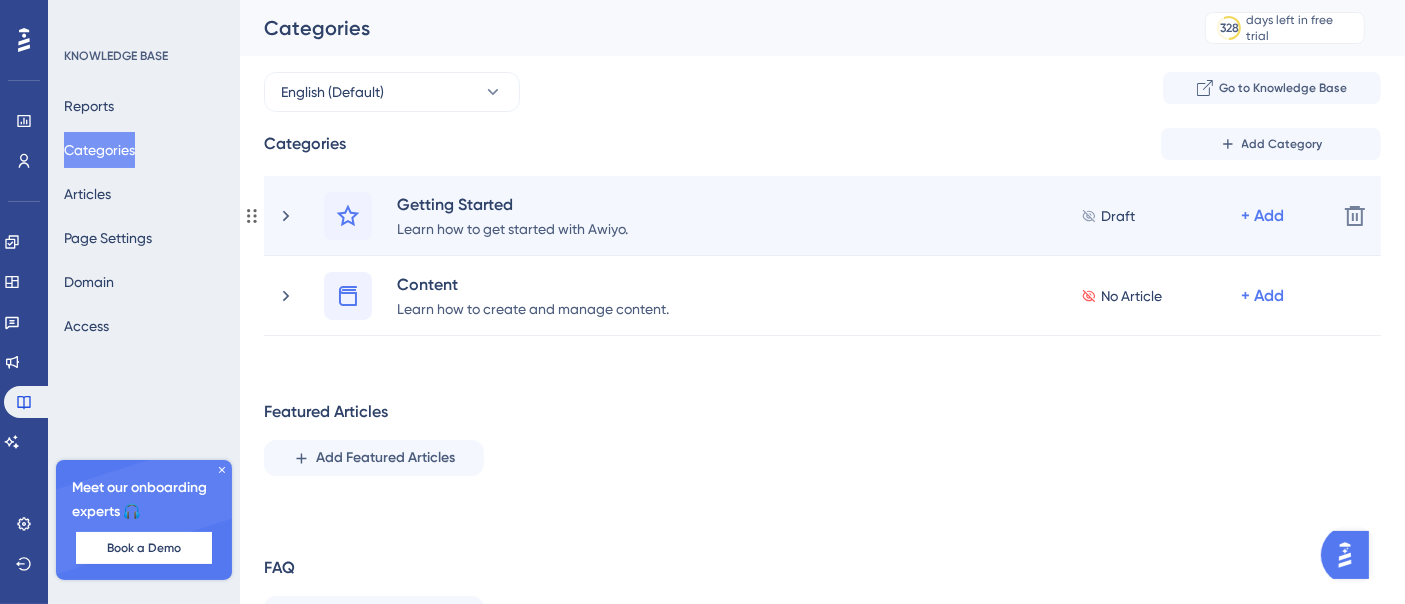 click on "Getting Started Learn how to get started with Awiyo.   Draft + Add" at bounding box center [798, 216] 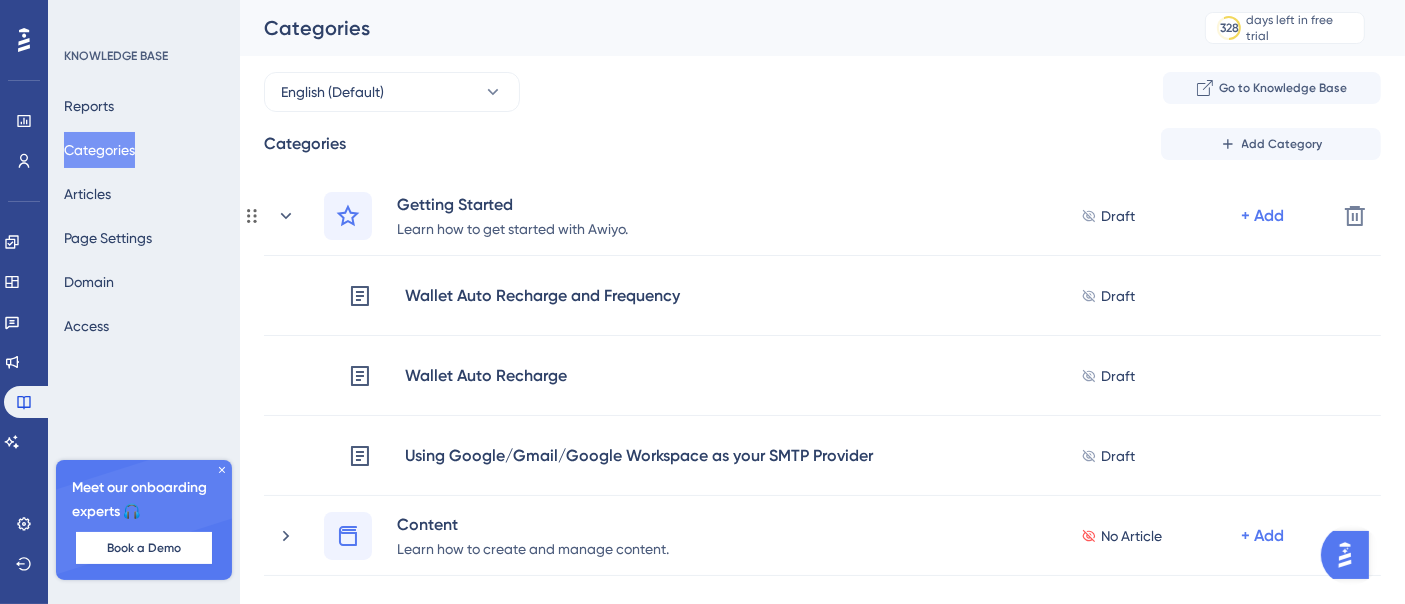 click on "Getting Started Learn how to get started with Awiyo.   Draft + Add" at bounding box center [798, 216] 